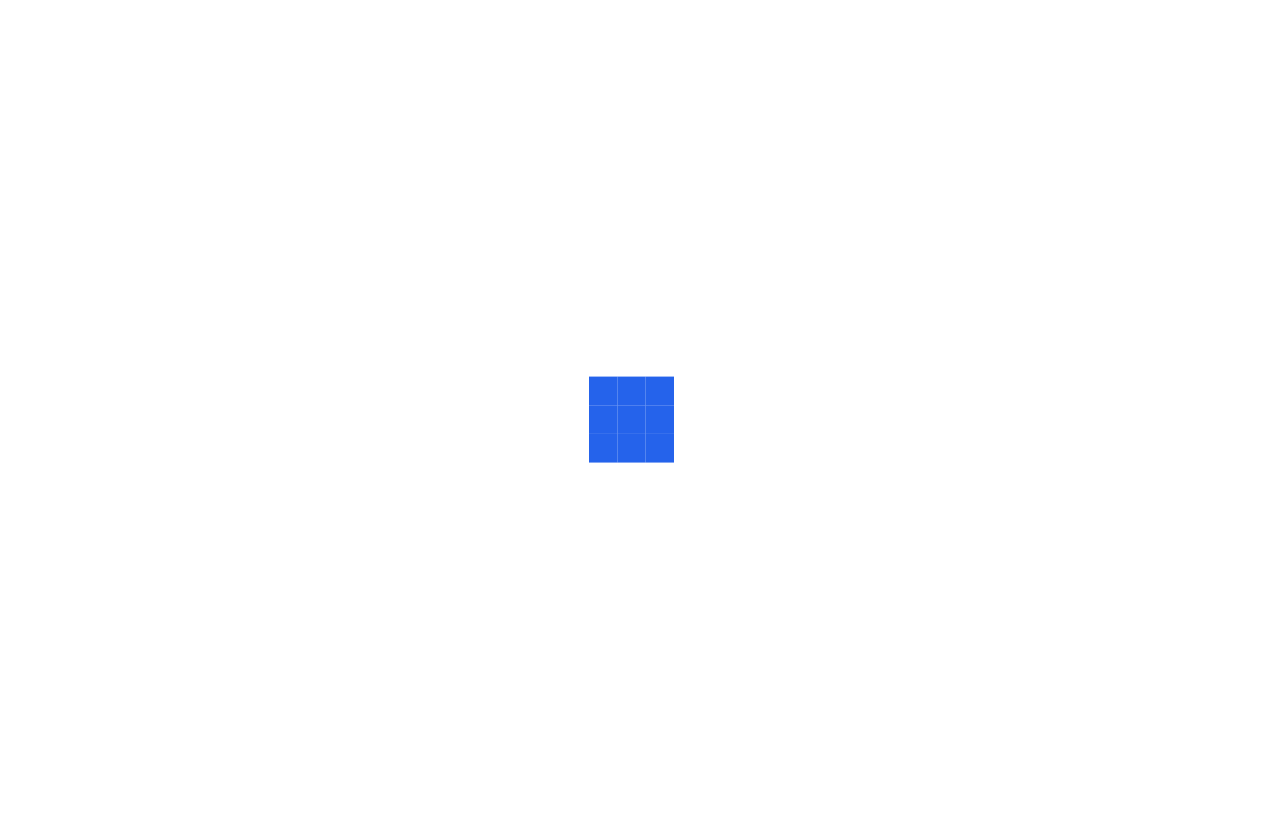 scroll, scrollTop: 0, scrollLeft: 0, axis: both 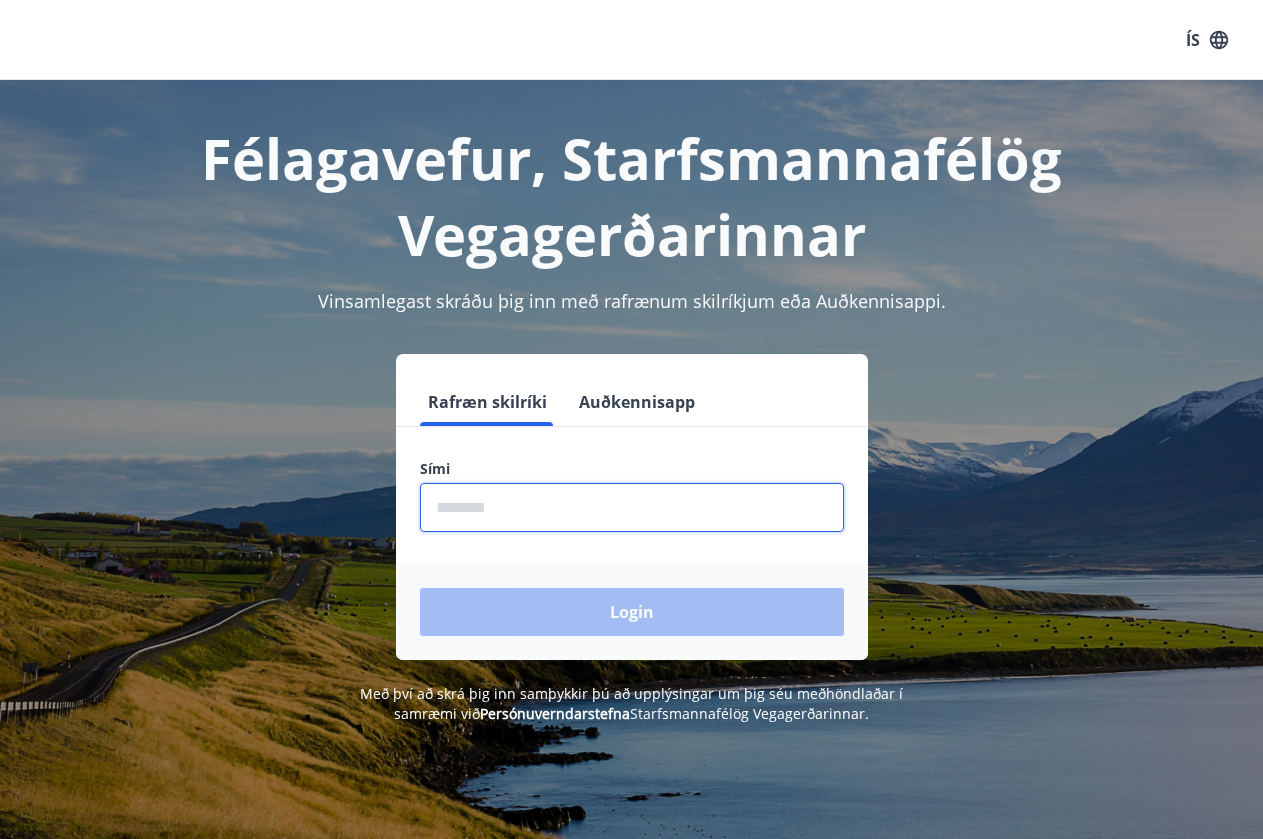 click at bounding box center [632, 507] 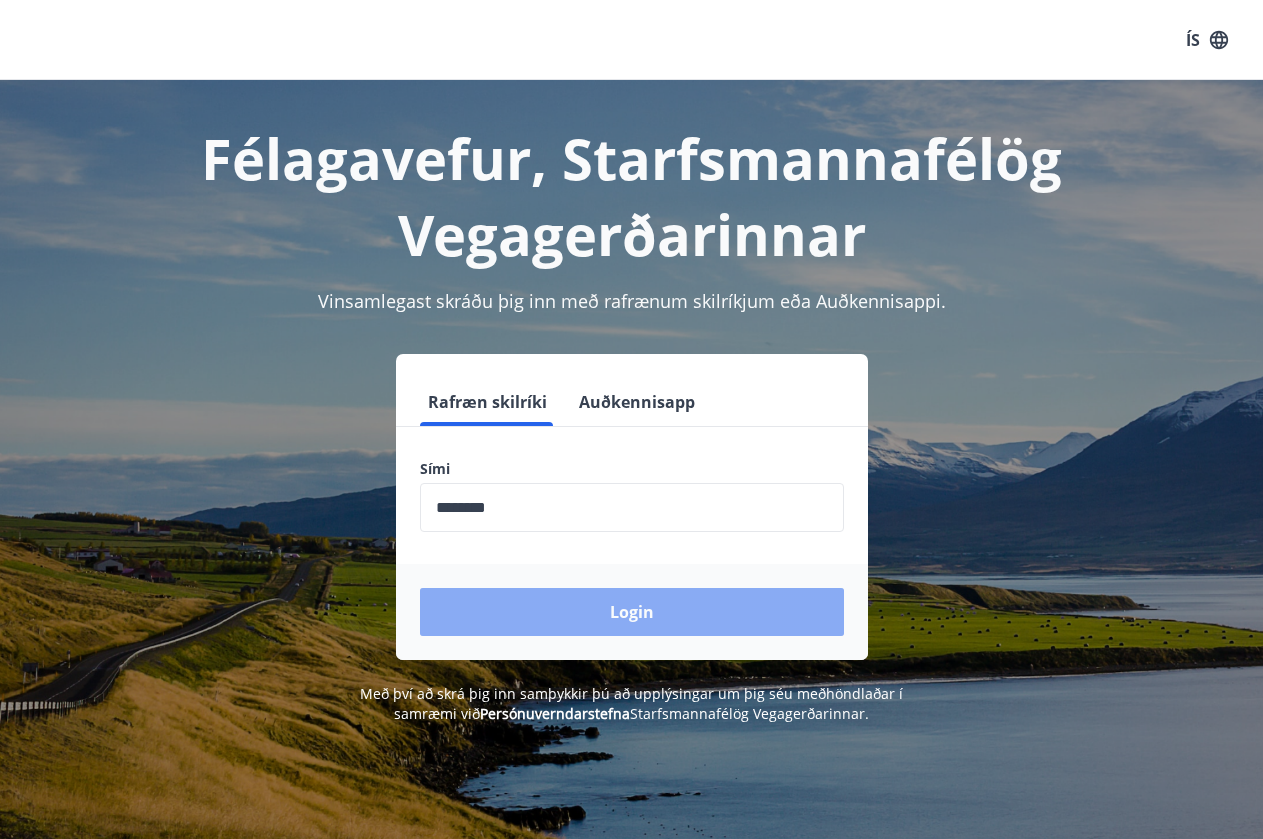 click on "Login" at bounding box center (632, 612) 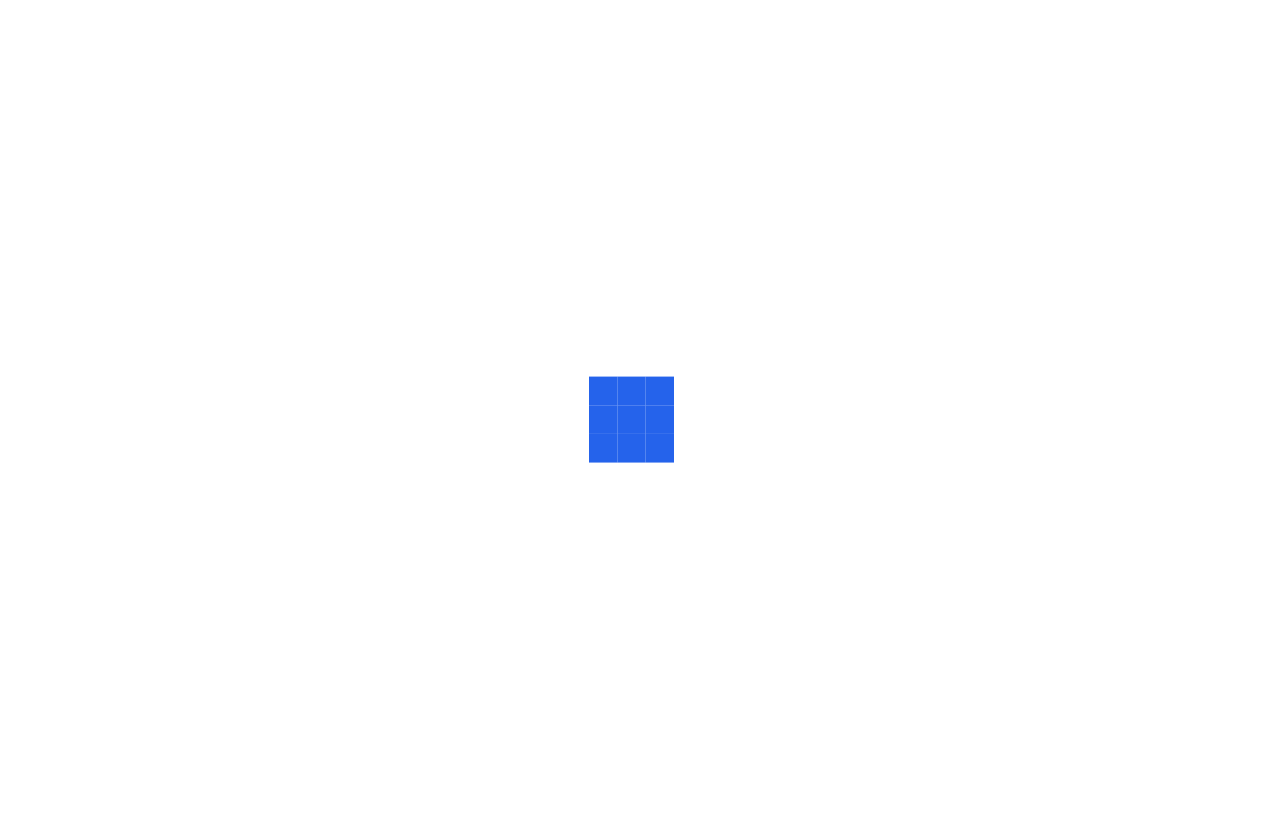 scroll, scrollTop: 0, scrollLeft: 0, axis: both 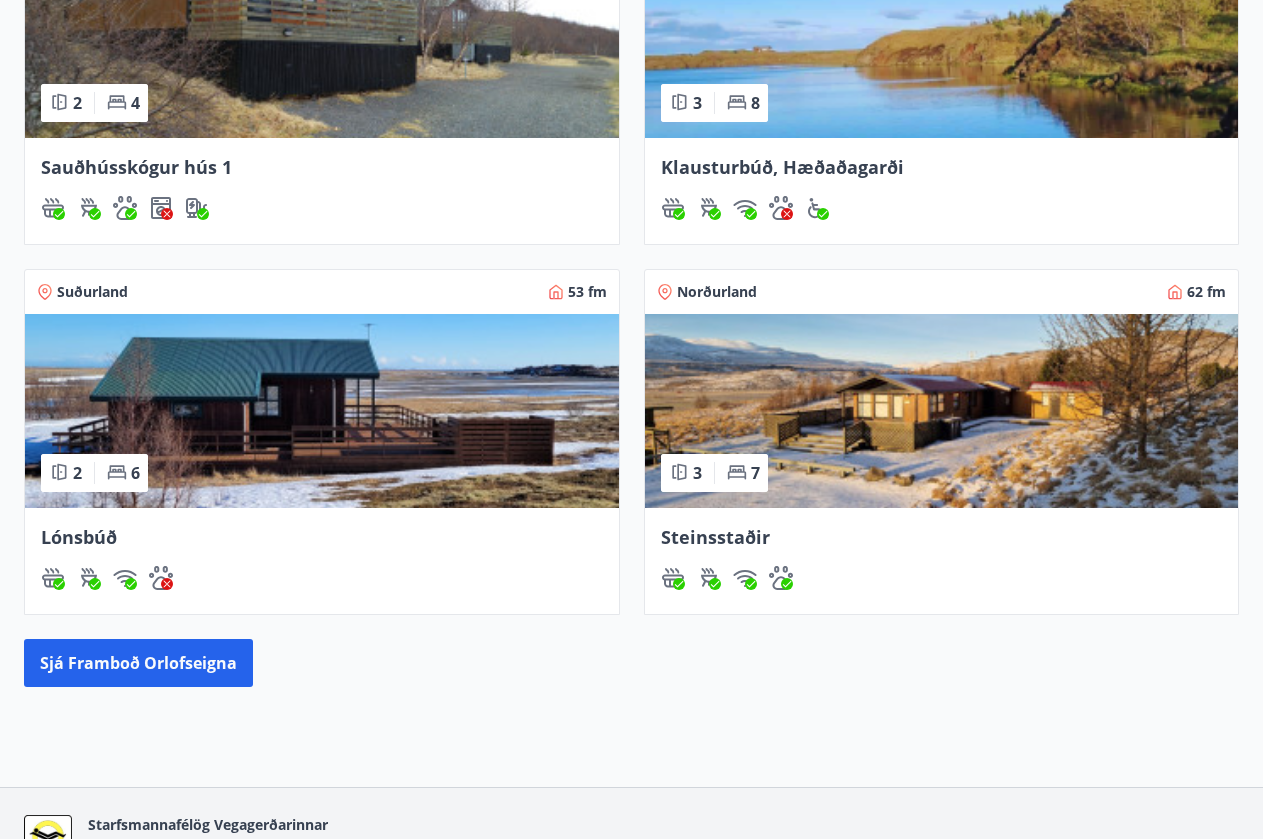 click at bounding box center (322, 411) 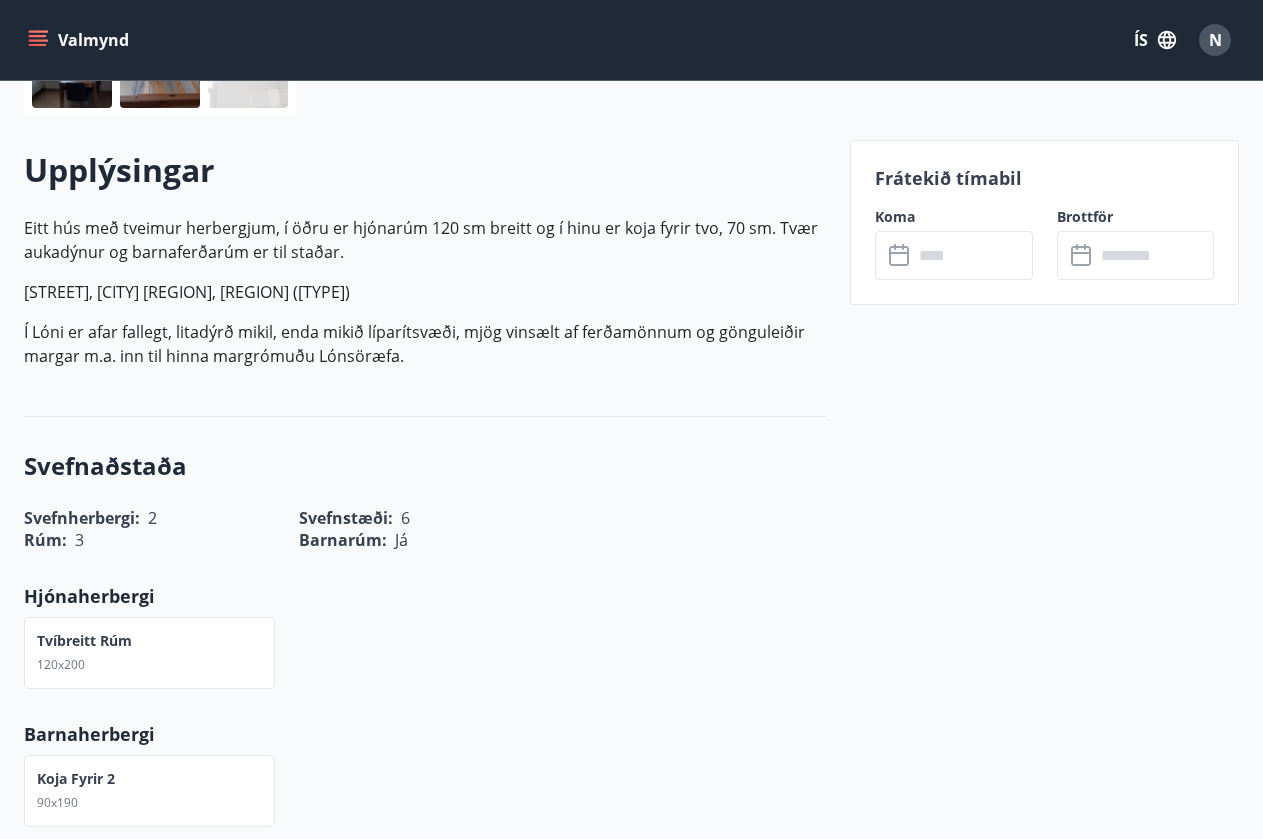 scroll, scrollTop: 533, scrollLeft: 0, axis: vertical 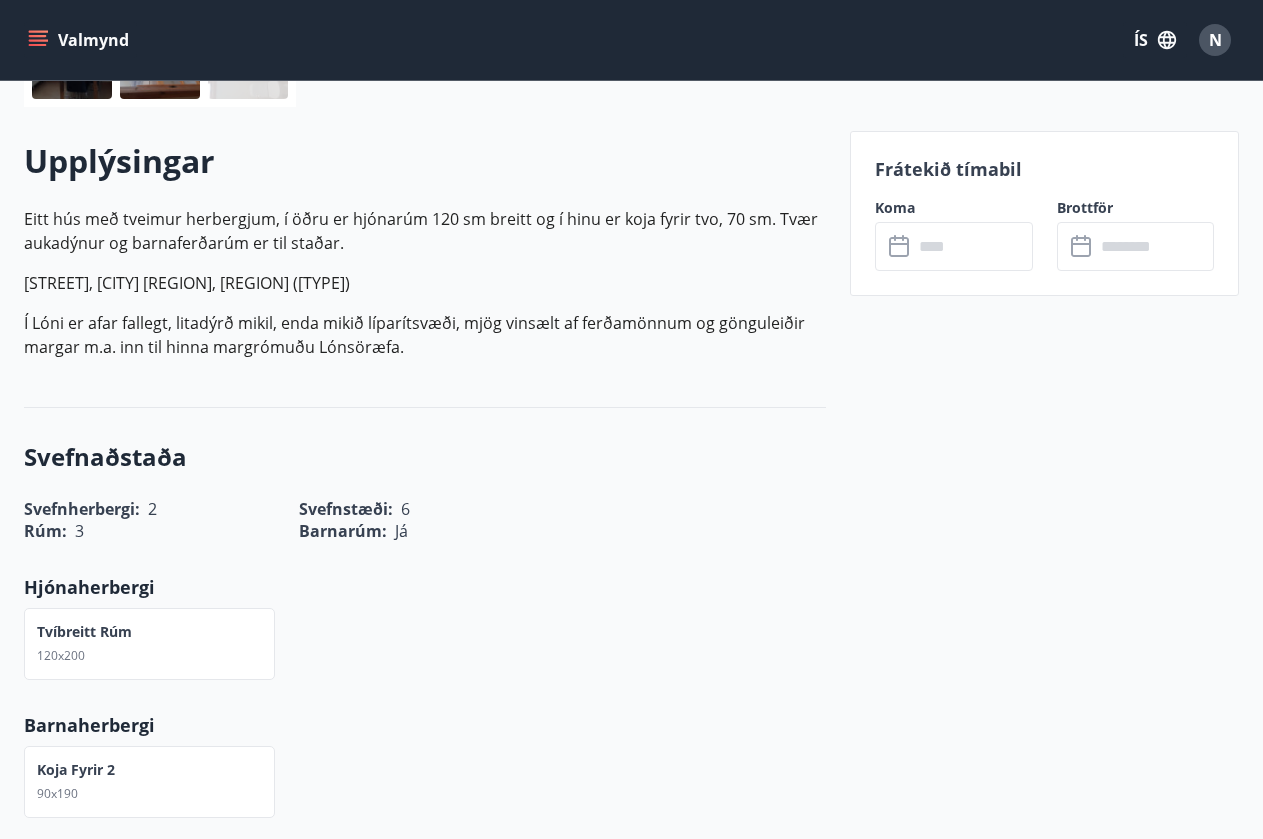 click on "Frátekið tímabil" at bounding box center (1044, 169) 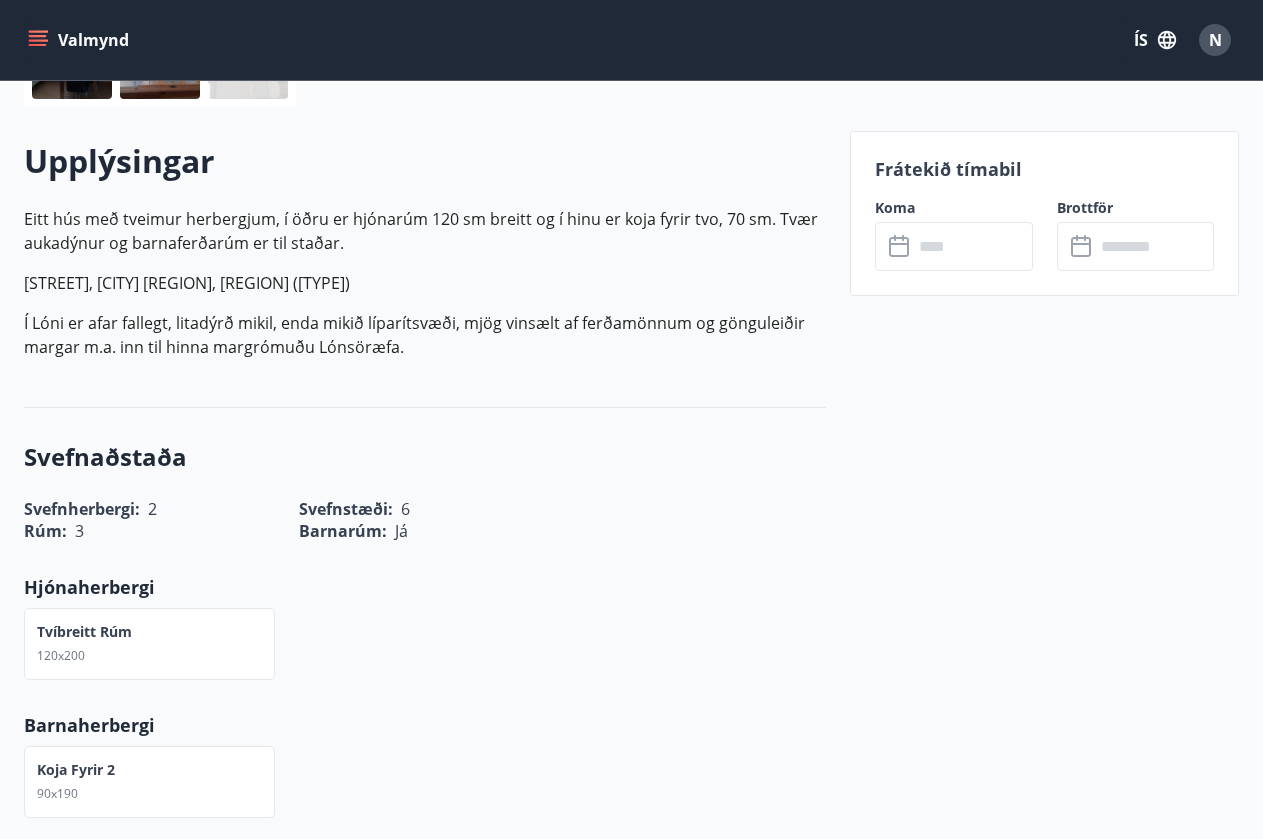 click at bounding box center (973, 246) 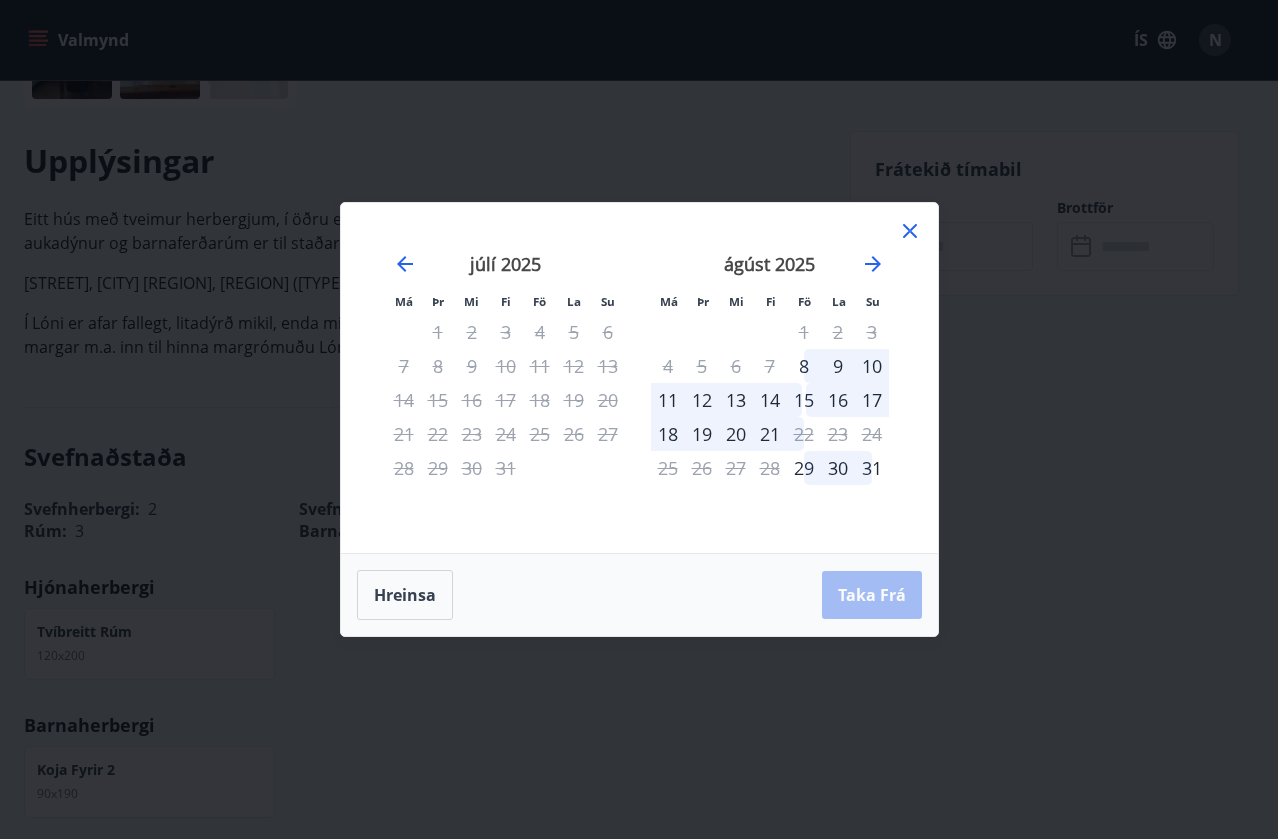 click 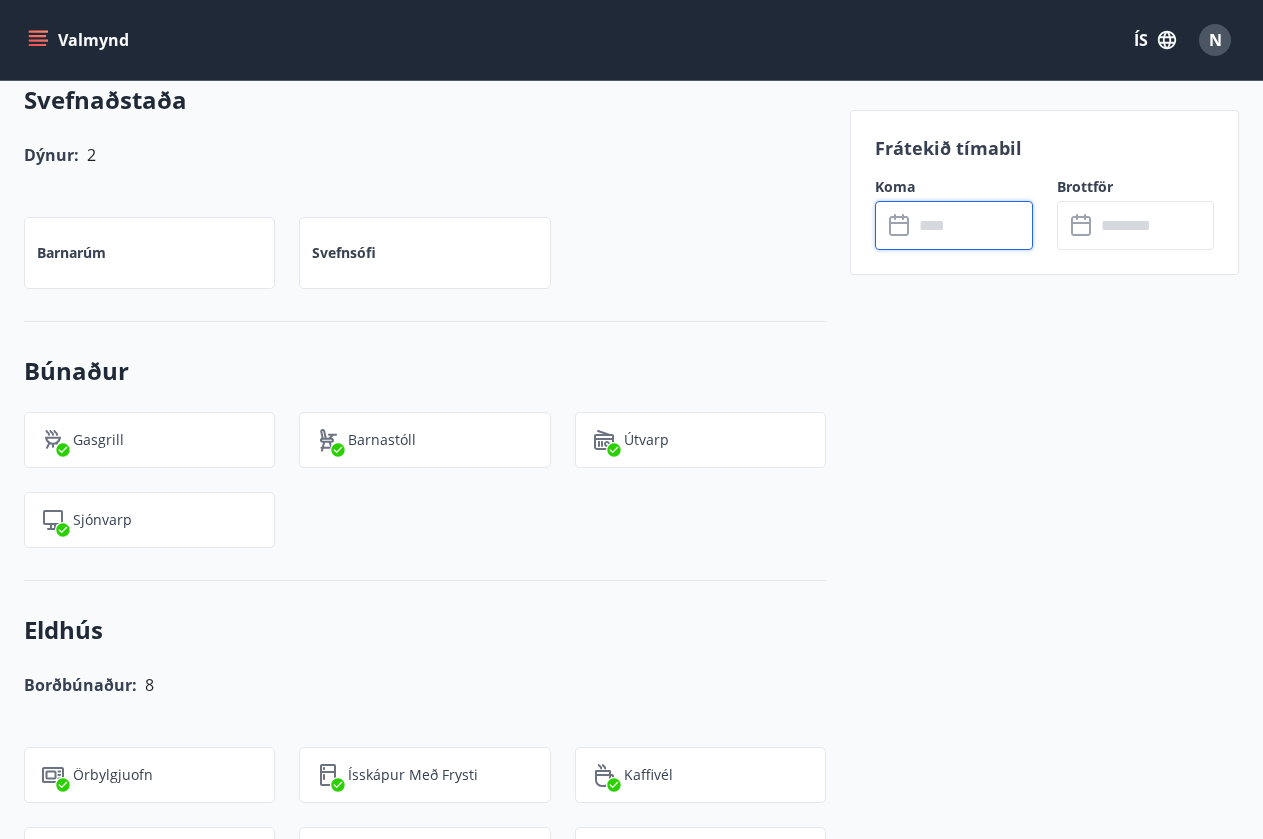 scroll, scrollTop: 0, scrollLeft: 0, axis: both 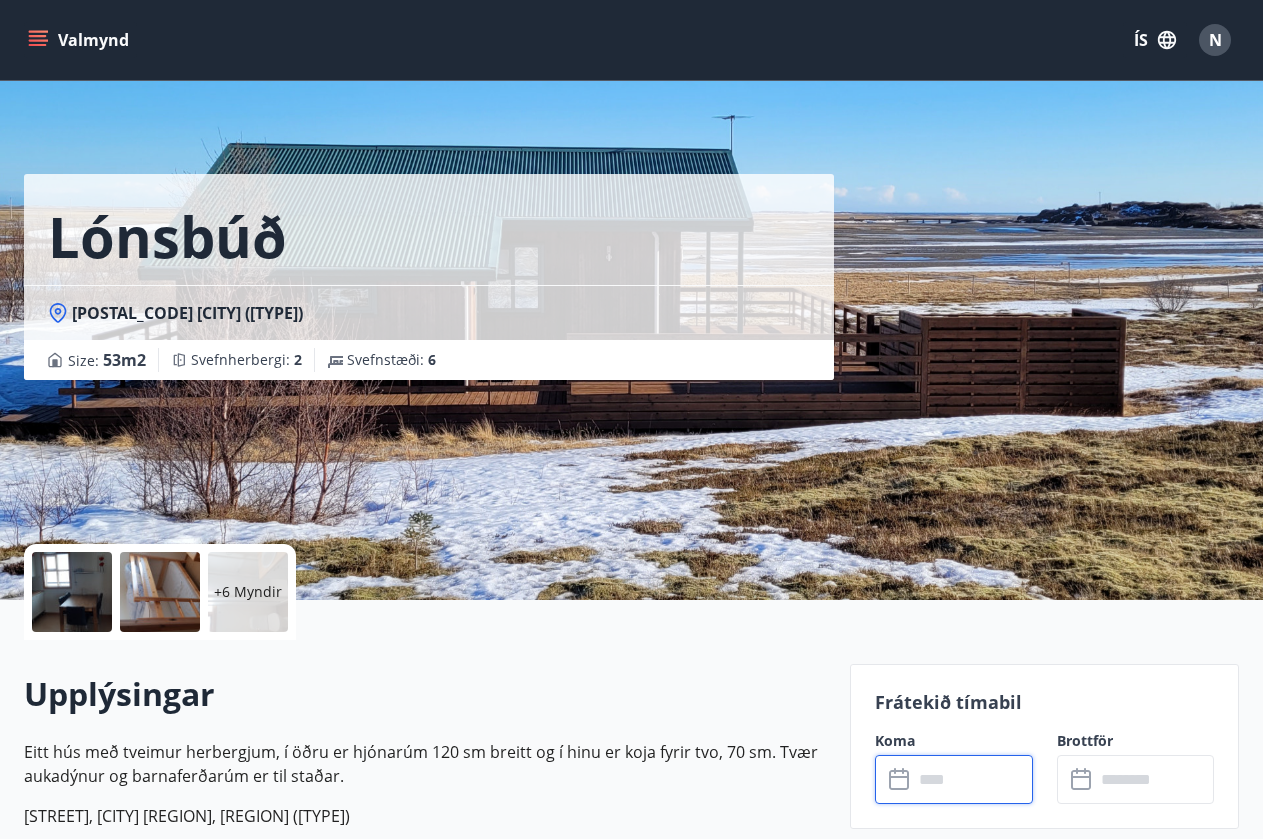 click 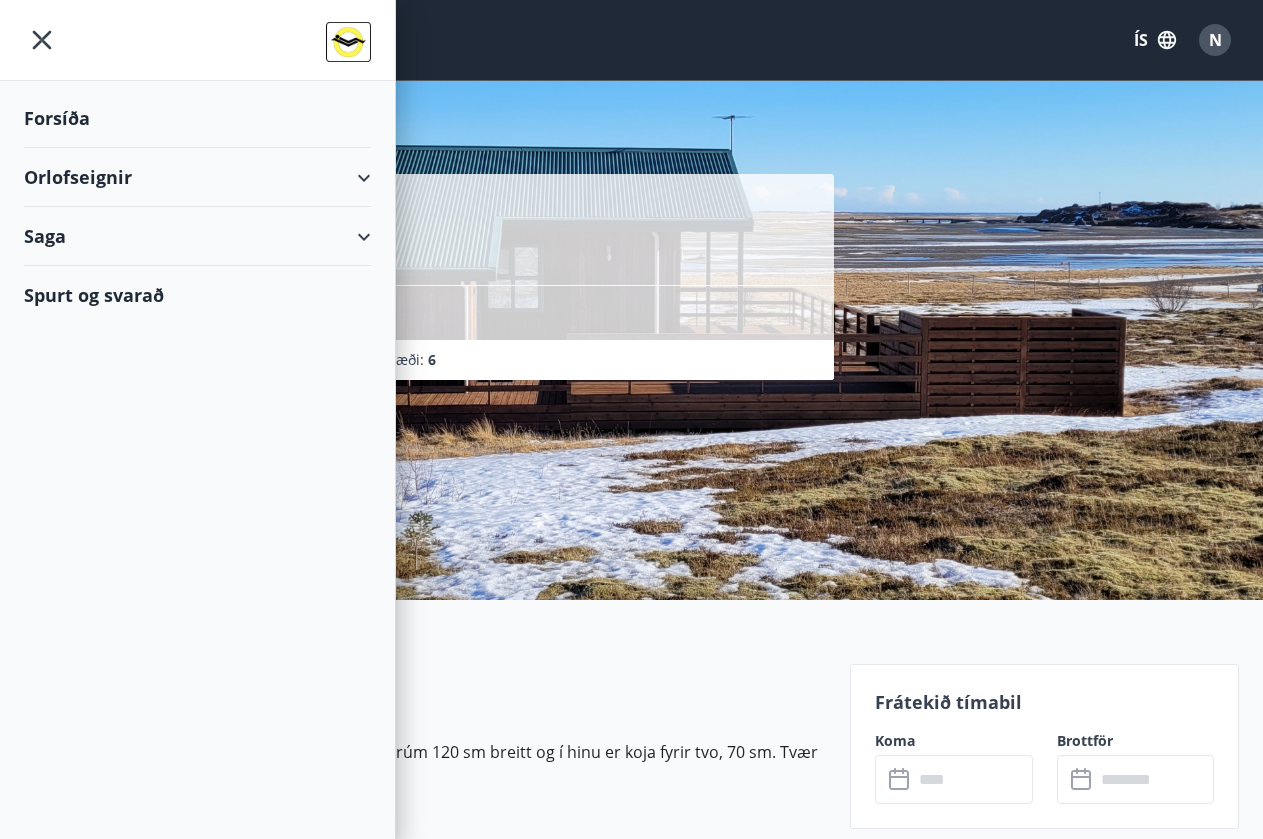 click on "Orlofseignir" at bounding box center [197, 177] 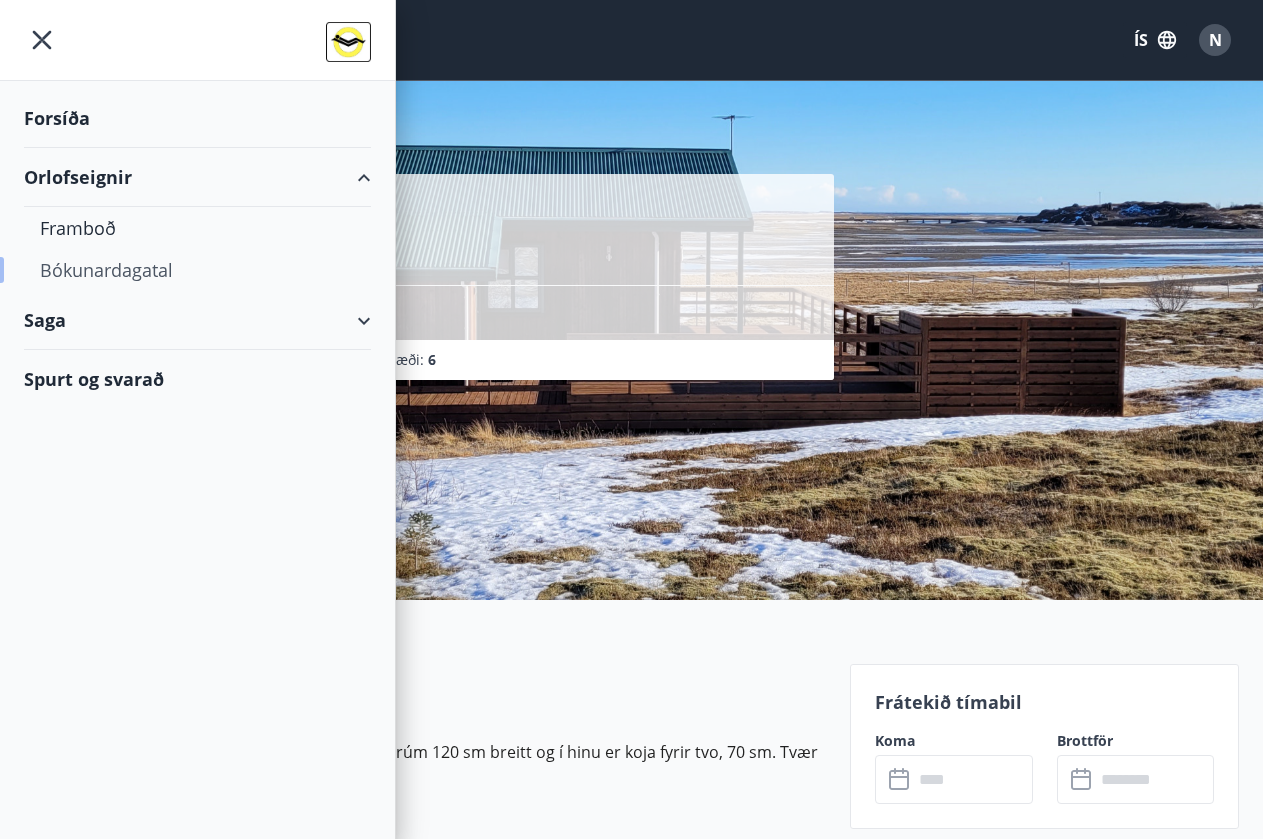 click on "Bókunardagatal" at bounding box center [197, 270] 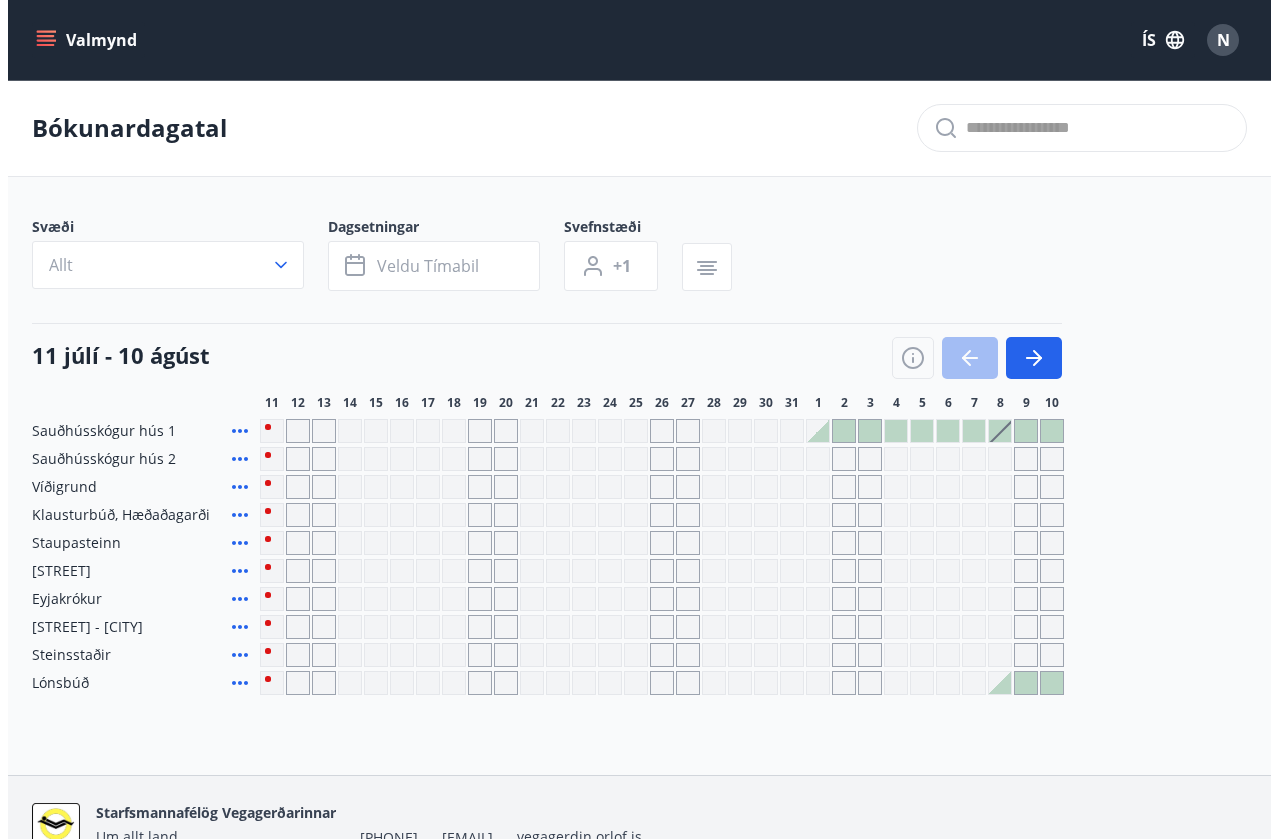 scroll, scrollTop: 104, scrollLeft: 0, axis: vertical 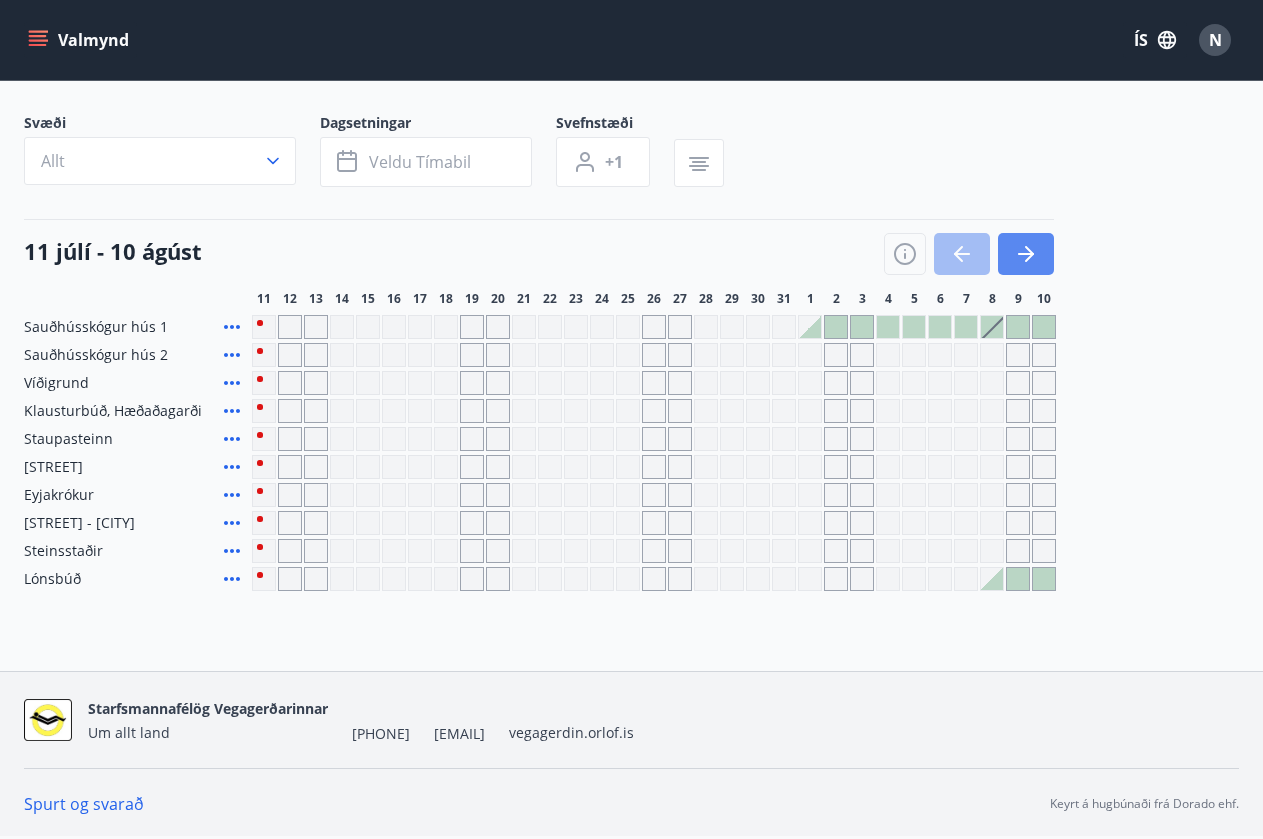 click 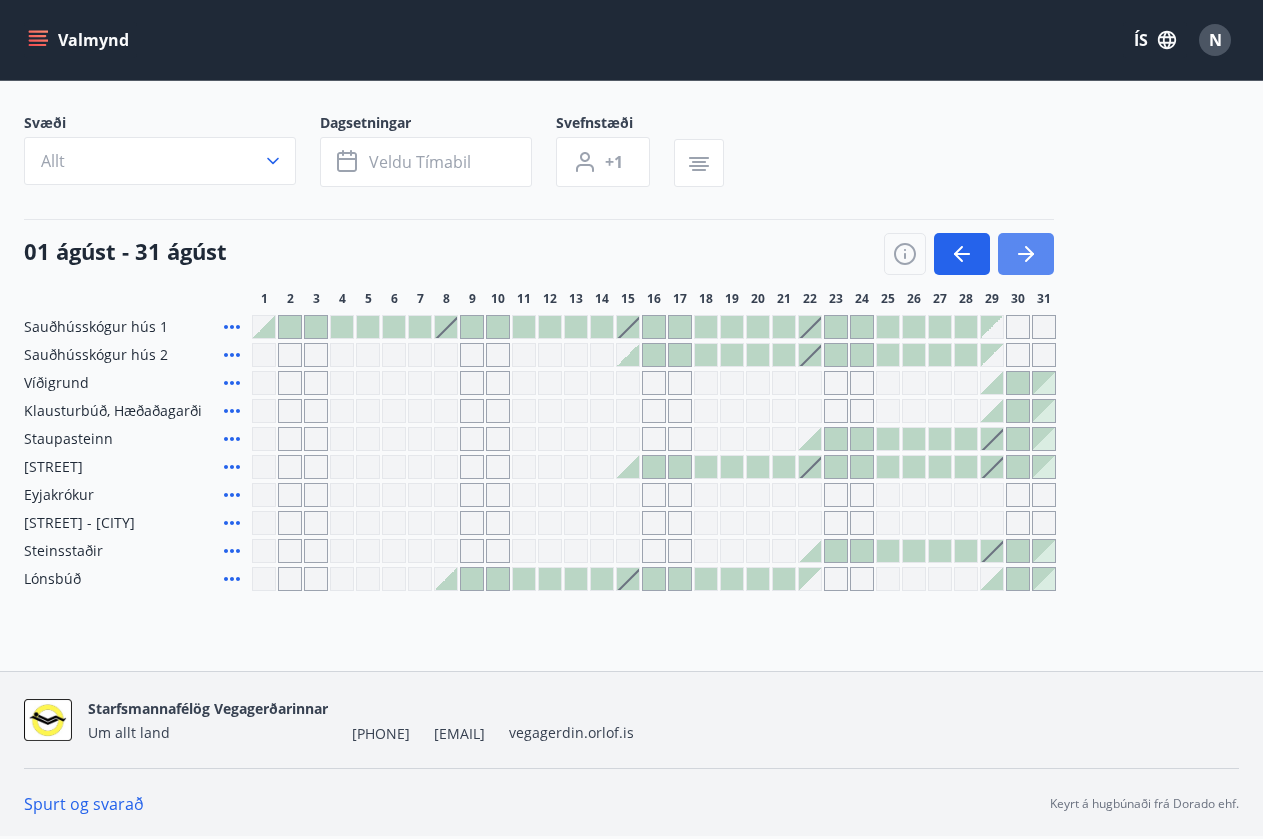 click at bounding box center [1026, 254] 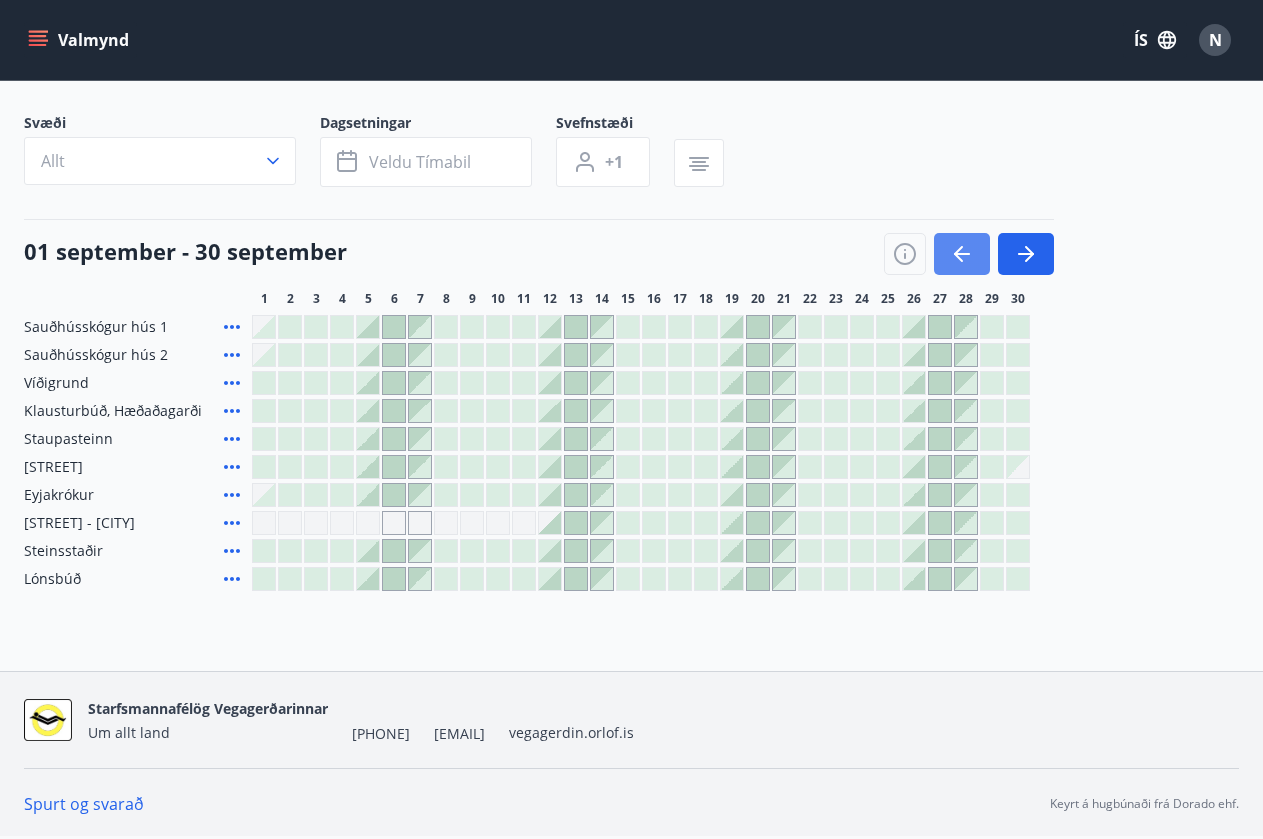 click 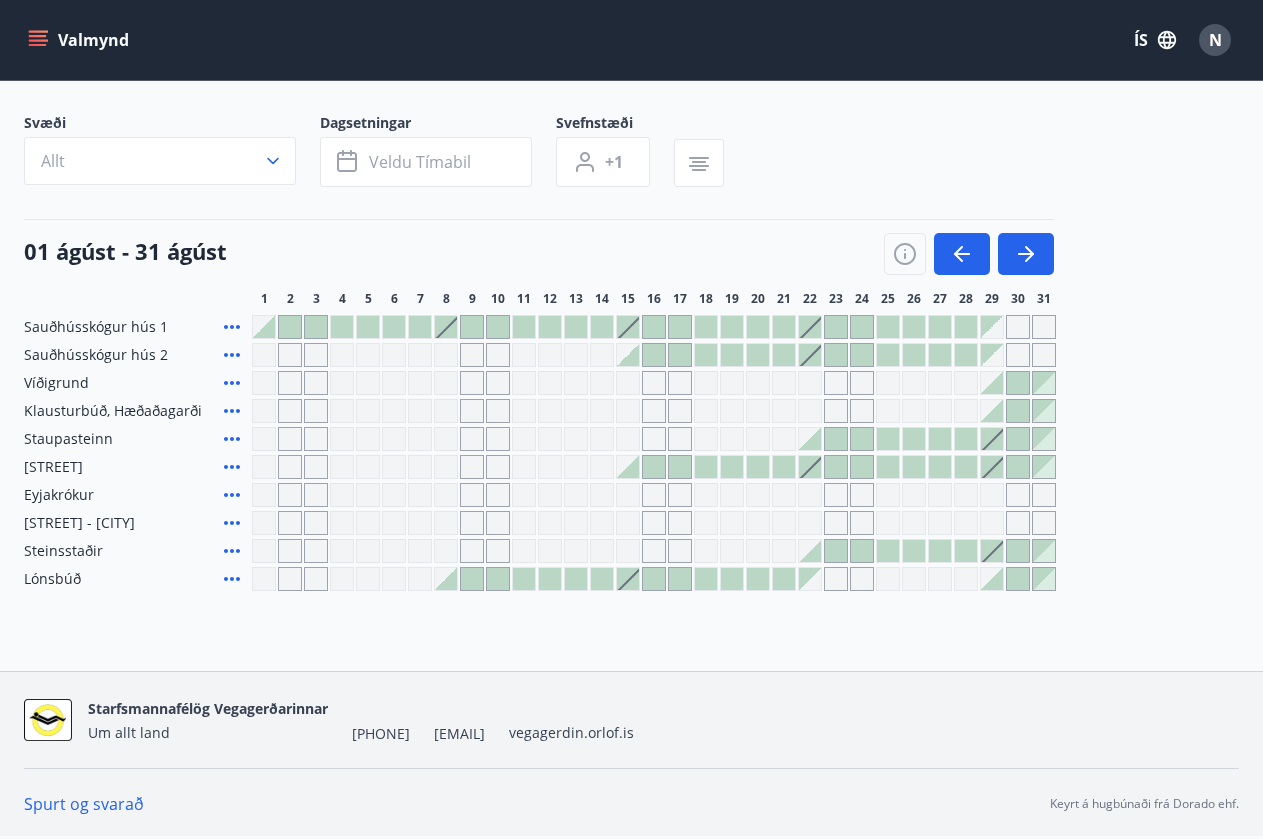 click 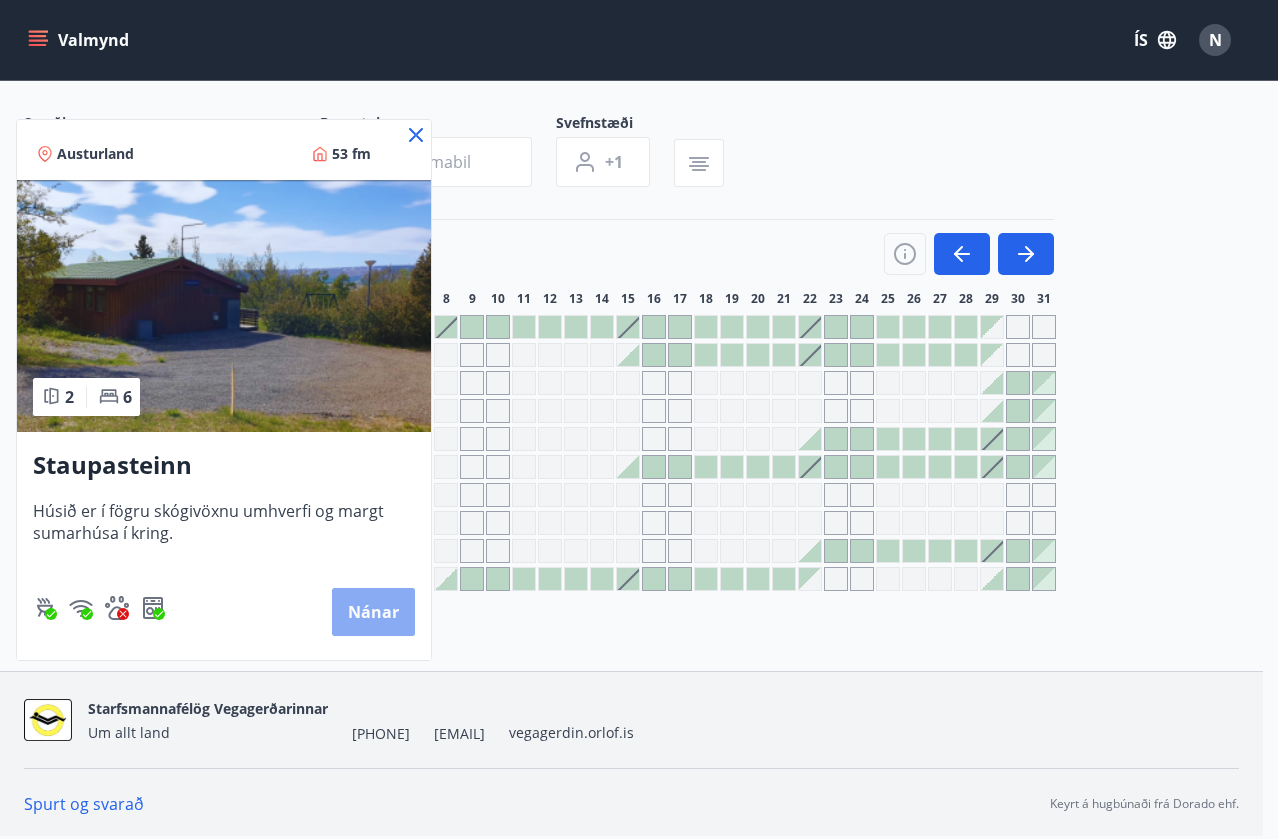 click on "Nánar" at bounding box center [373, 612] 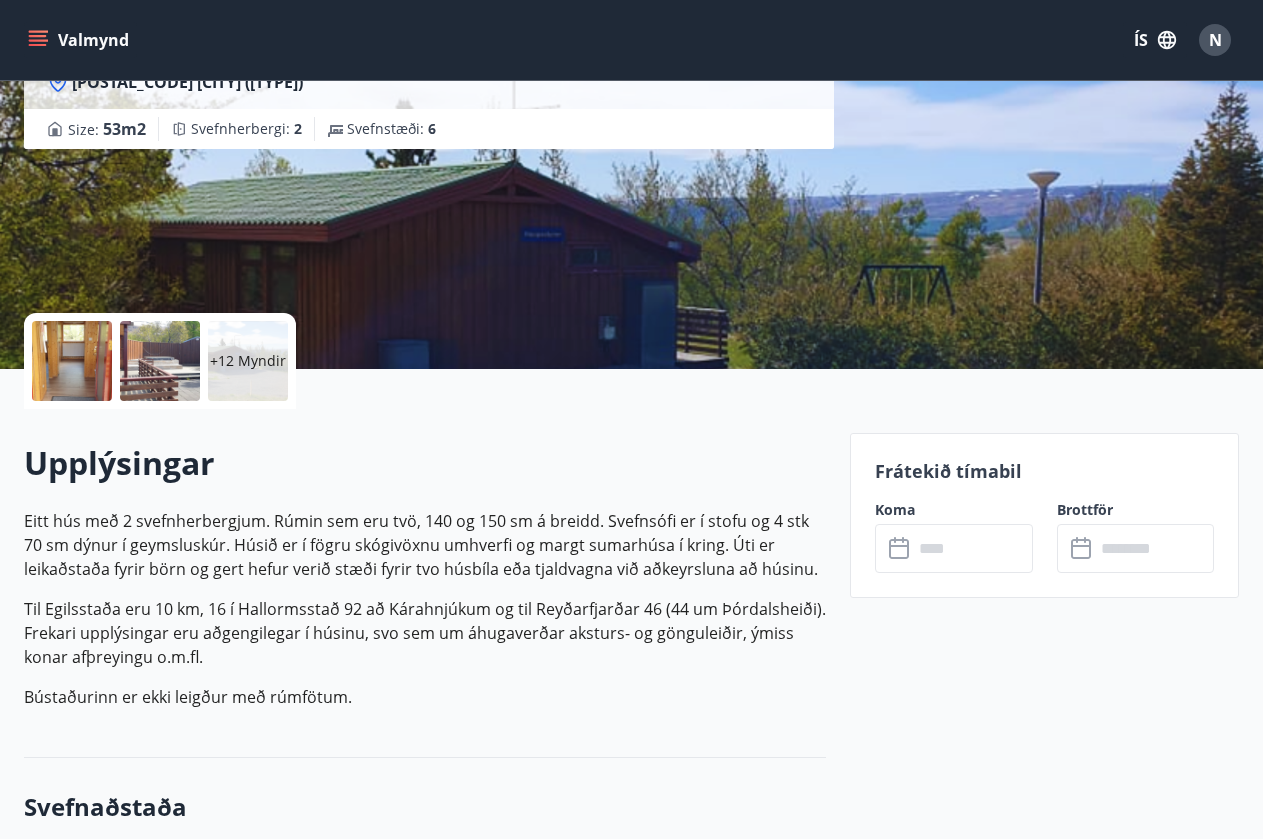 scroll, scrollTop: 267, scrollLeft: 0, axis: vertical 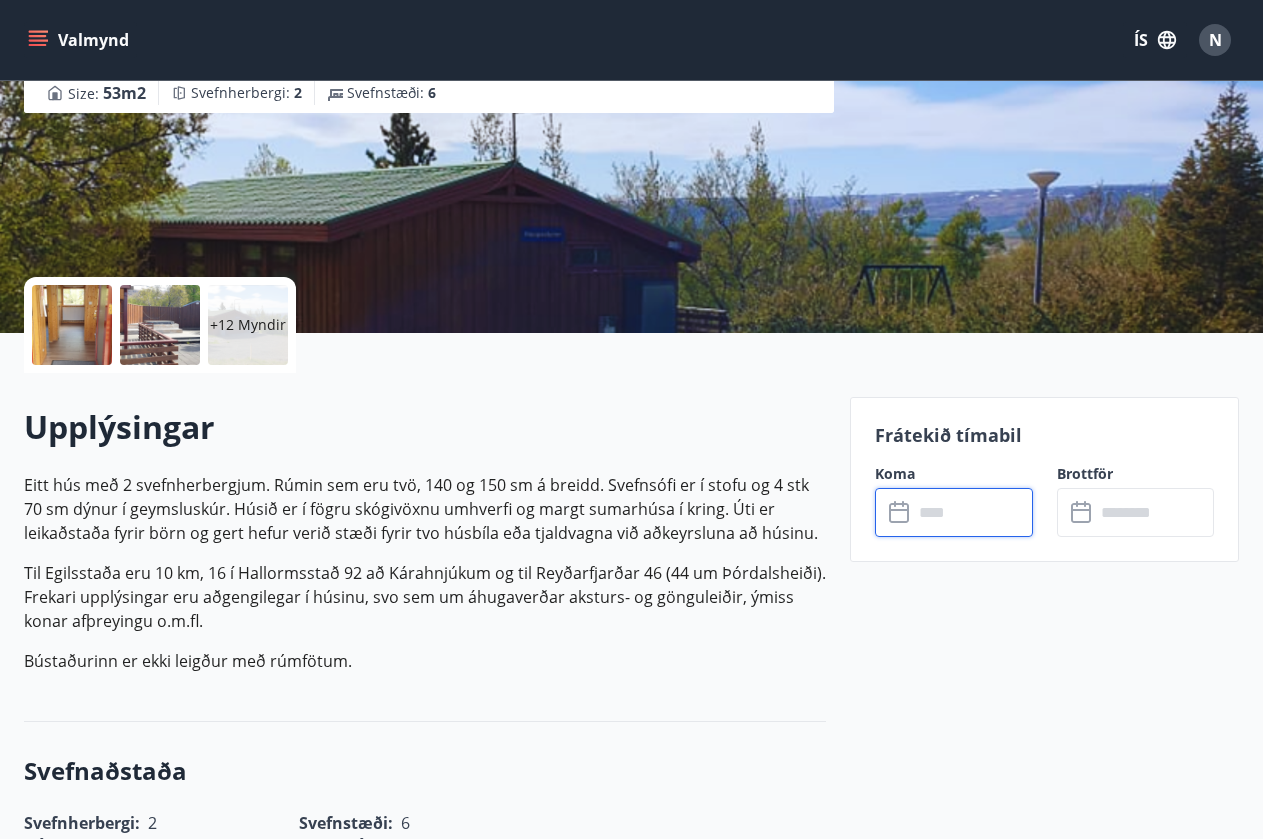 click at bounding box center [973, 512] 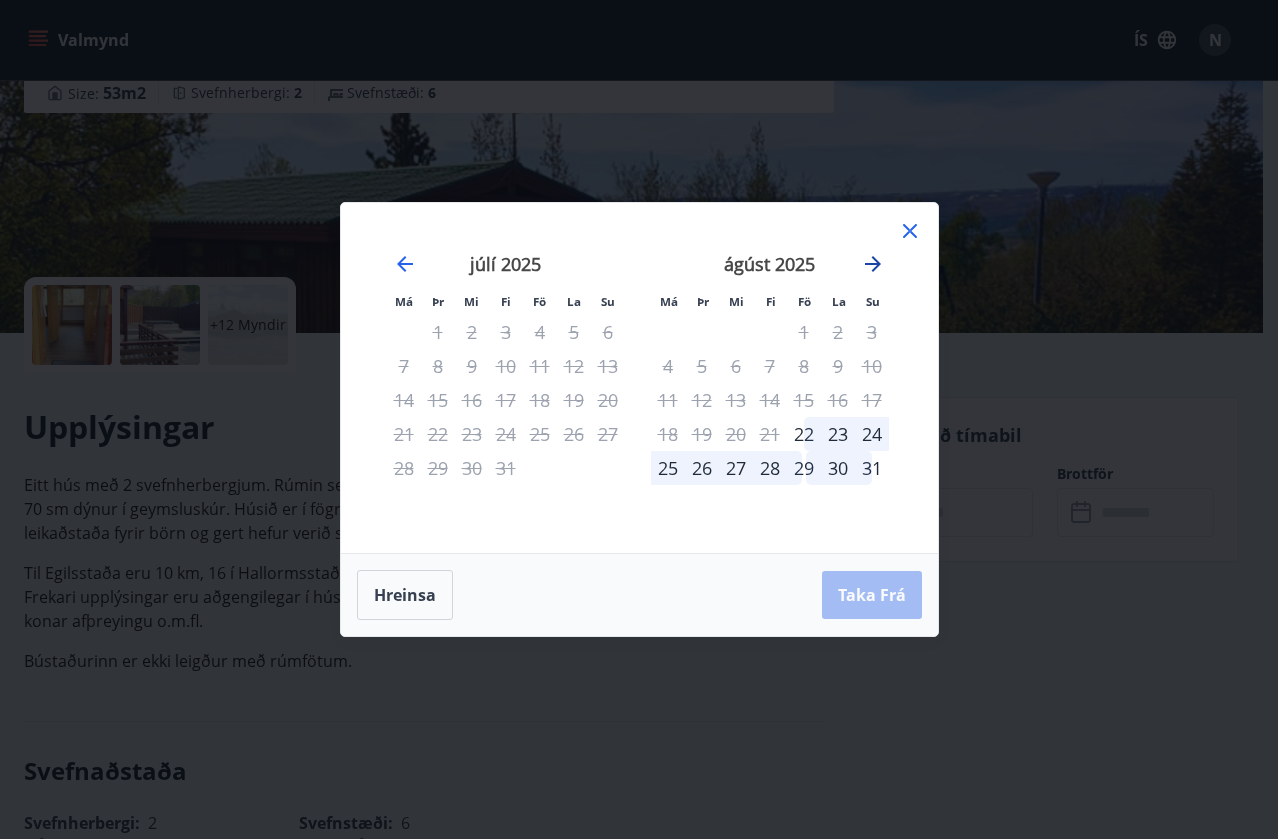 click 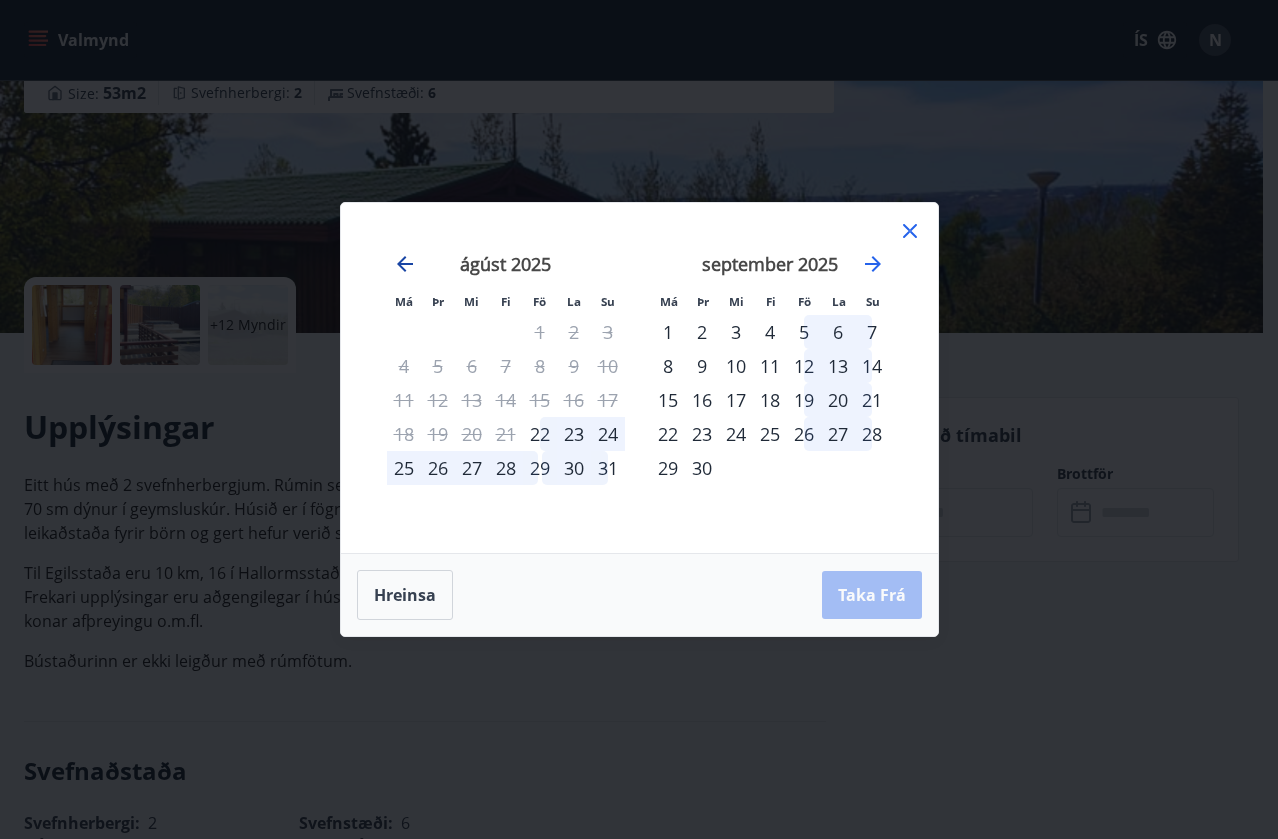 click 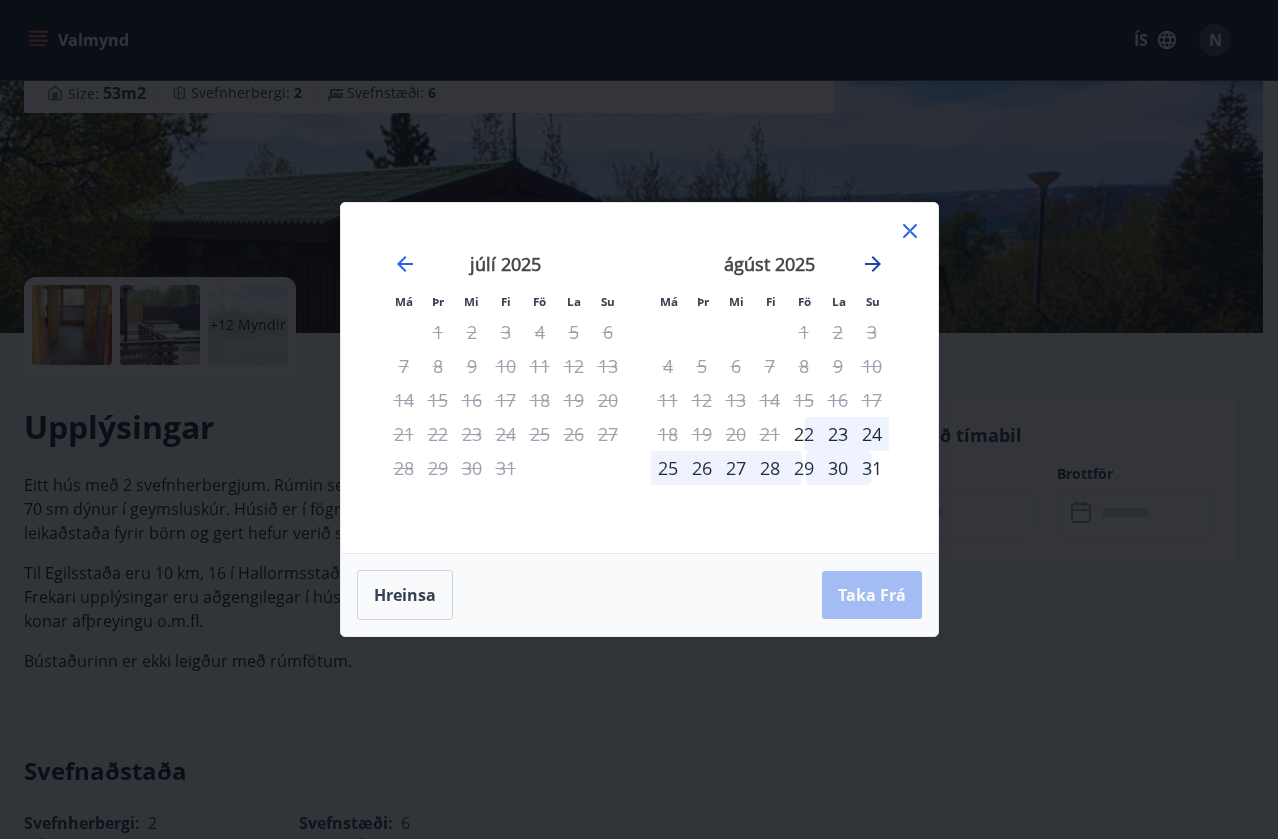 click 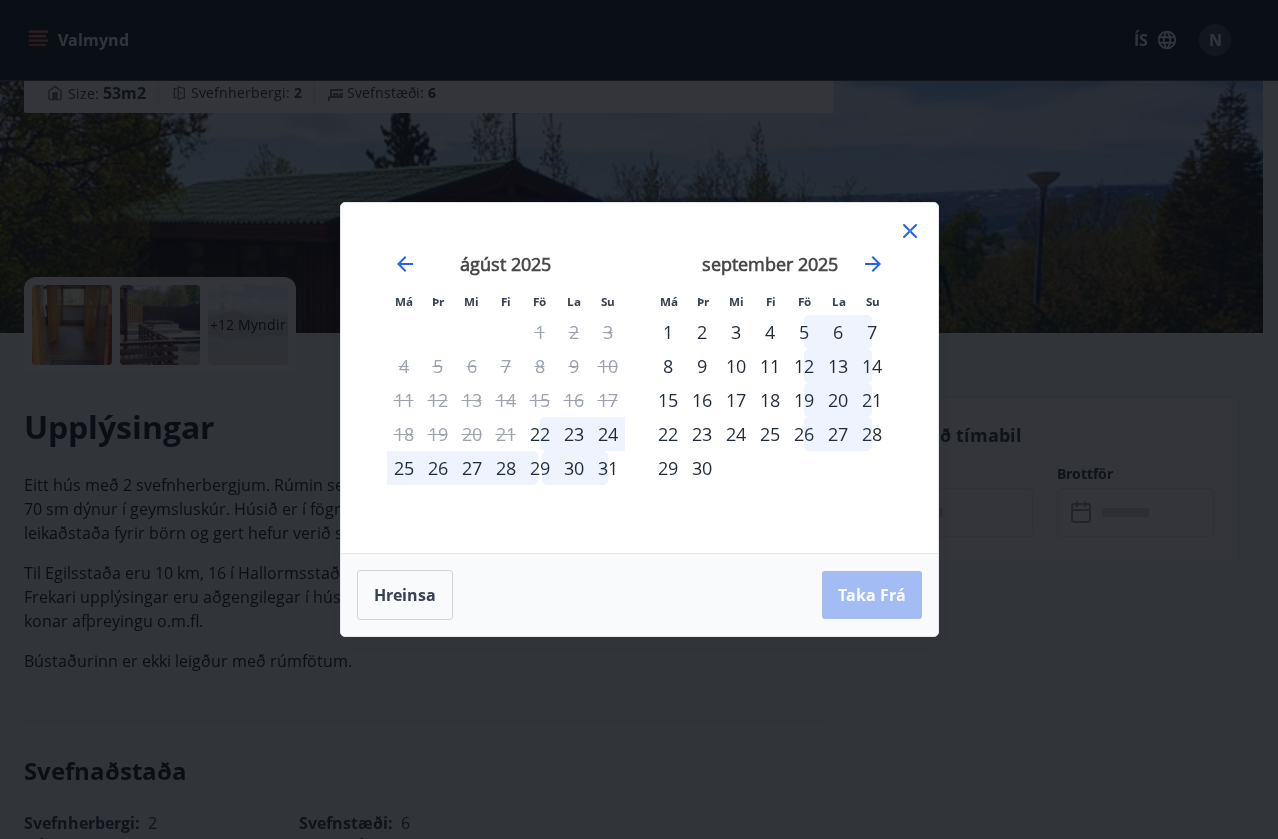 click 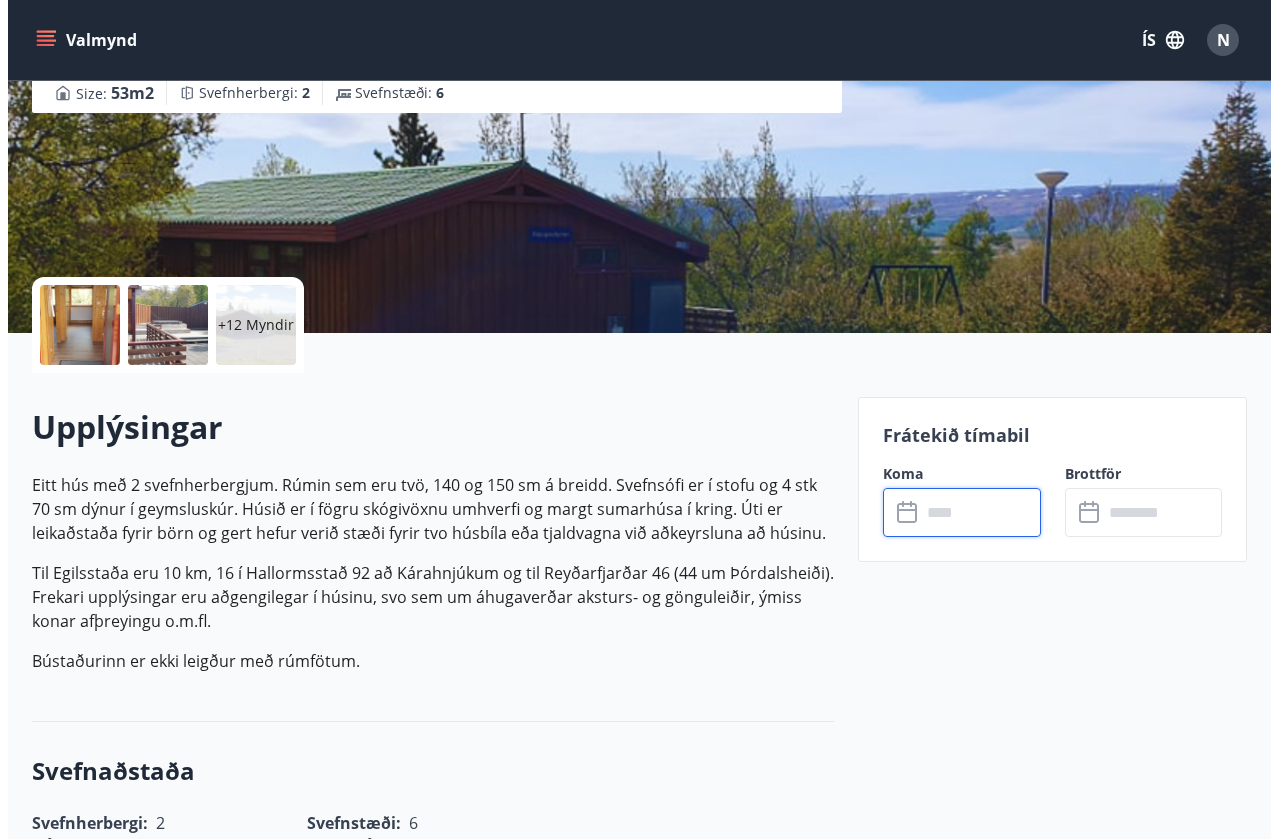 scroll, scrollTop: 0, scrollLeft: 0, axis: both 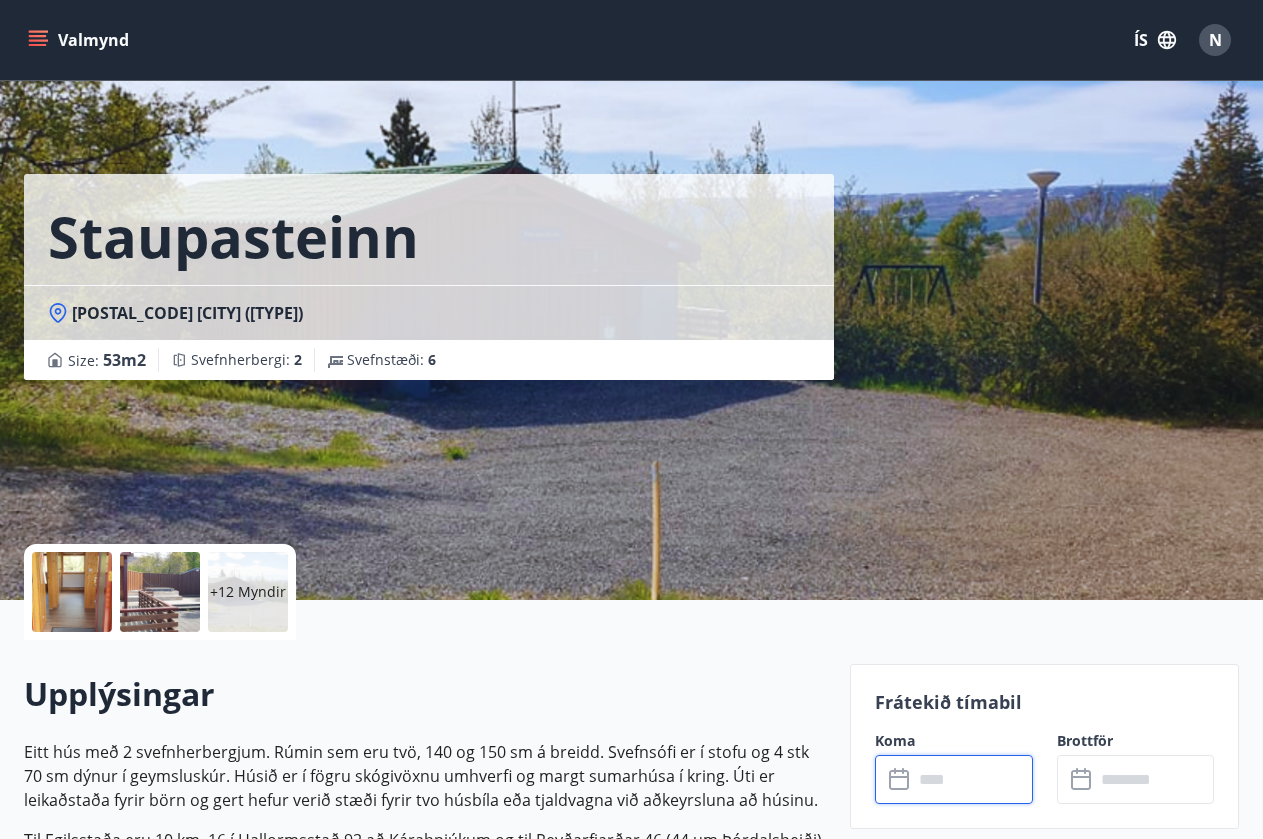 click at bounding box center (72, 592) 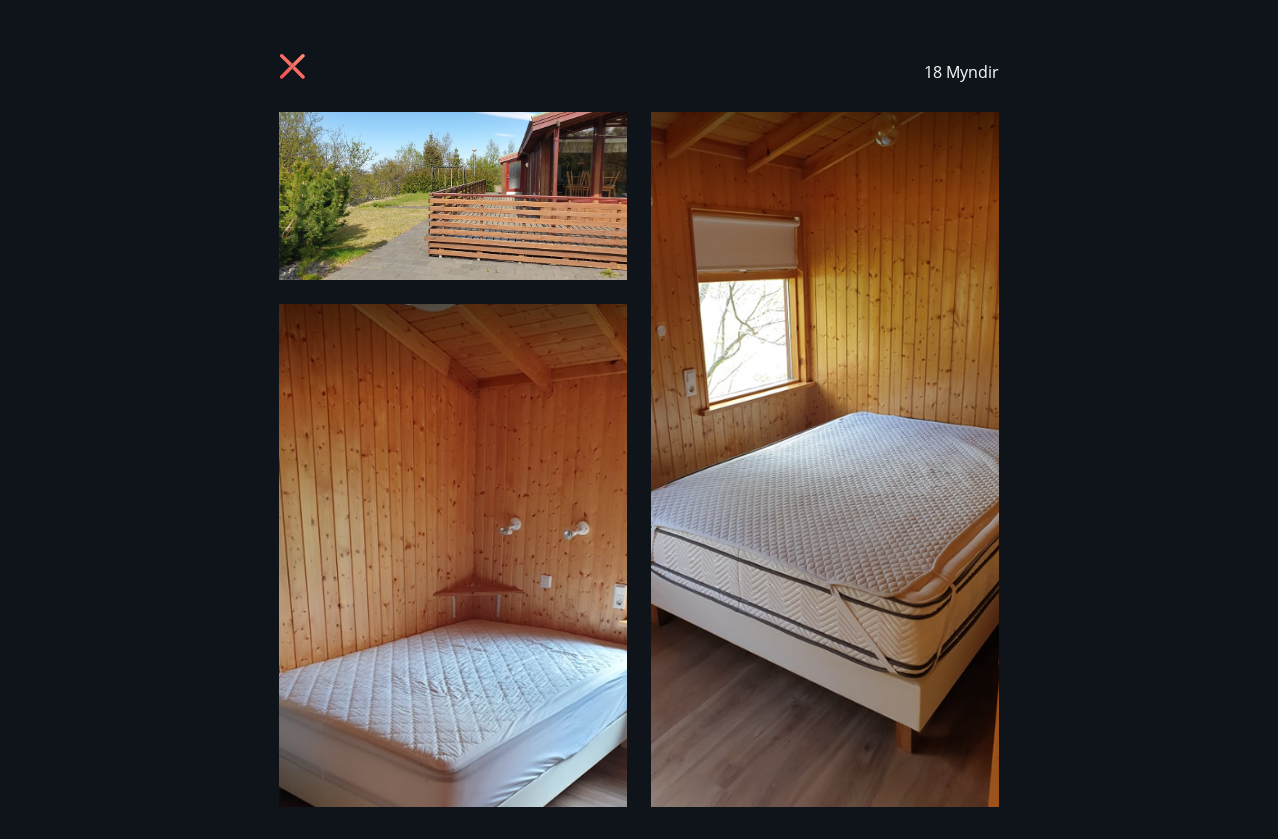 click on "18   Myndir" at bounding box center (639, 419) 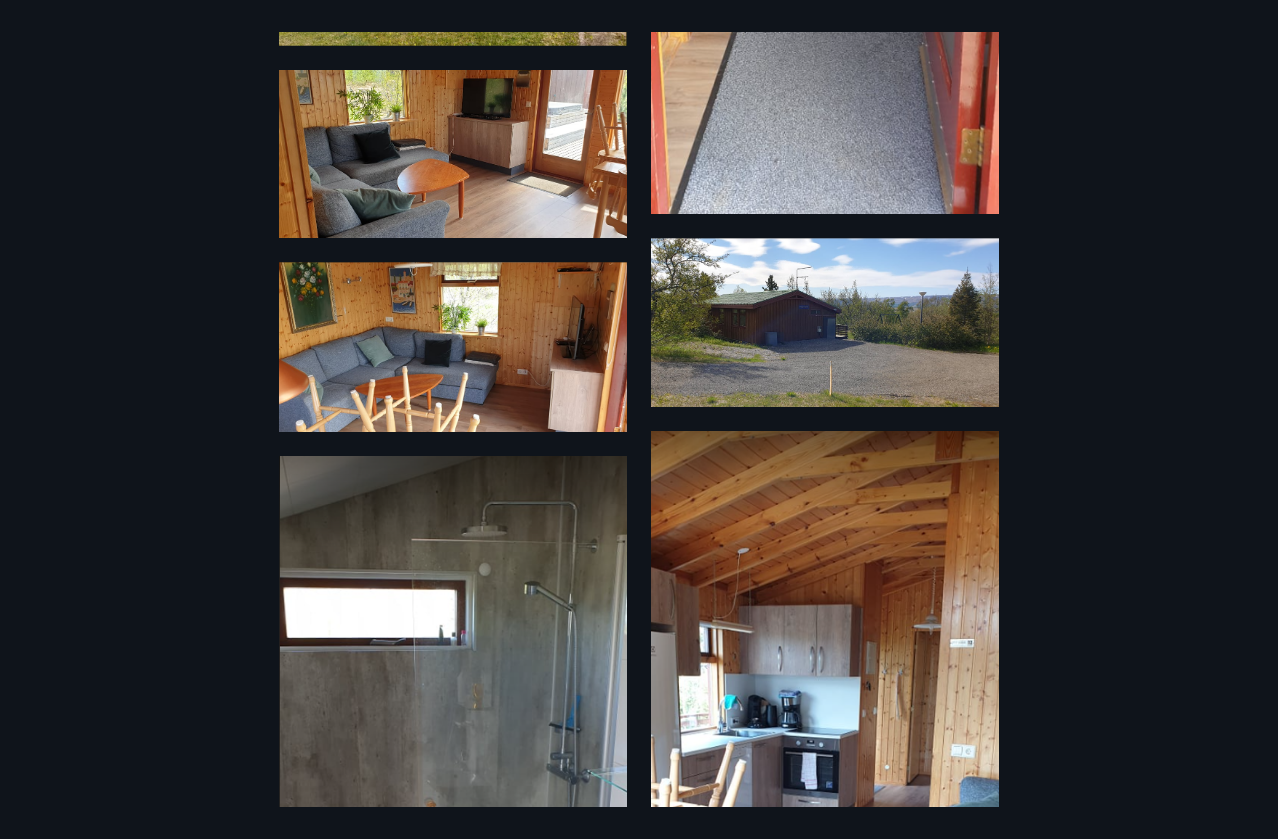 scroll, scrollTop: 0, scrollLeft: 0, axis: both 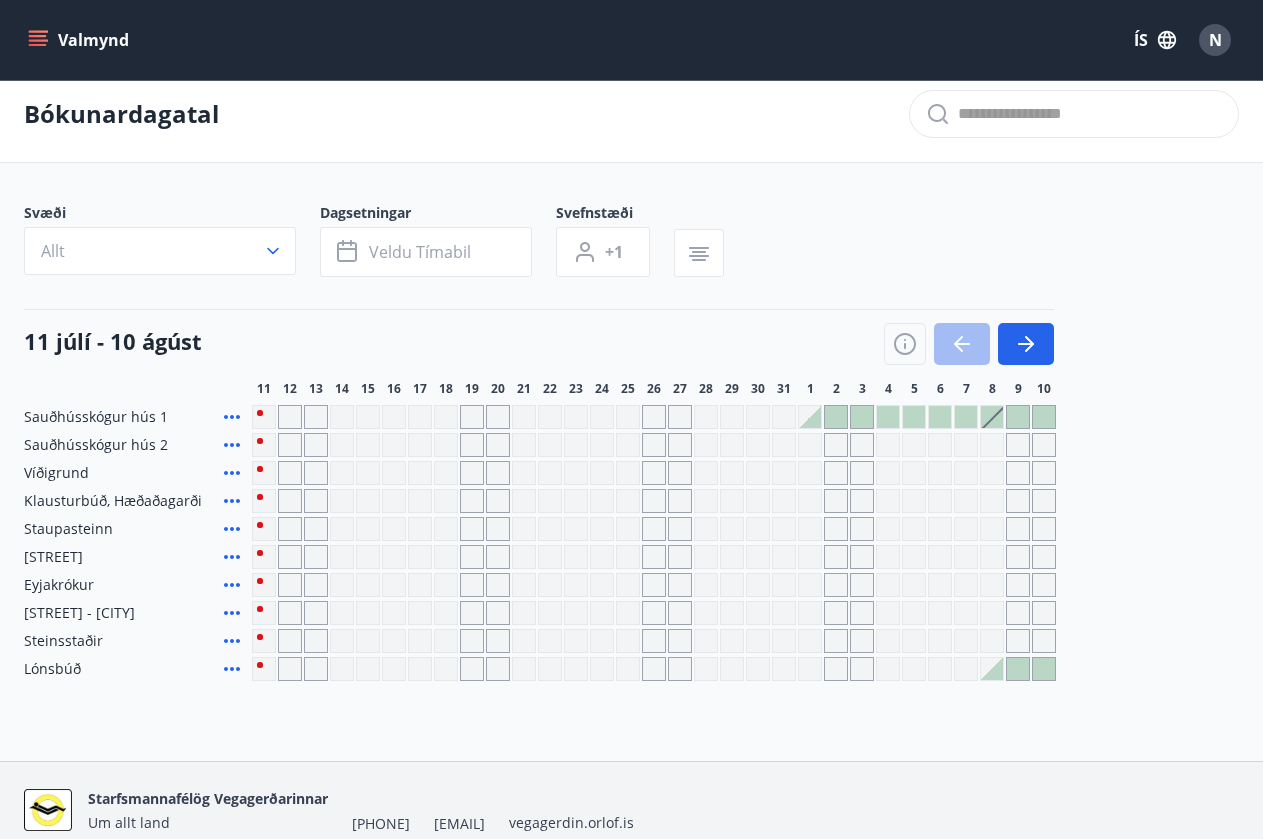 click 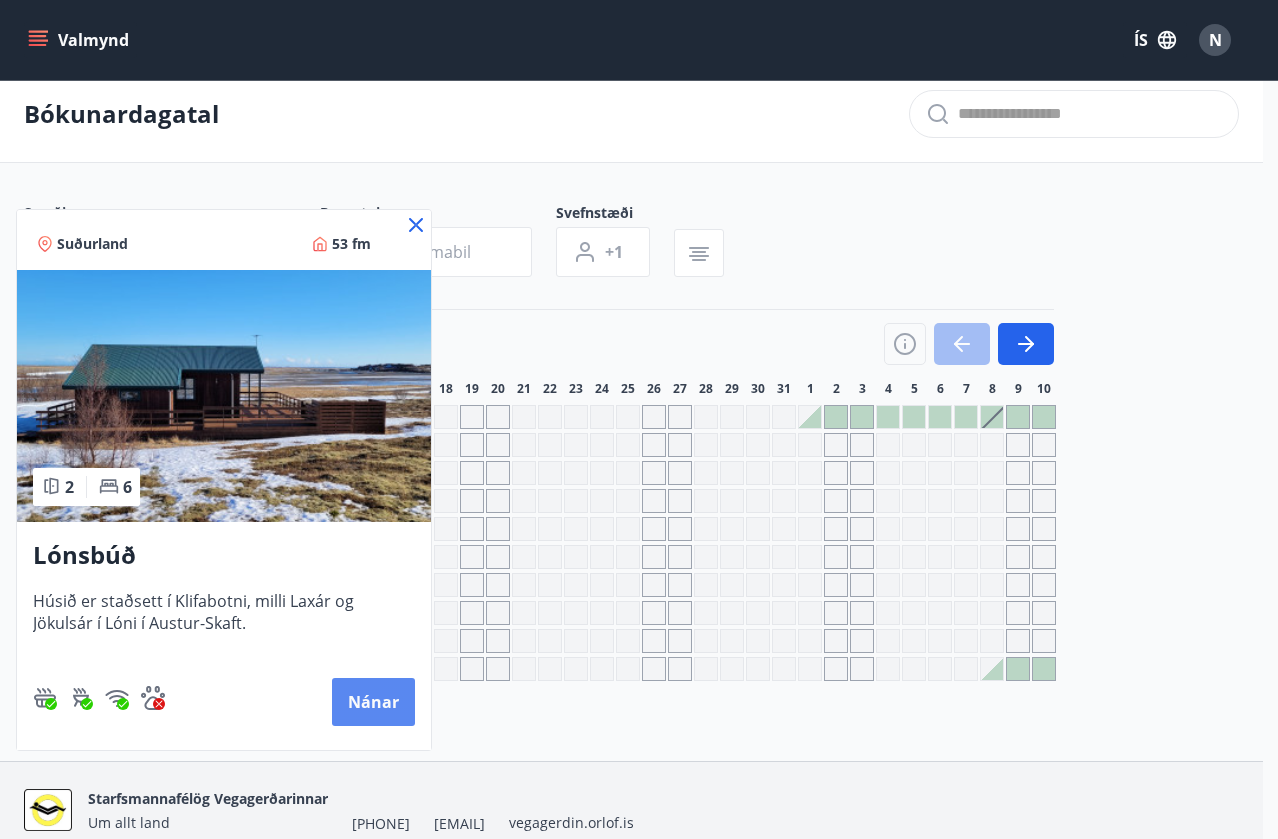 click on "Nánar" at bounding box center [373, 702] 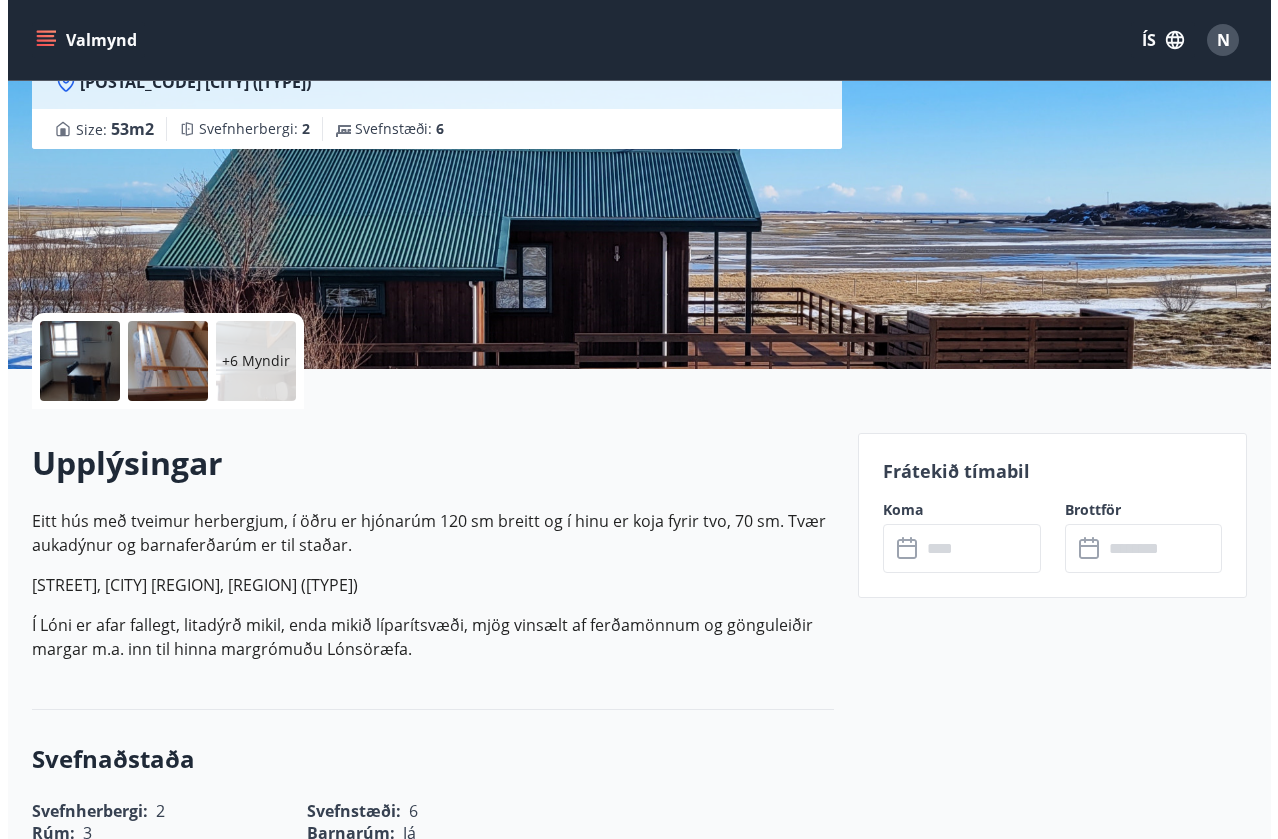 scroll, scrollTop: 267, scrollLeft: 0, axis: vertical 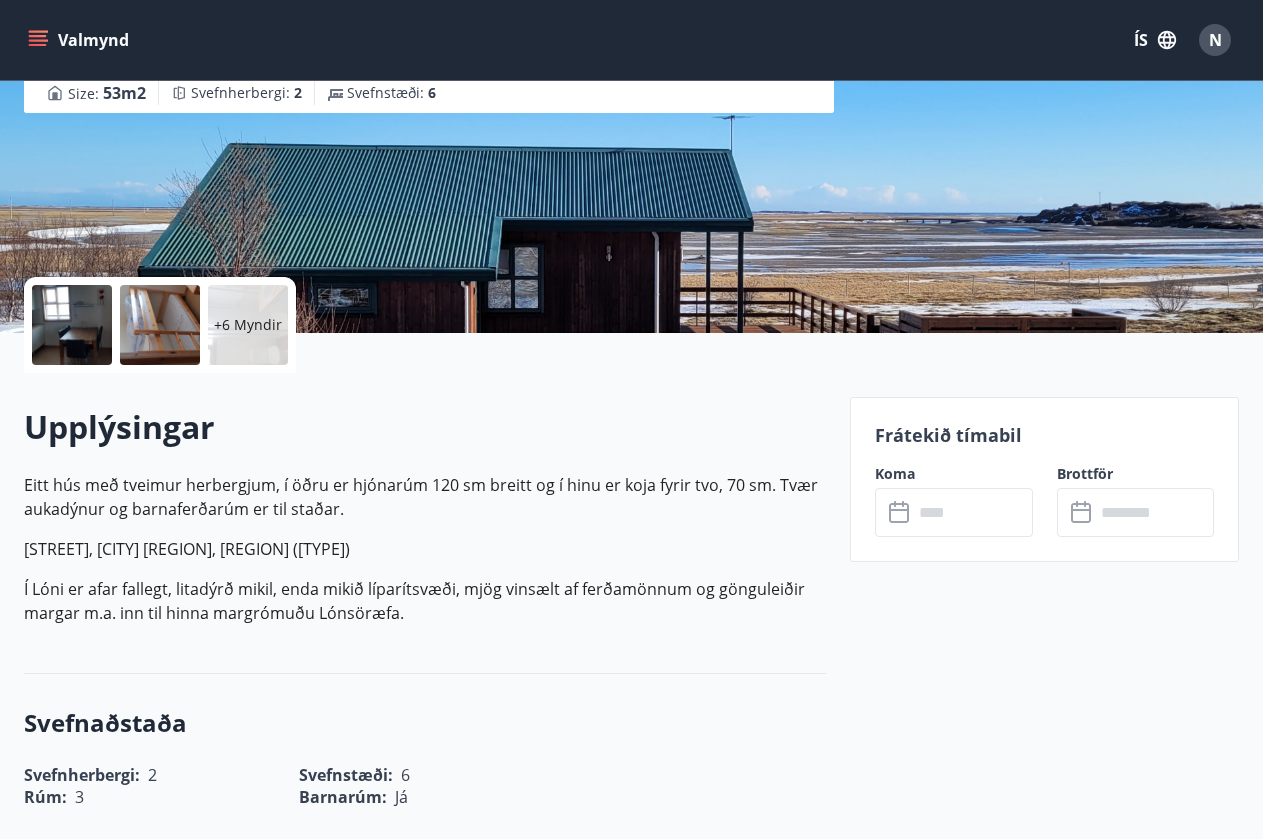 click at bounding box center [72, 325] 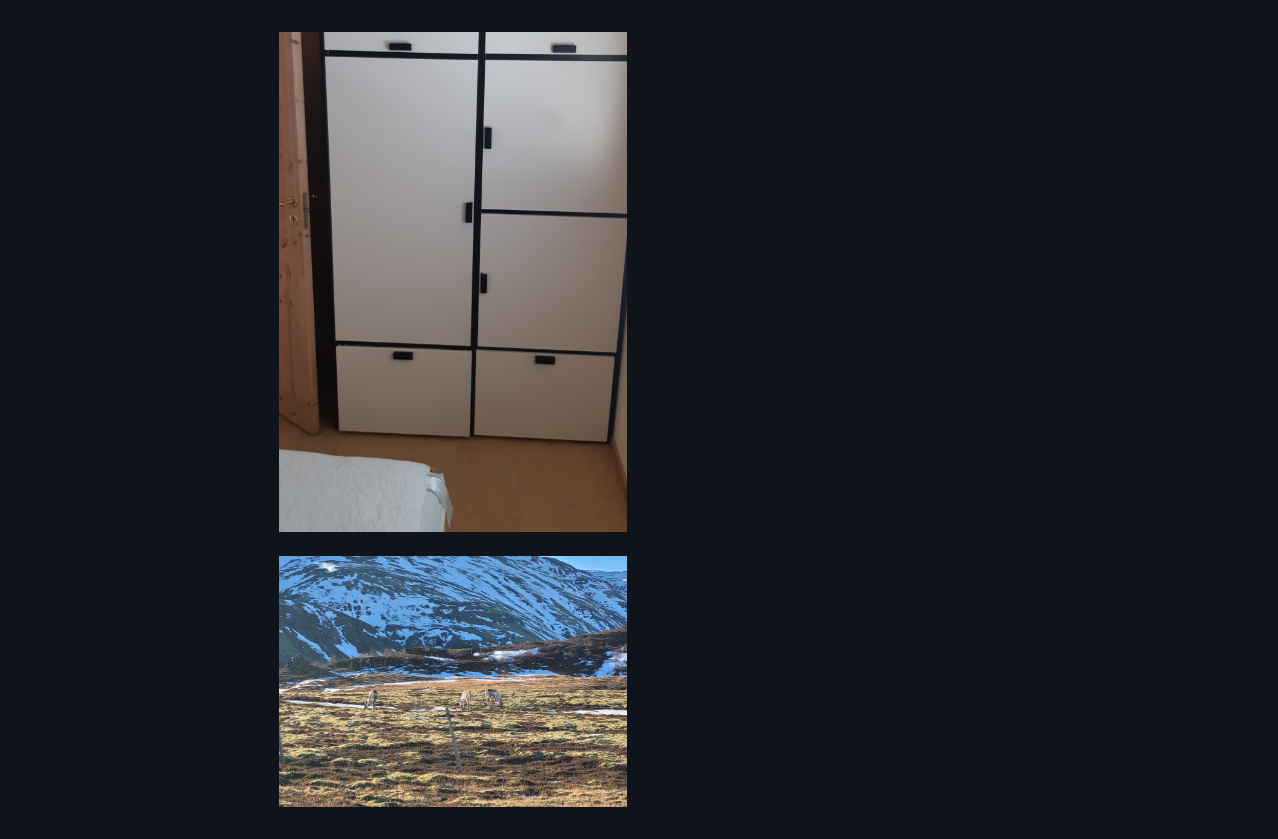scroll, scrollTop: 2178, scrollLeft: 0, axis: vertical 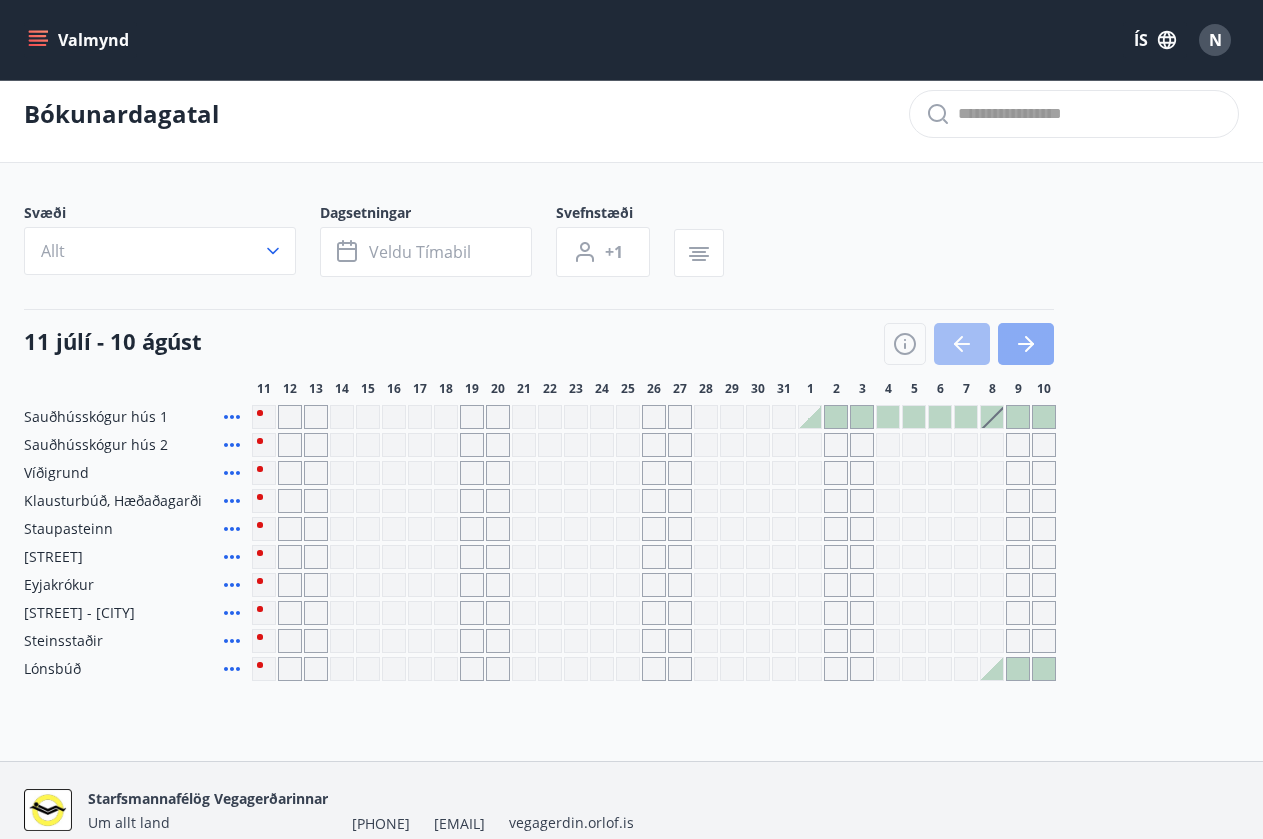click at bounding box center (1026, 344) 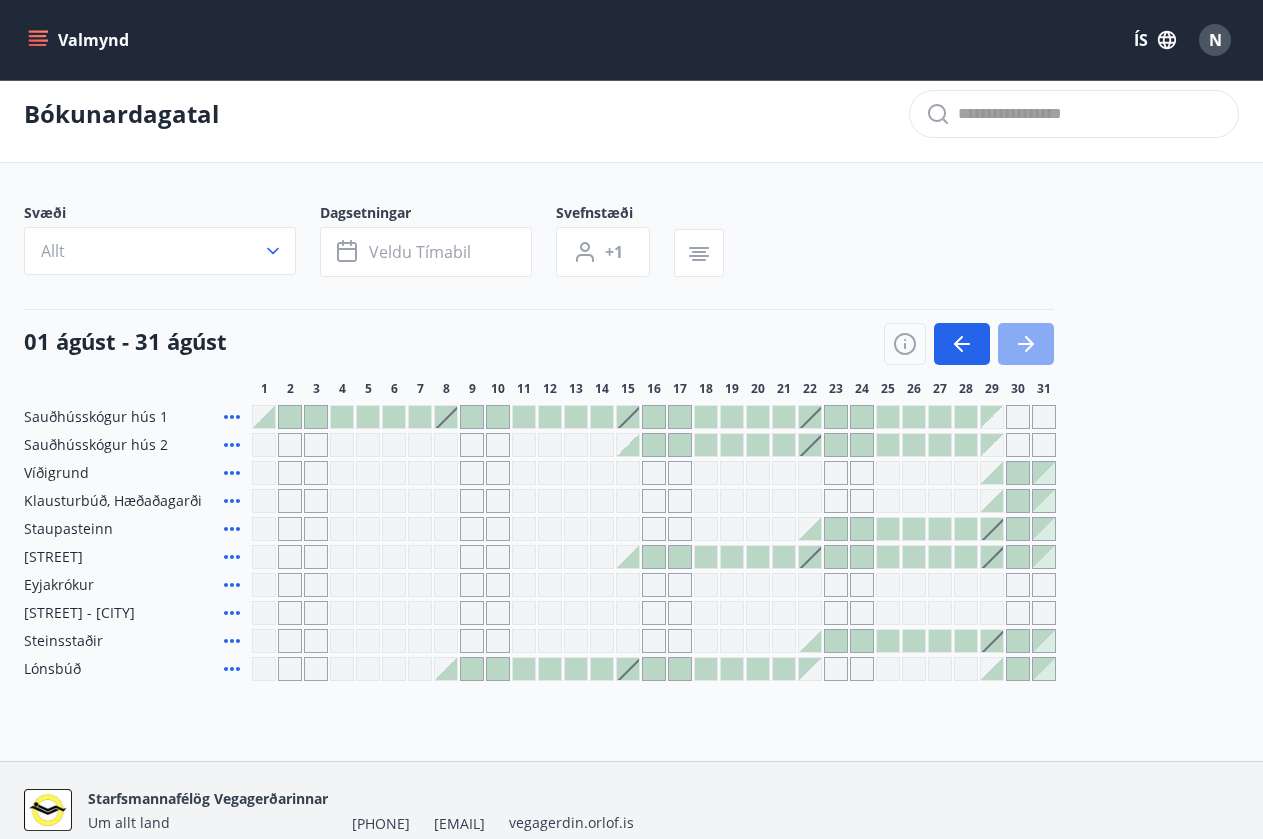 click 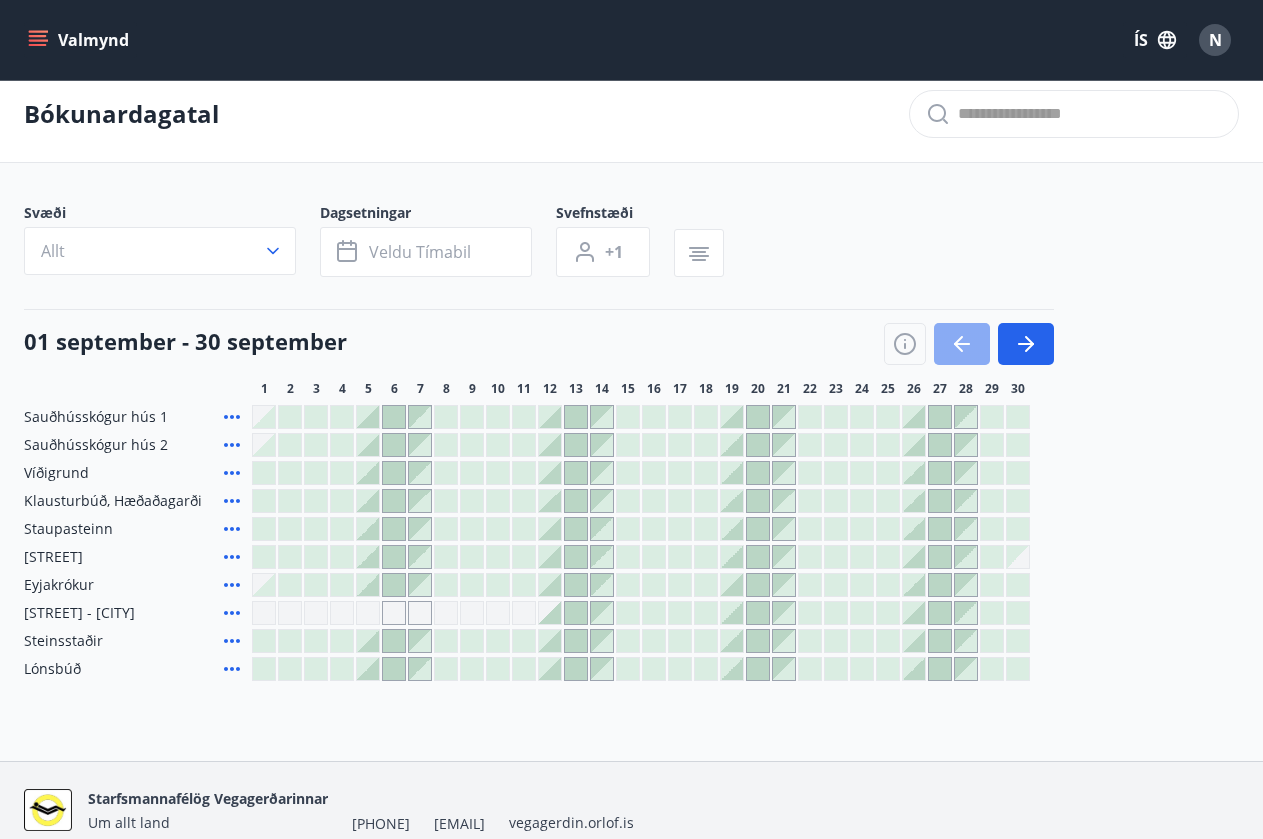 click 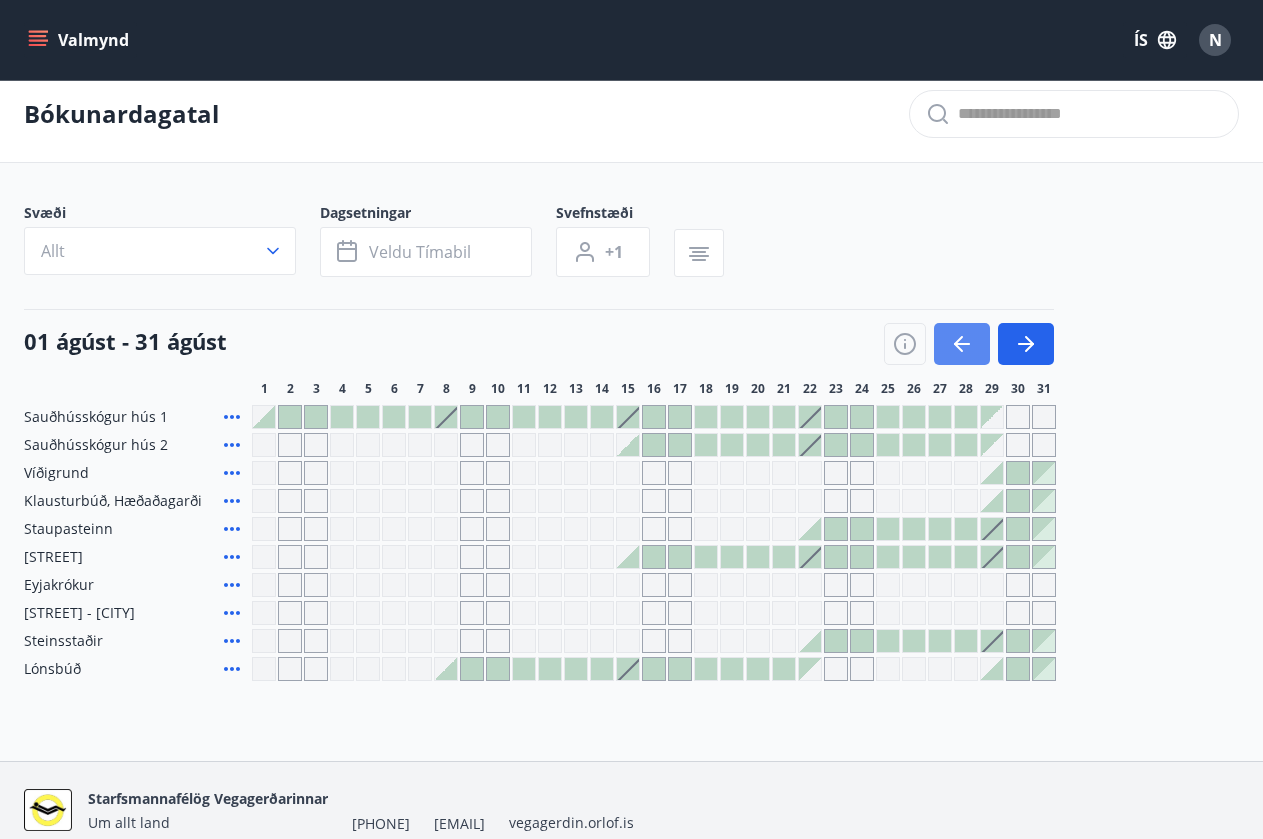 click 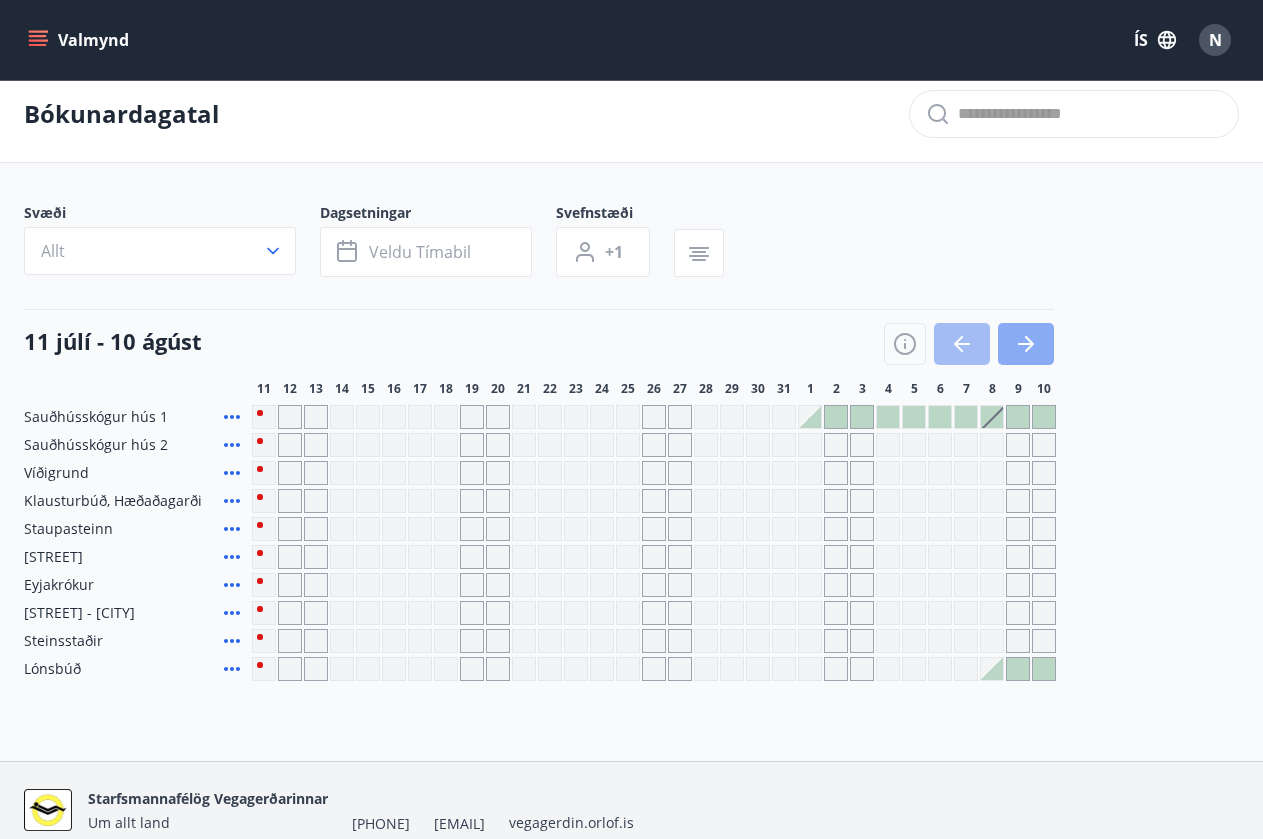 click 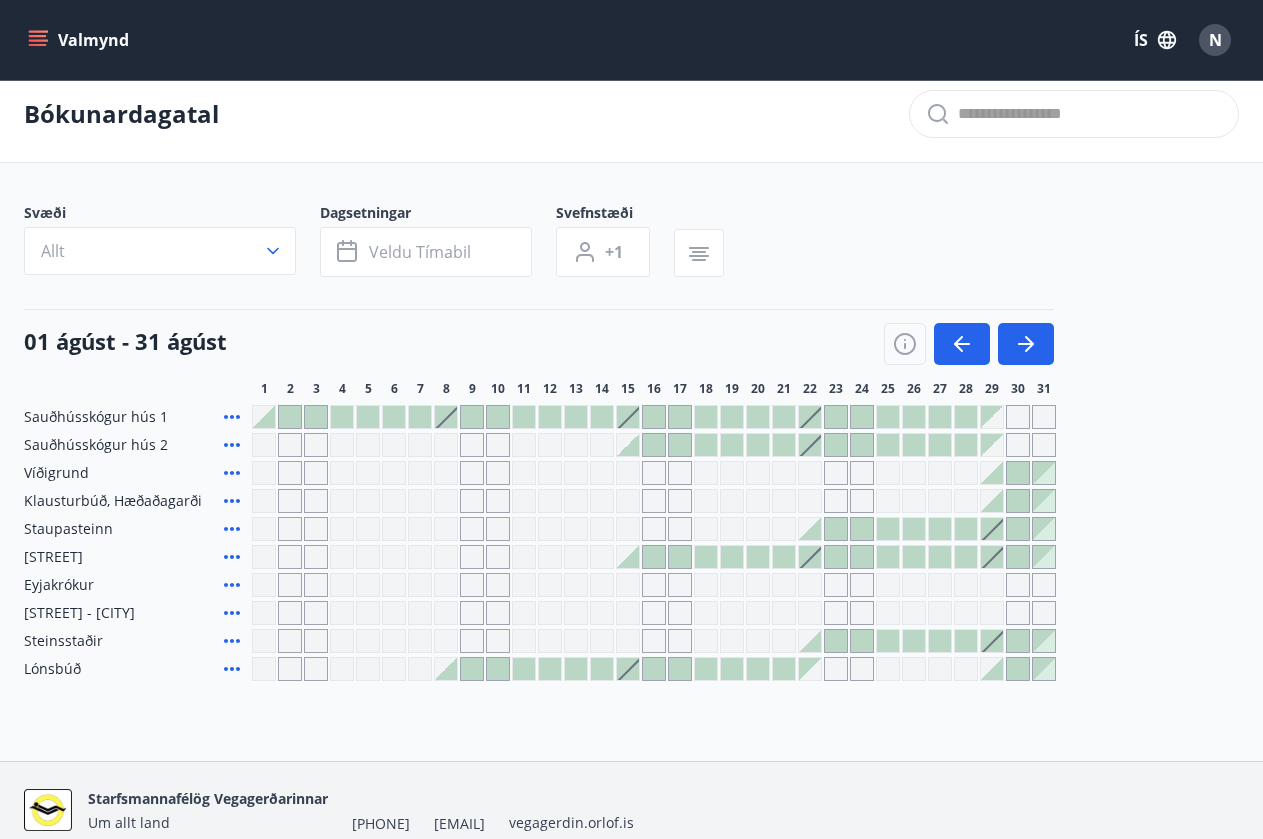 click 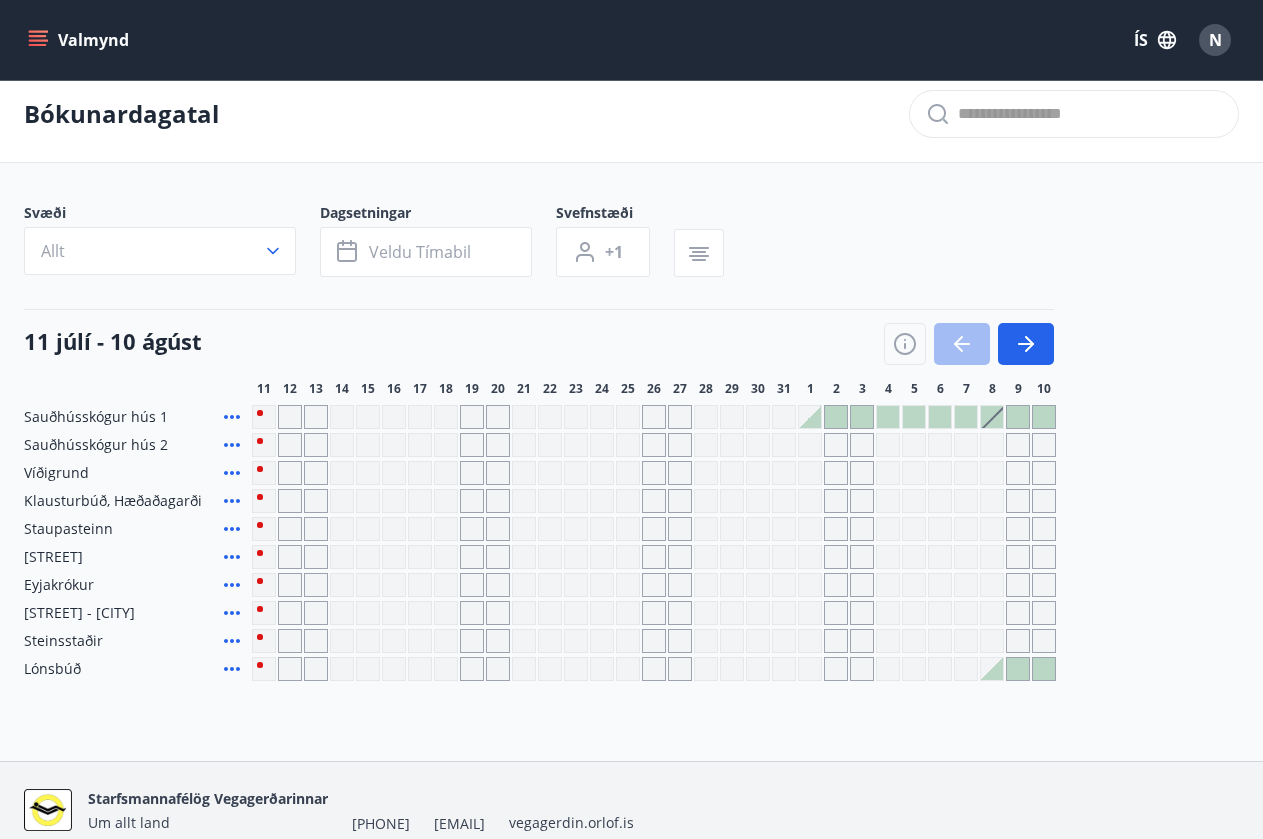 click at bounding box center [969, 344] 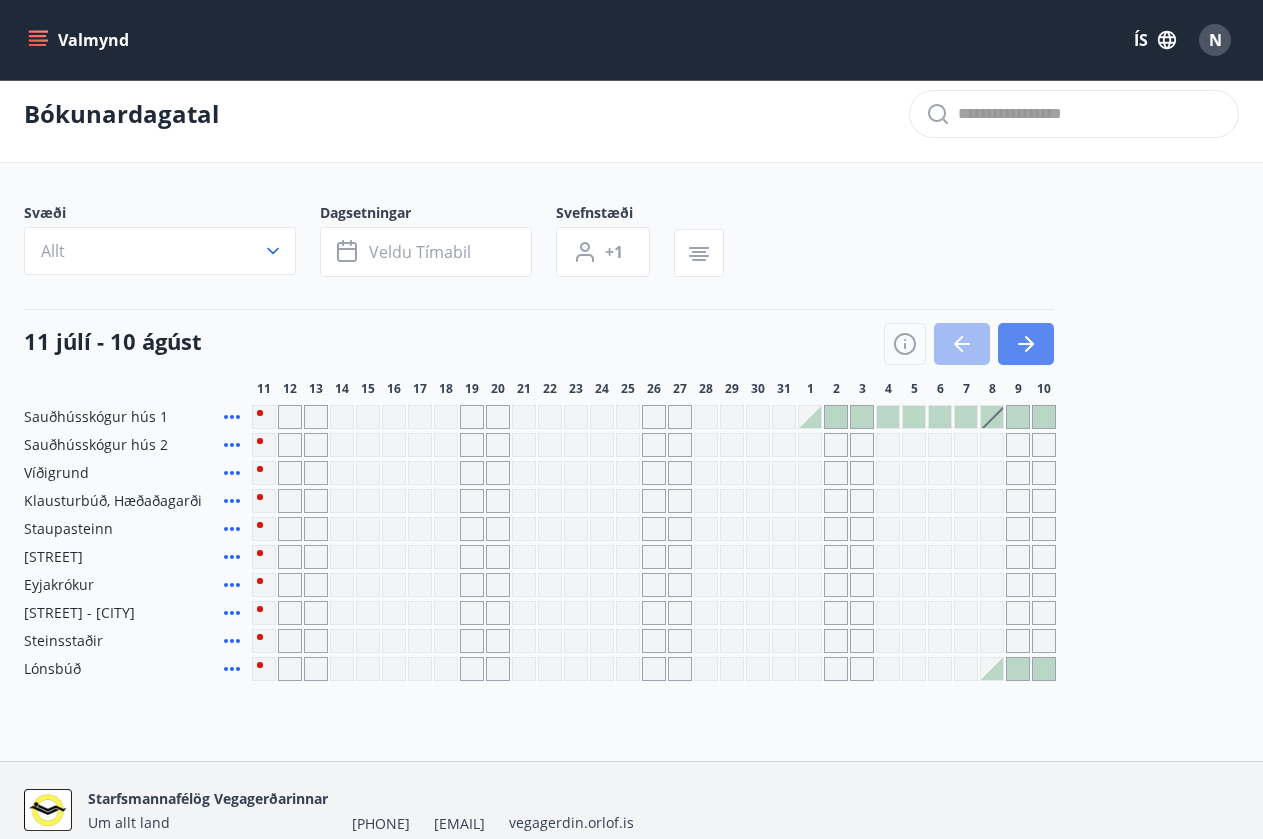 click 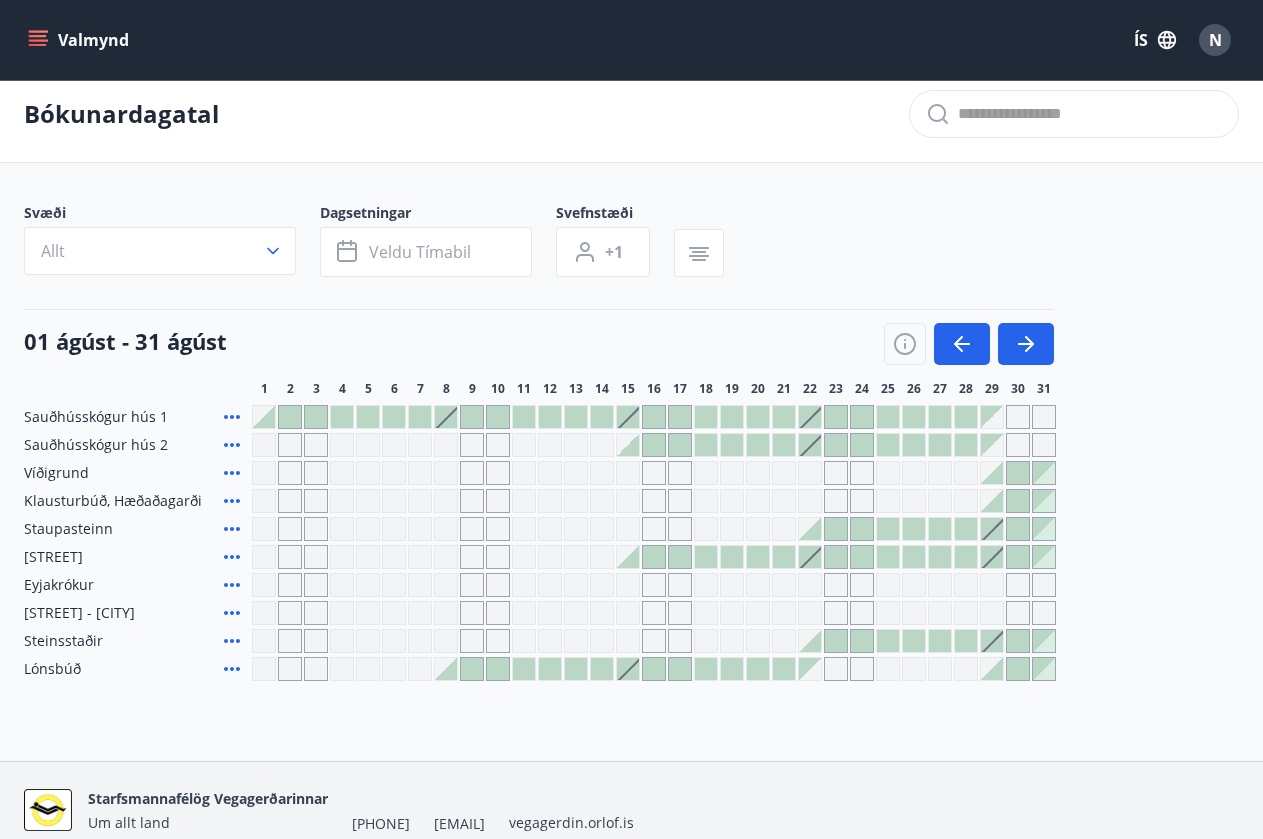 click on "Staupasteinn" at bounding box center (68, 529) 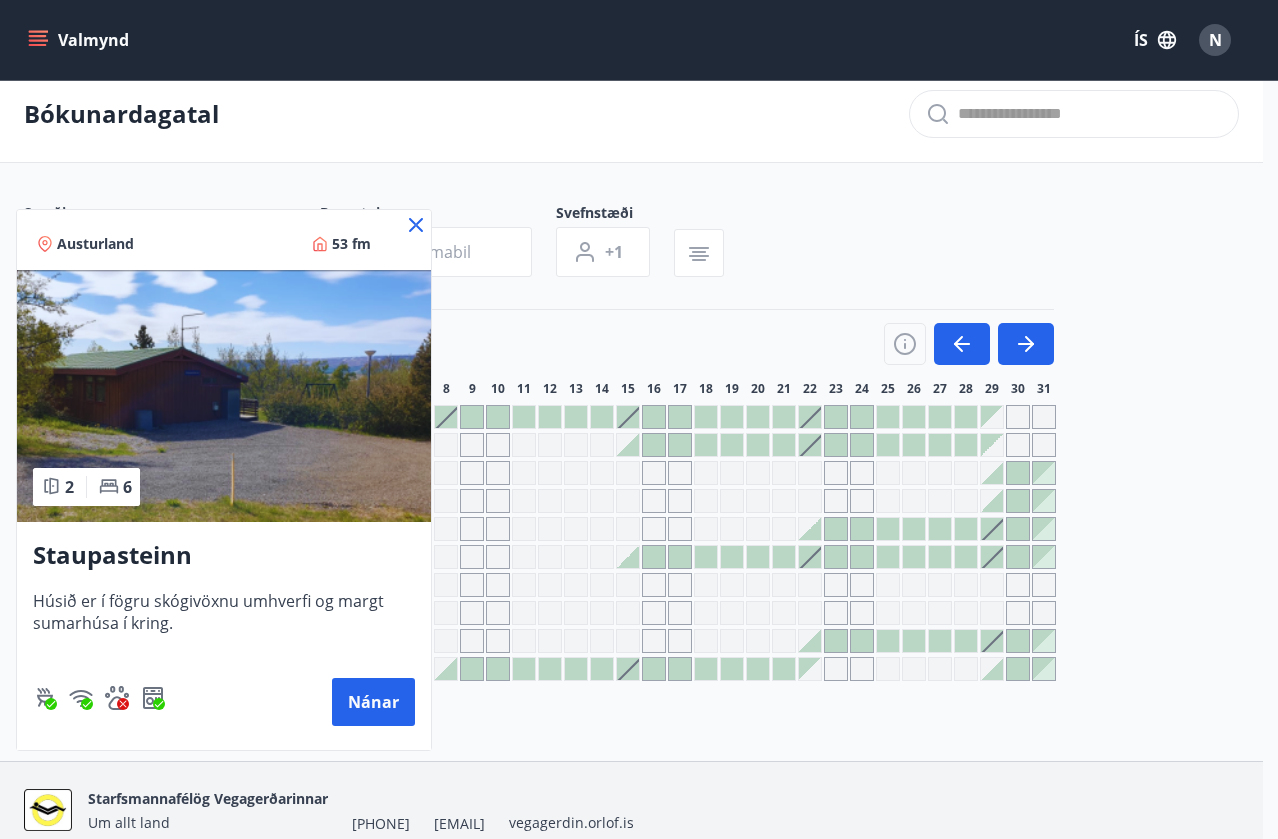 click on "Austurland" at bounding box center (95, 244) 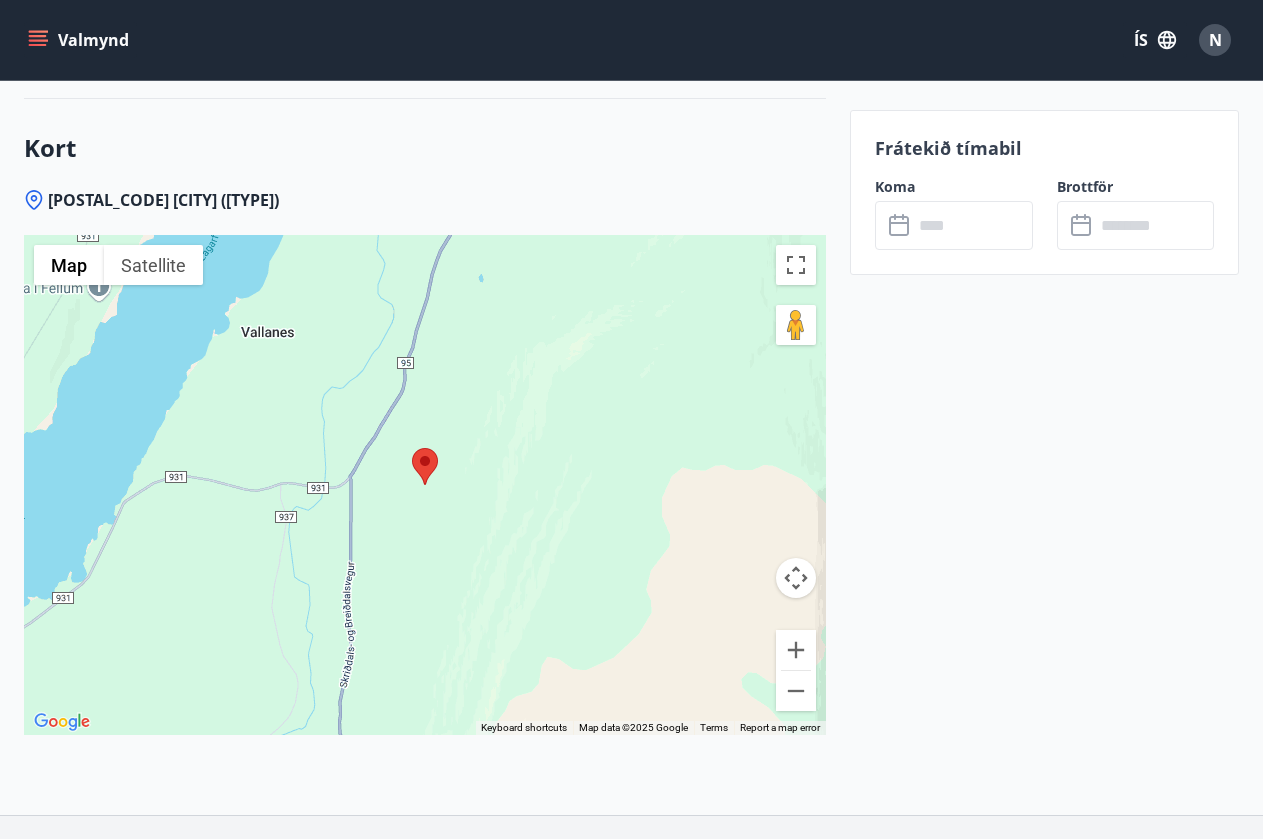 scroll, scrollTop: 2933, scrollLeft: 0, axis: vertical 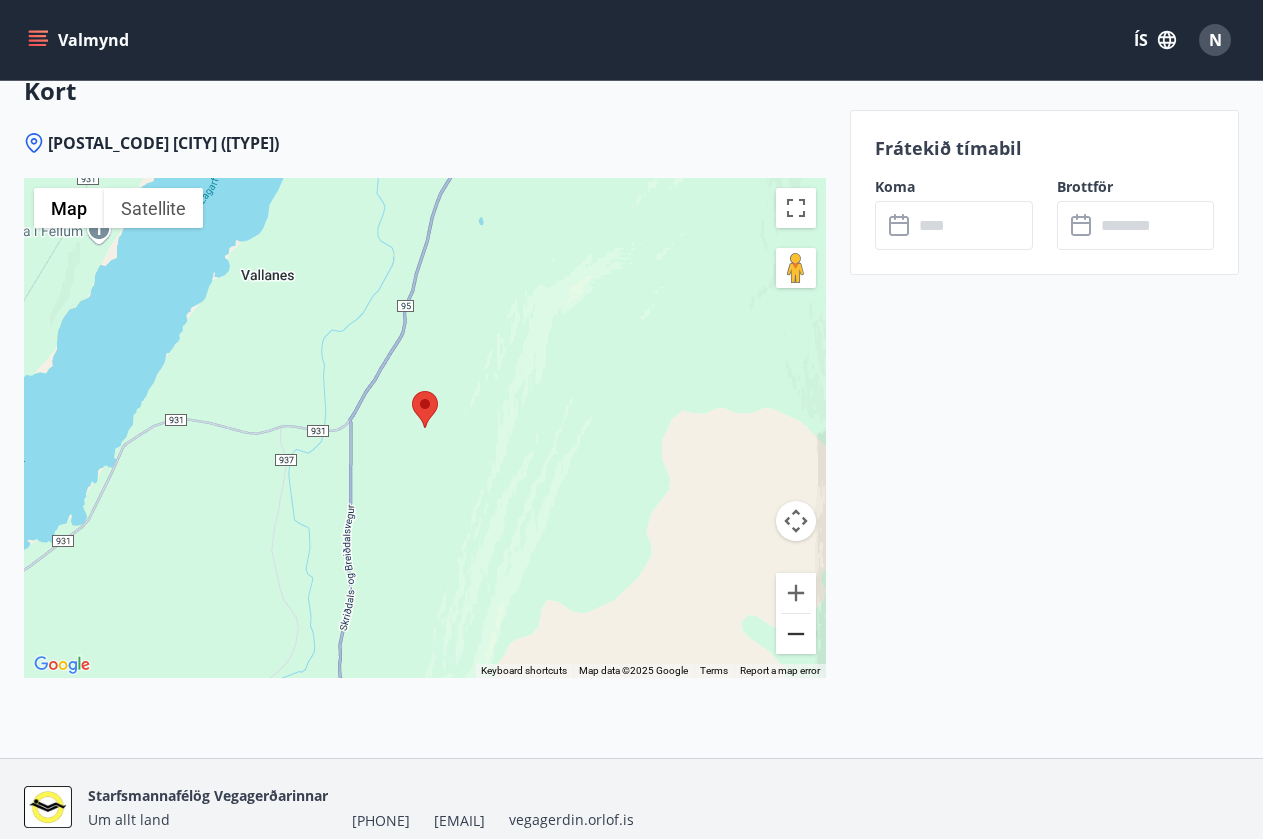 click at bounding box center [796, 634] 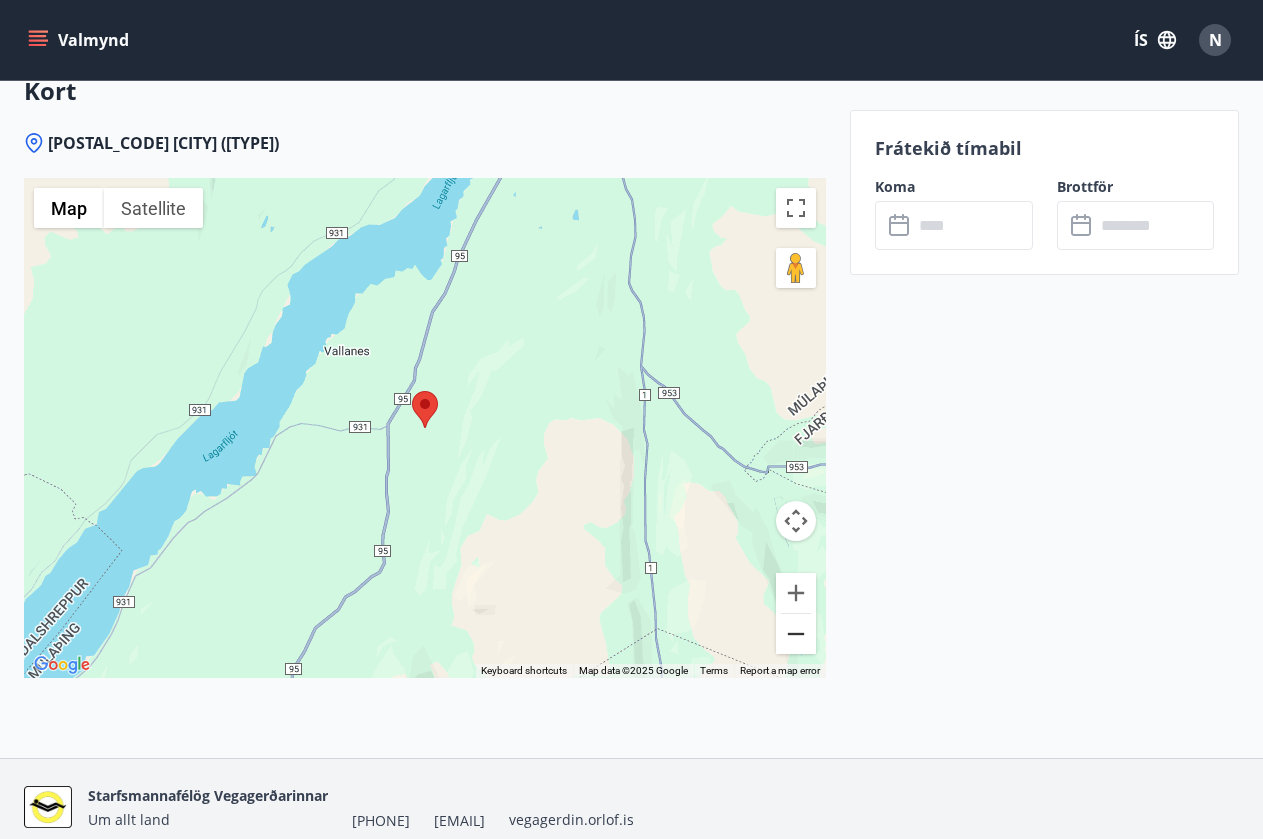 click at bounding box center (796, 634) 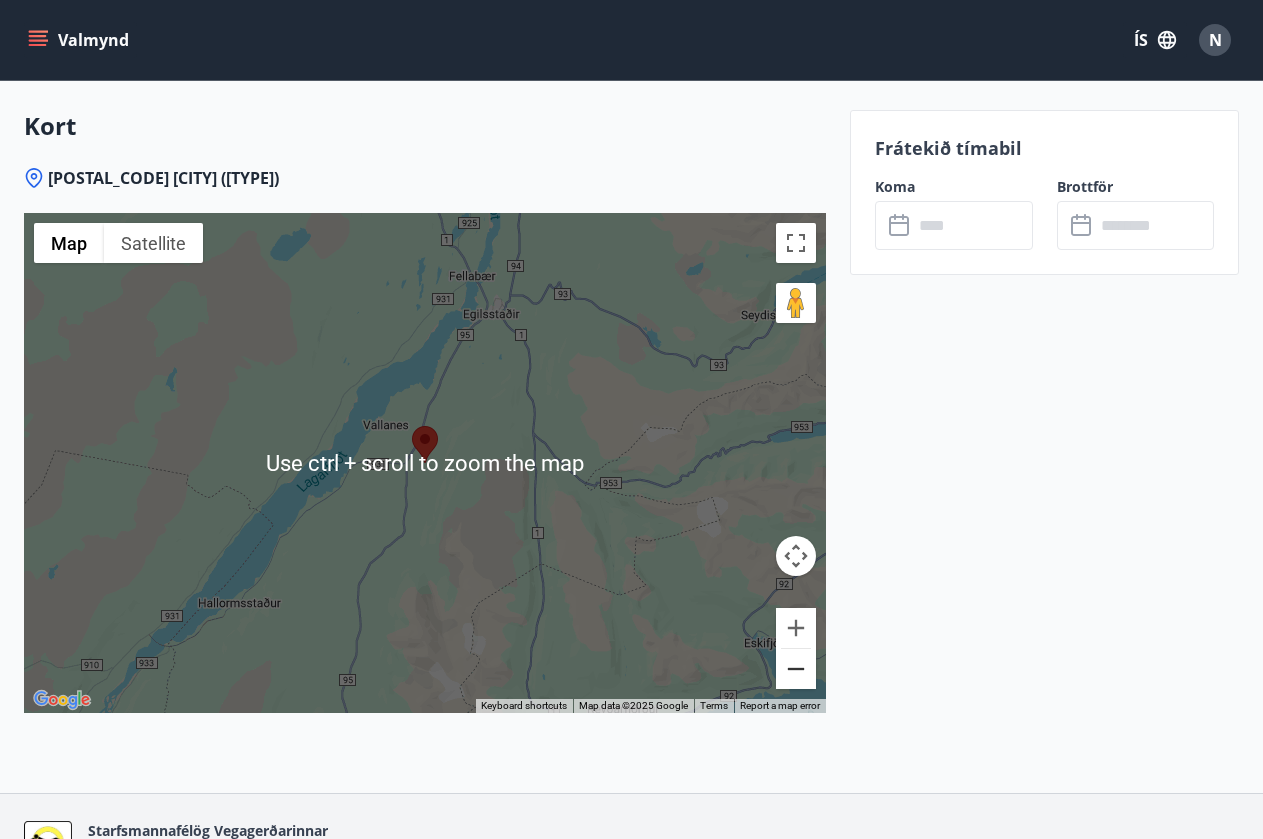 scroll, scrollTop: 2933, scrollLeft: 0, axis: vertical 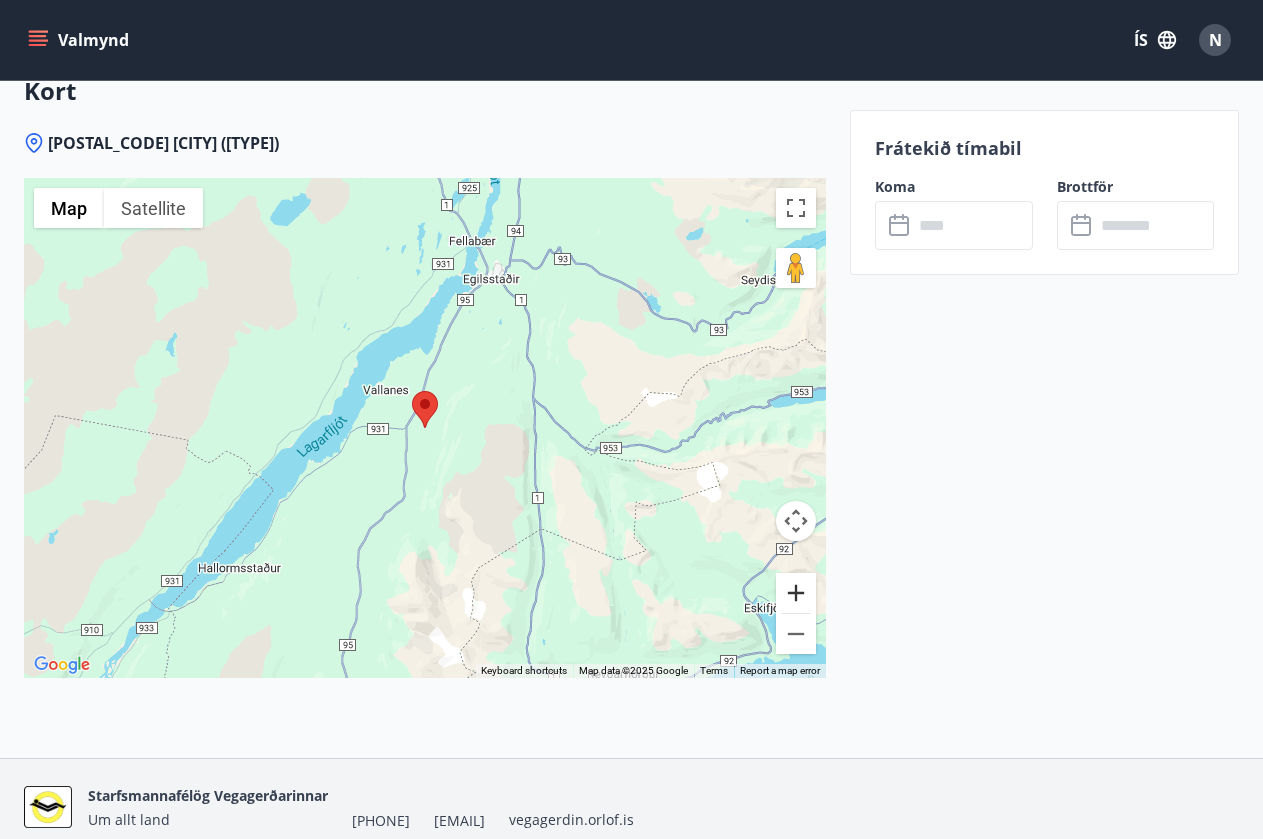 click at bounding box center (796, 593) 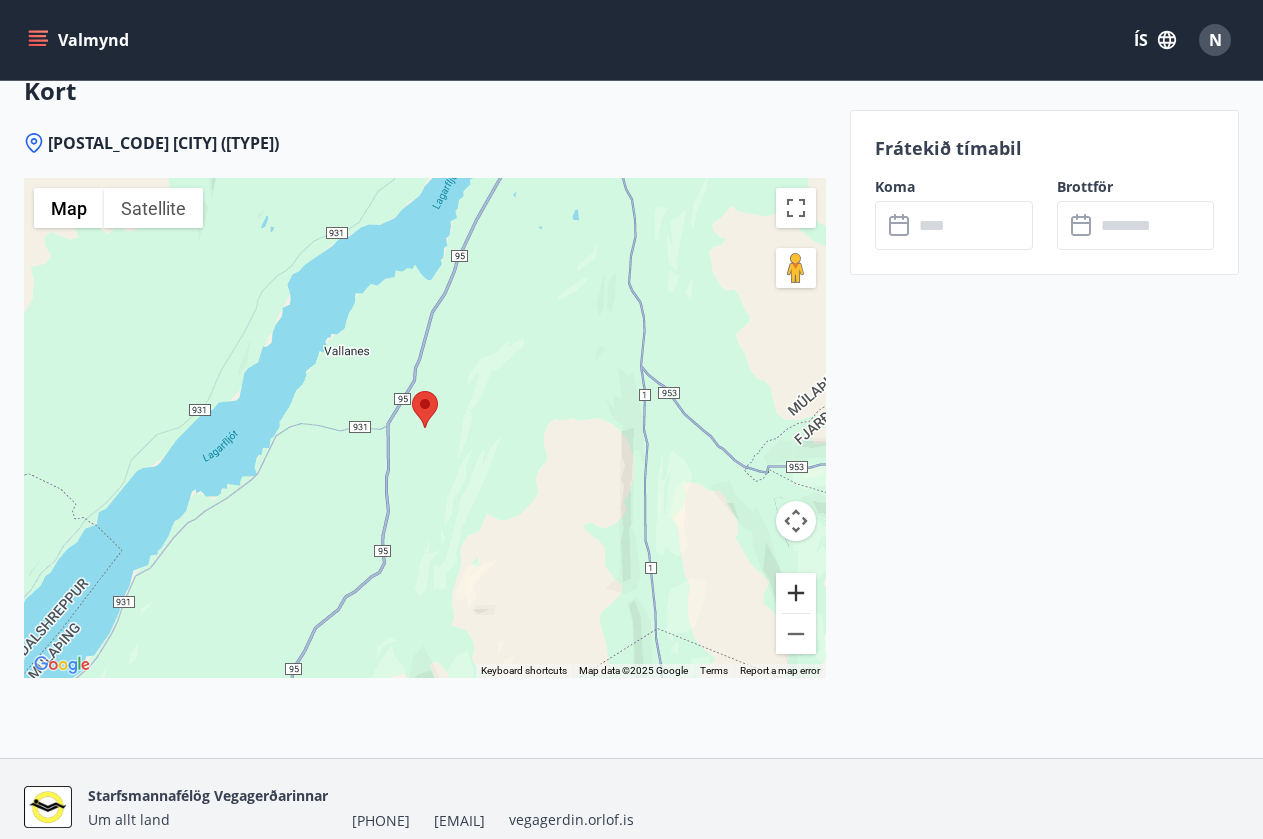 click at bounding box center (796, 593) 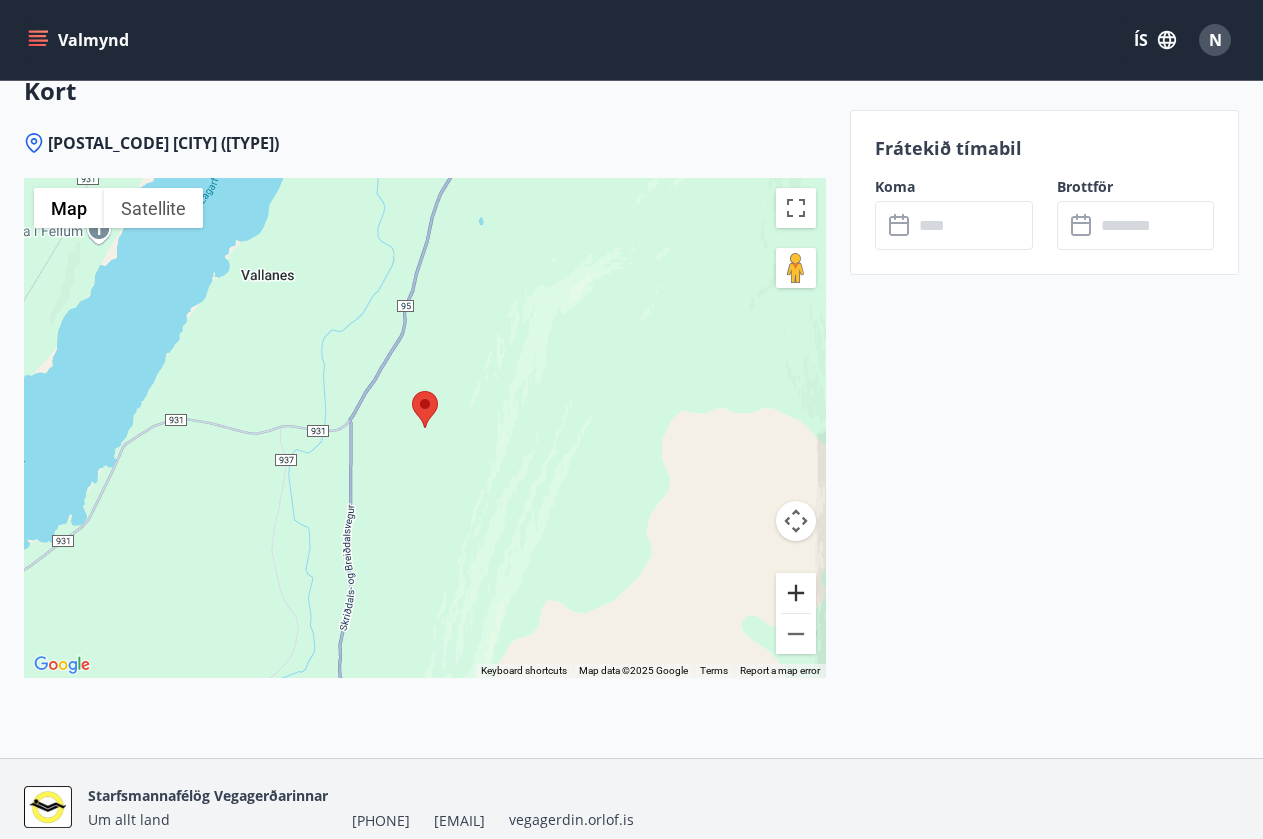 click at bounding box center (796, 593) 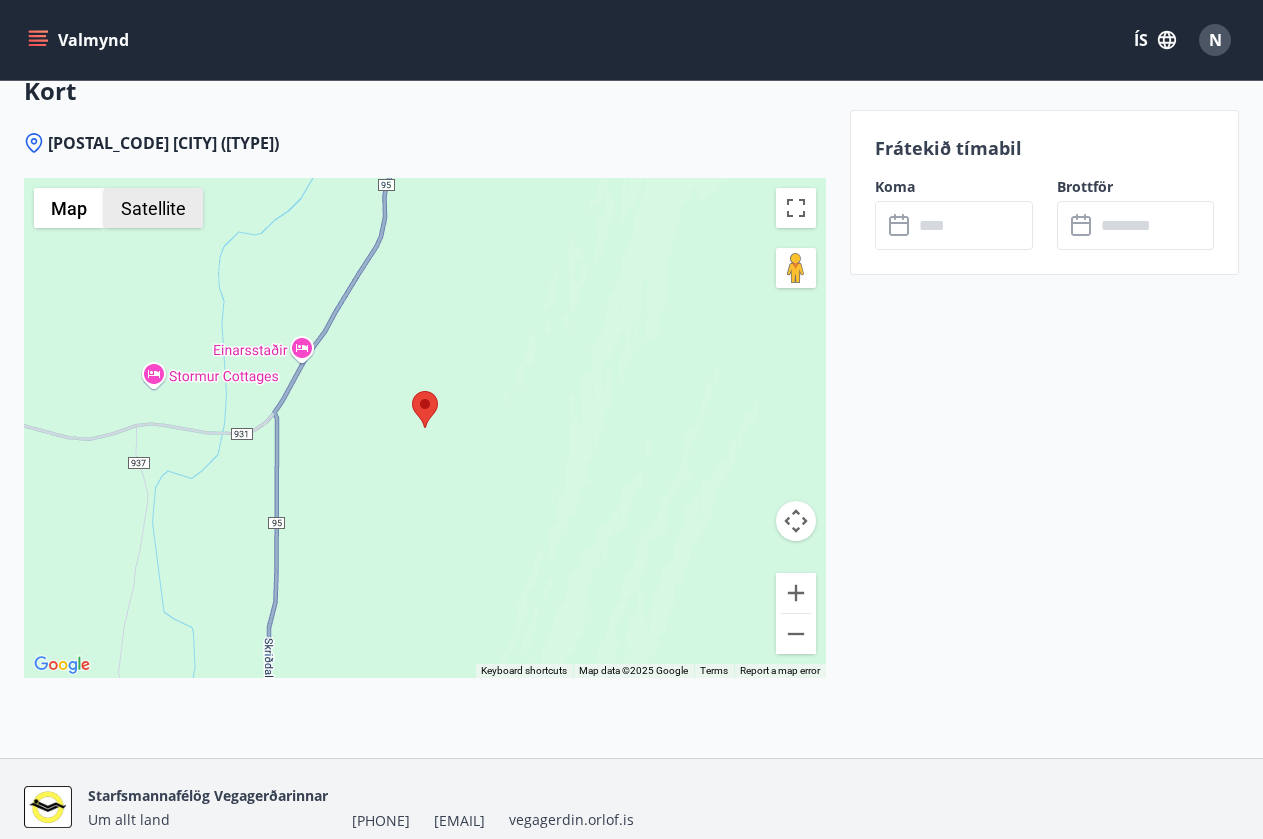 click on "Satellite" at bounding box center (153, 208) 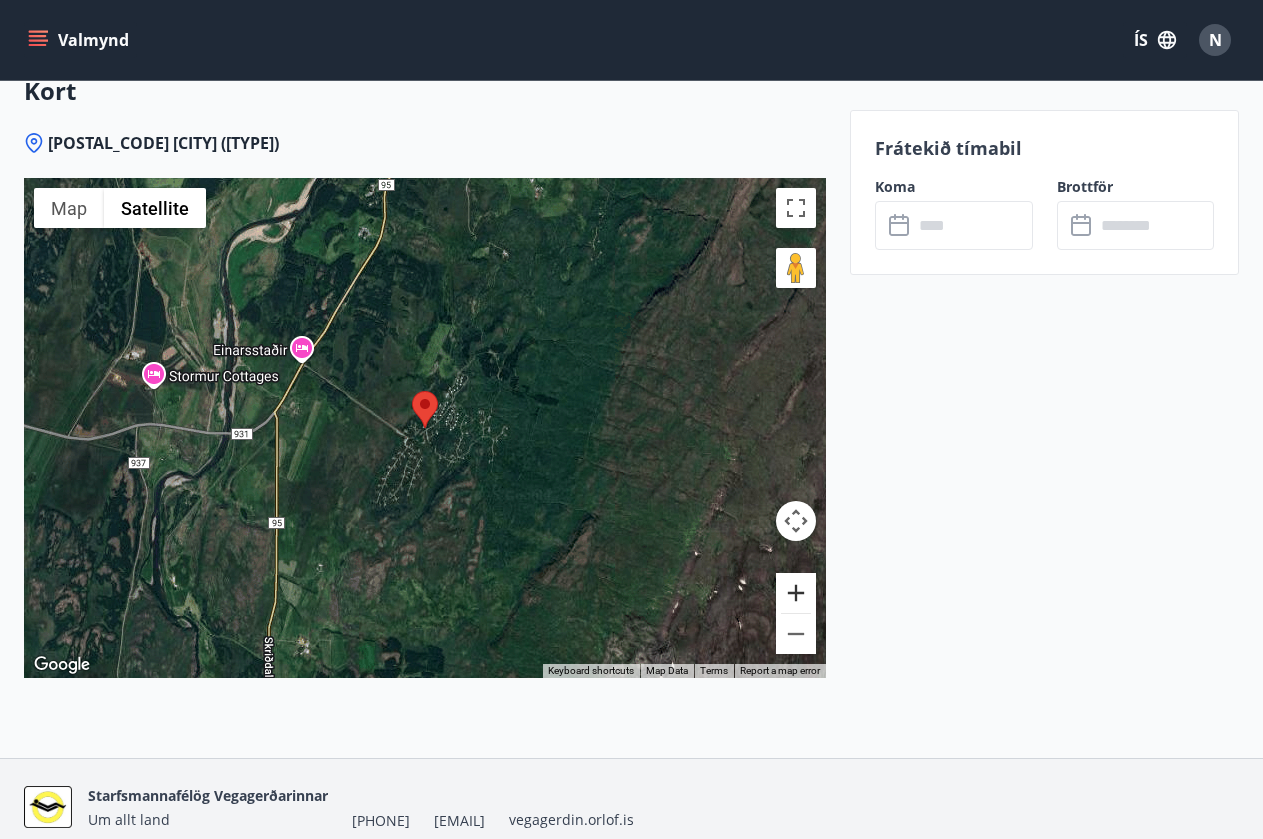 click at bounding box center [796, 593] 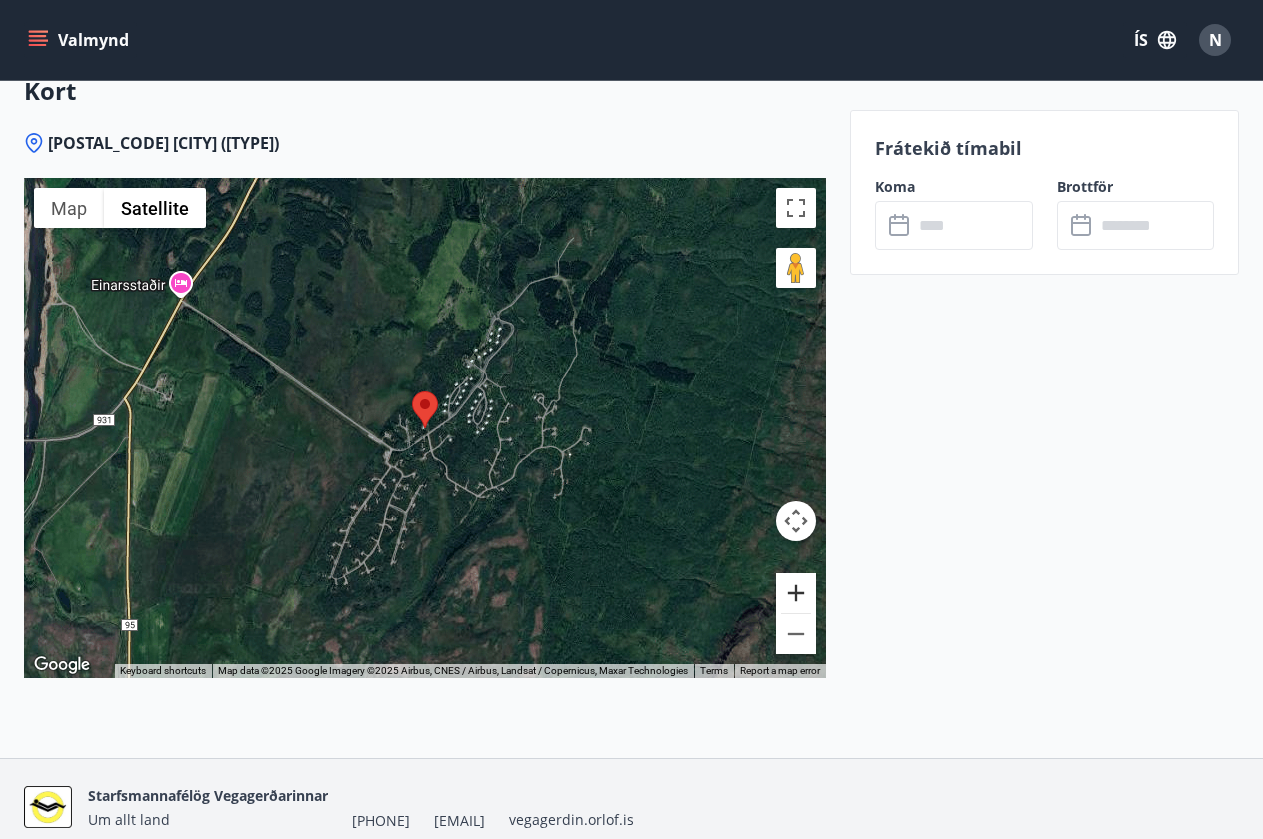 click at bounding box center [796, 593] 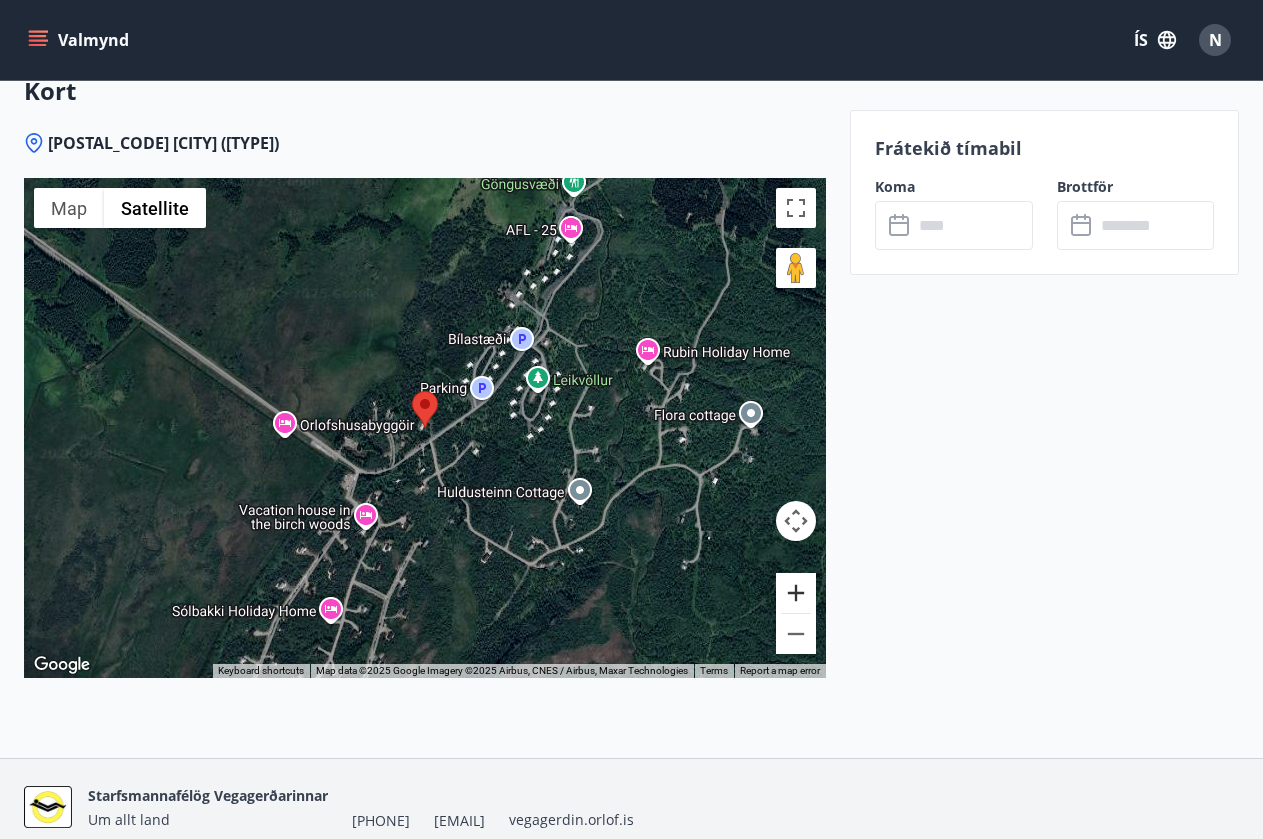 click at bounding box center [796, 593] 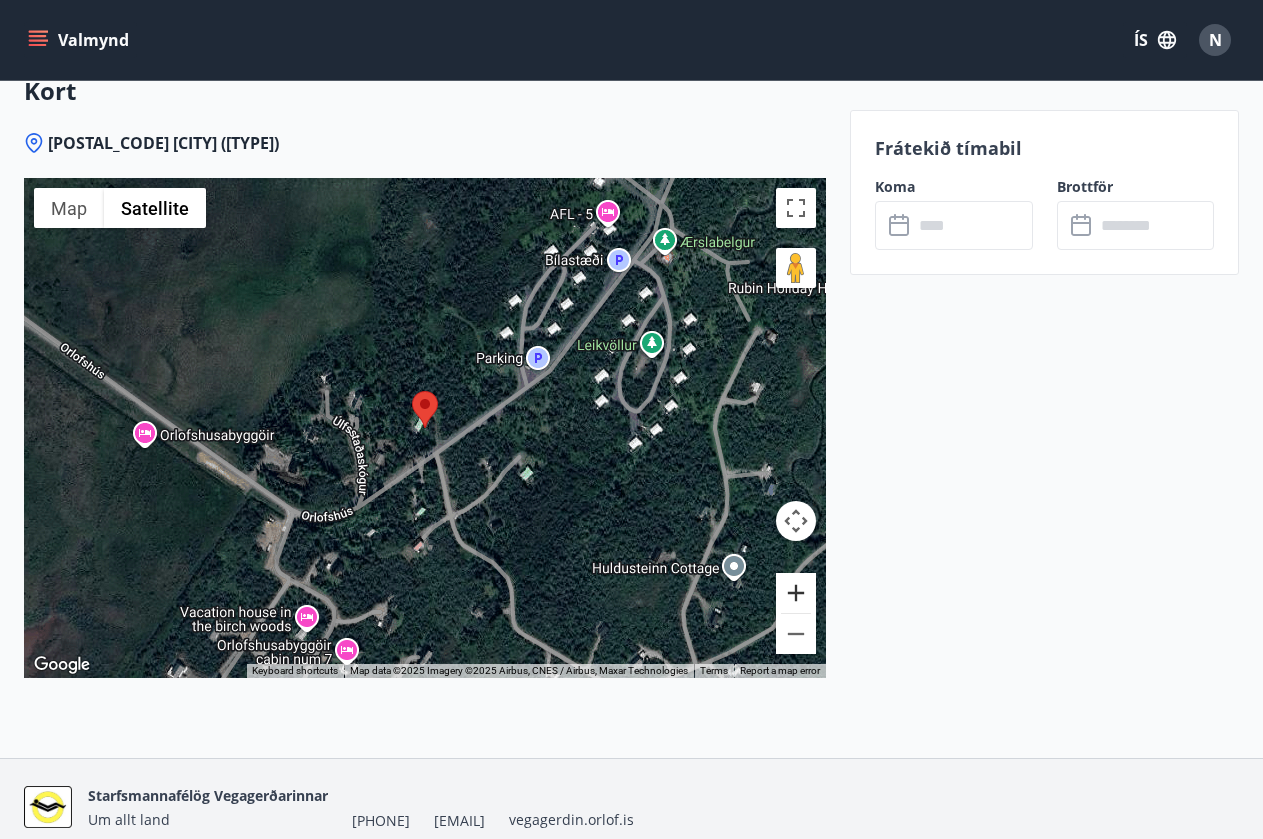 click at bounding box center [796, 593] 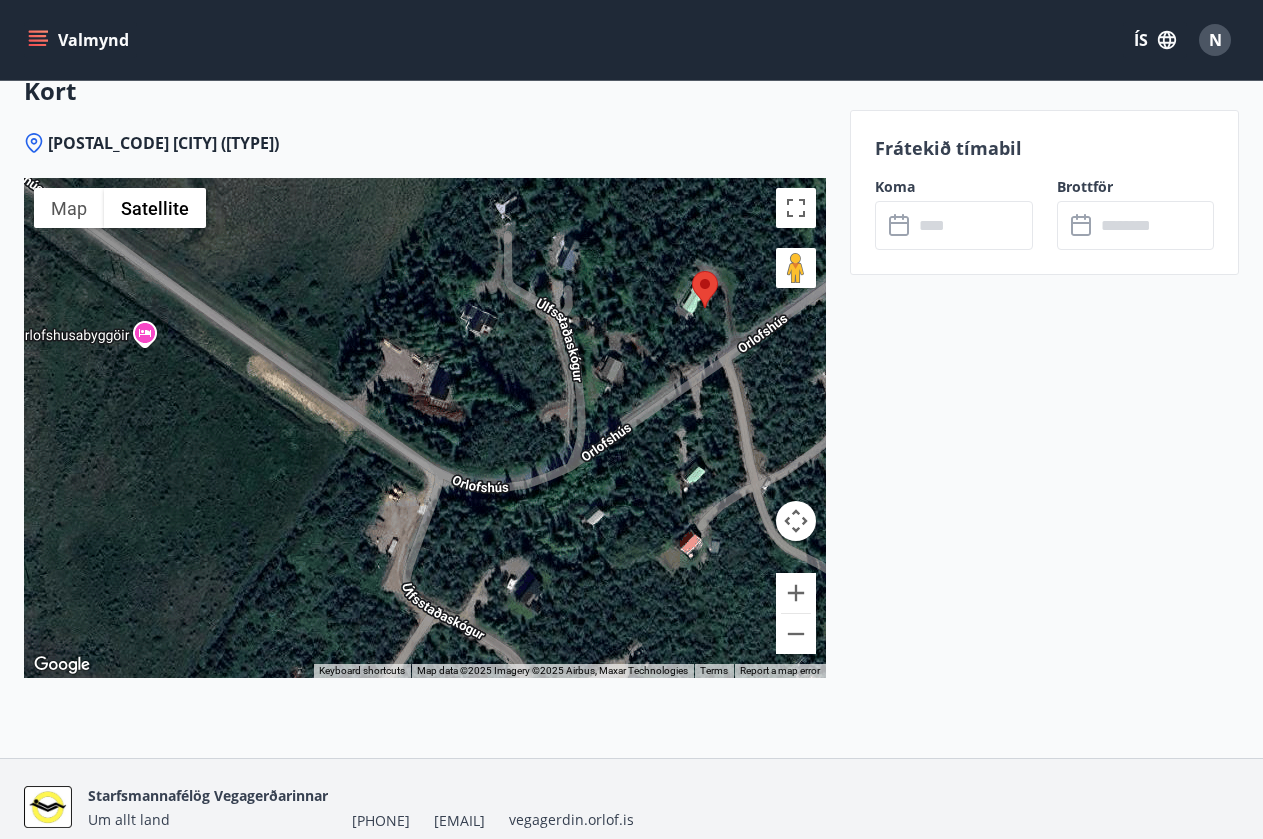 drag, startPoint x: 473, startPoint y: 542, endPoint x: 753, endPoint y: 420, distance: 305.4243 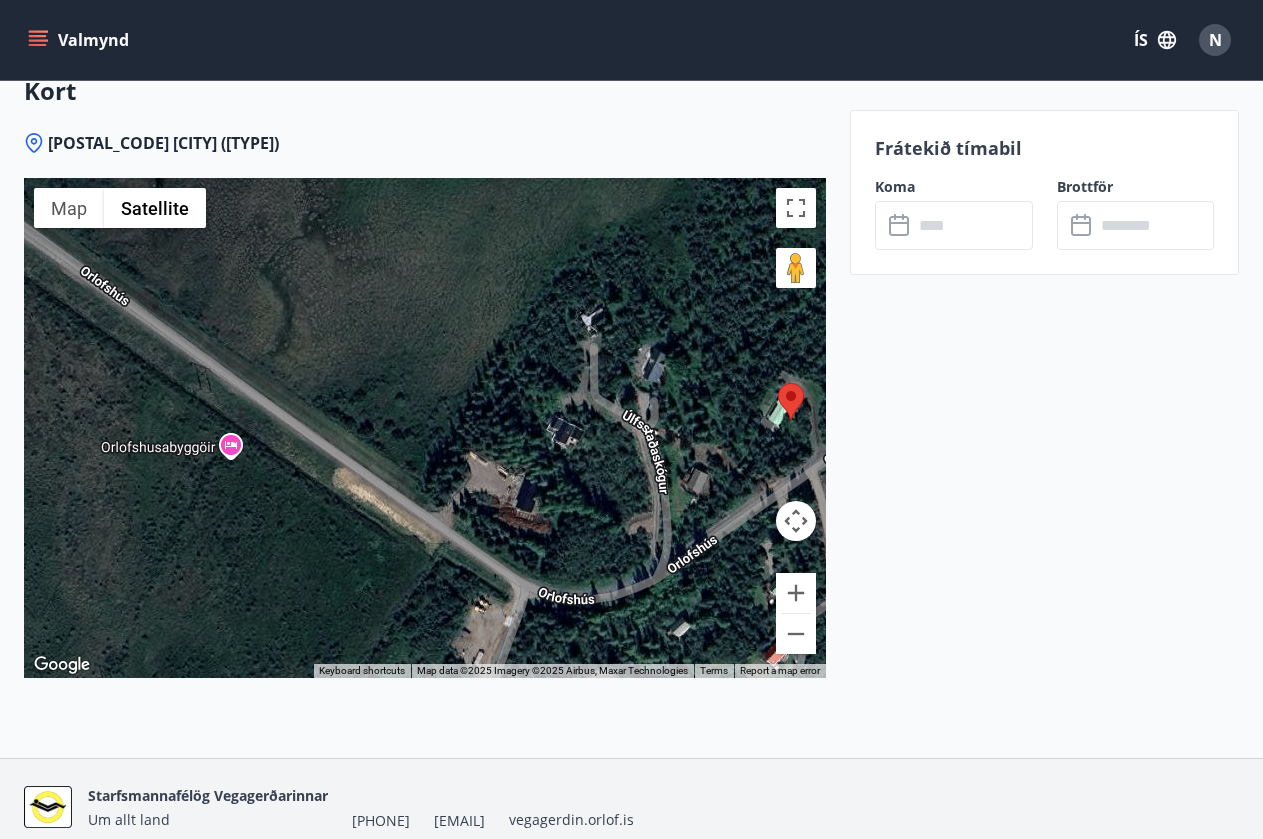 drag, startPoint x: 285, startPoint y: 392, endPoint x: 487, endPoint y: 638, distance: 318.308 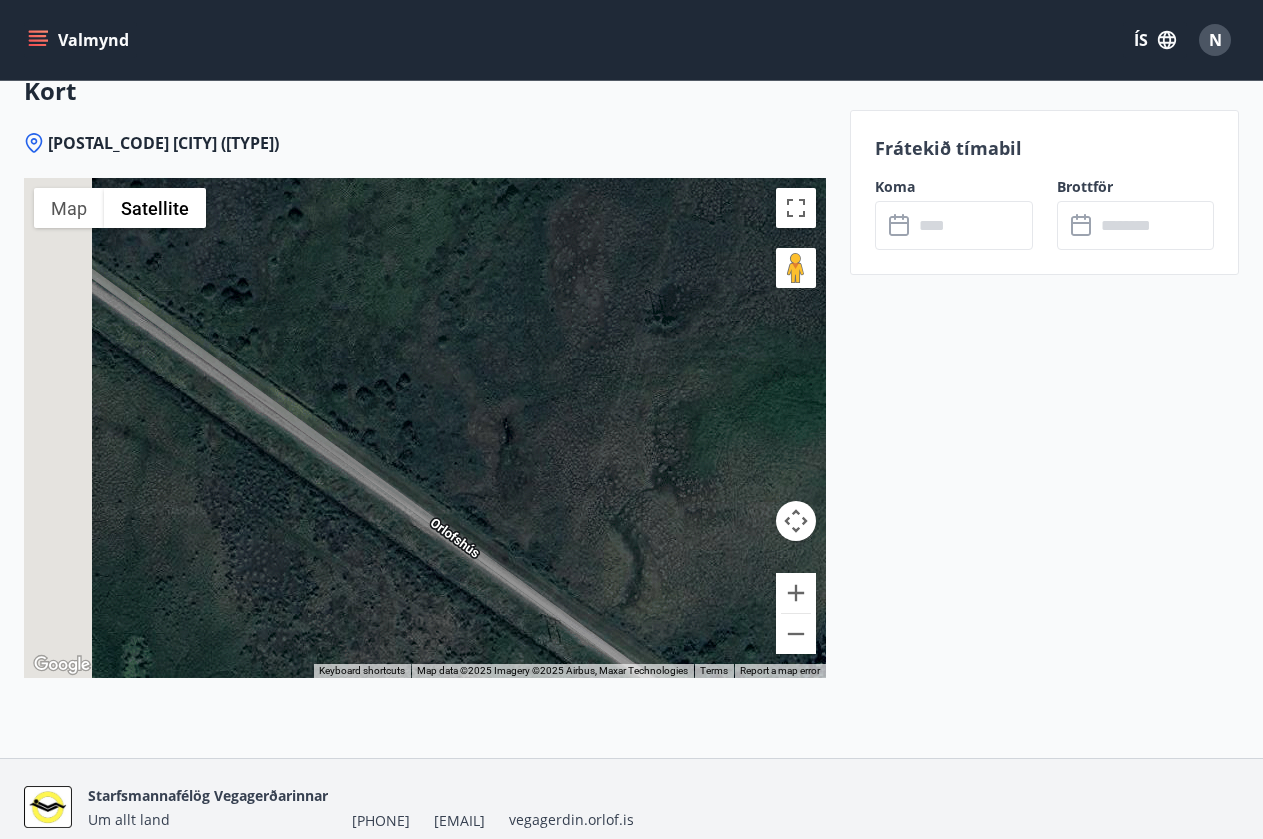 drag, startPoint x: 317, startPoint y: 396, endPoint x: 553, endPoint y: 516, distance: 264.7565 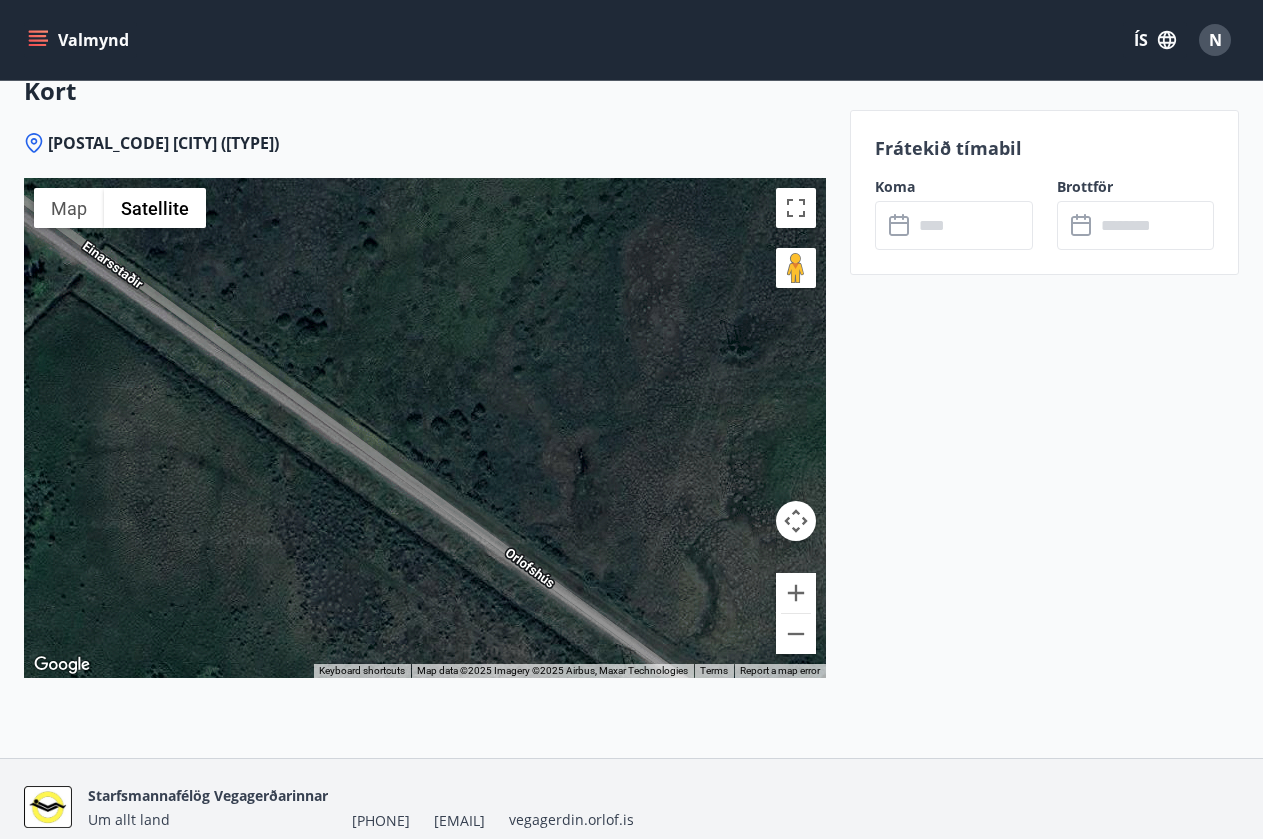 drag, startPoint x: 283, startPoint y: 362, endPoint x: 481, endPoint y: 566, distance: 284.28857 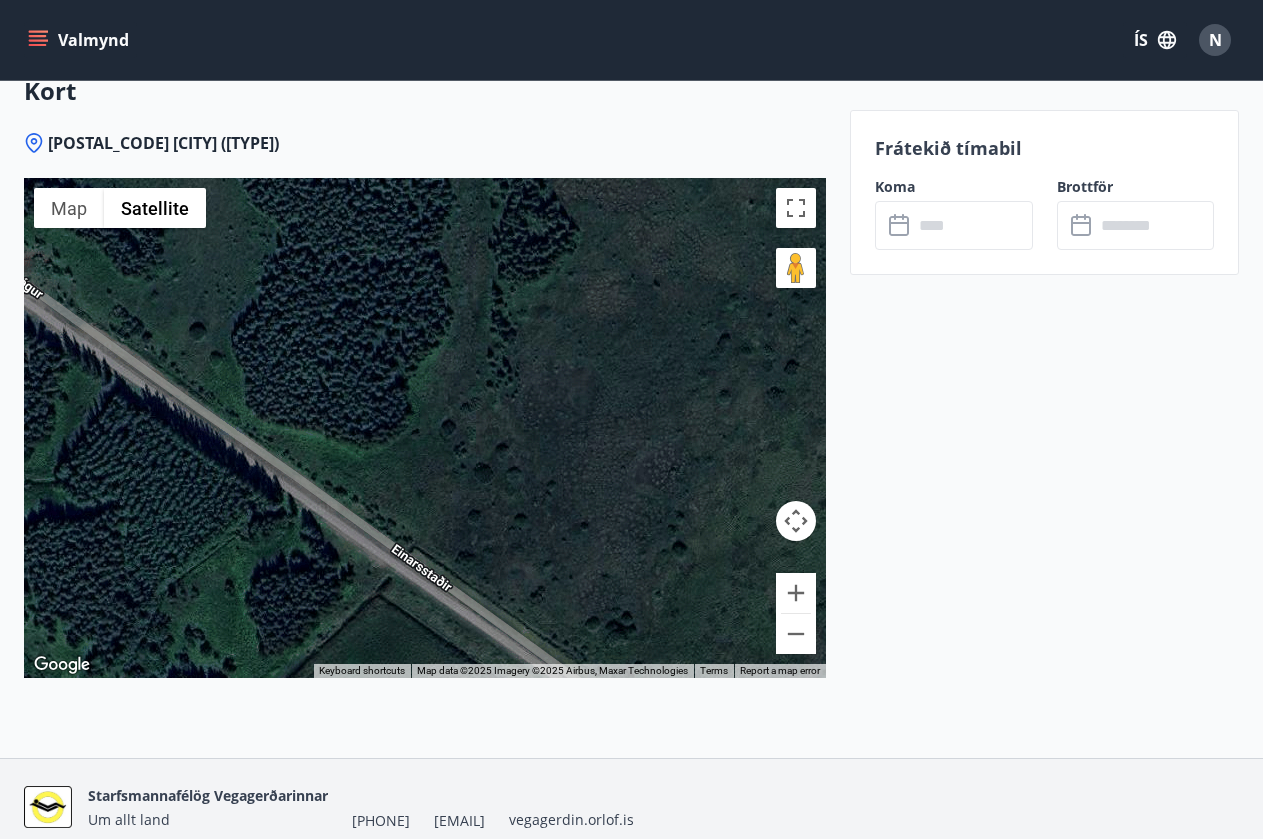 drag, startPoint x: 297, startPoint y: 430, endPoint x: 565, endPoint y: 576, distance: 305.18848 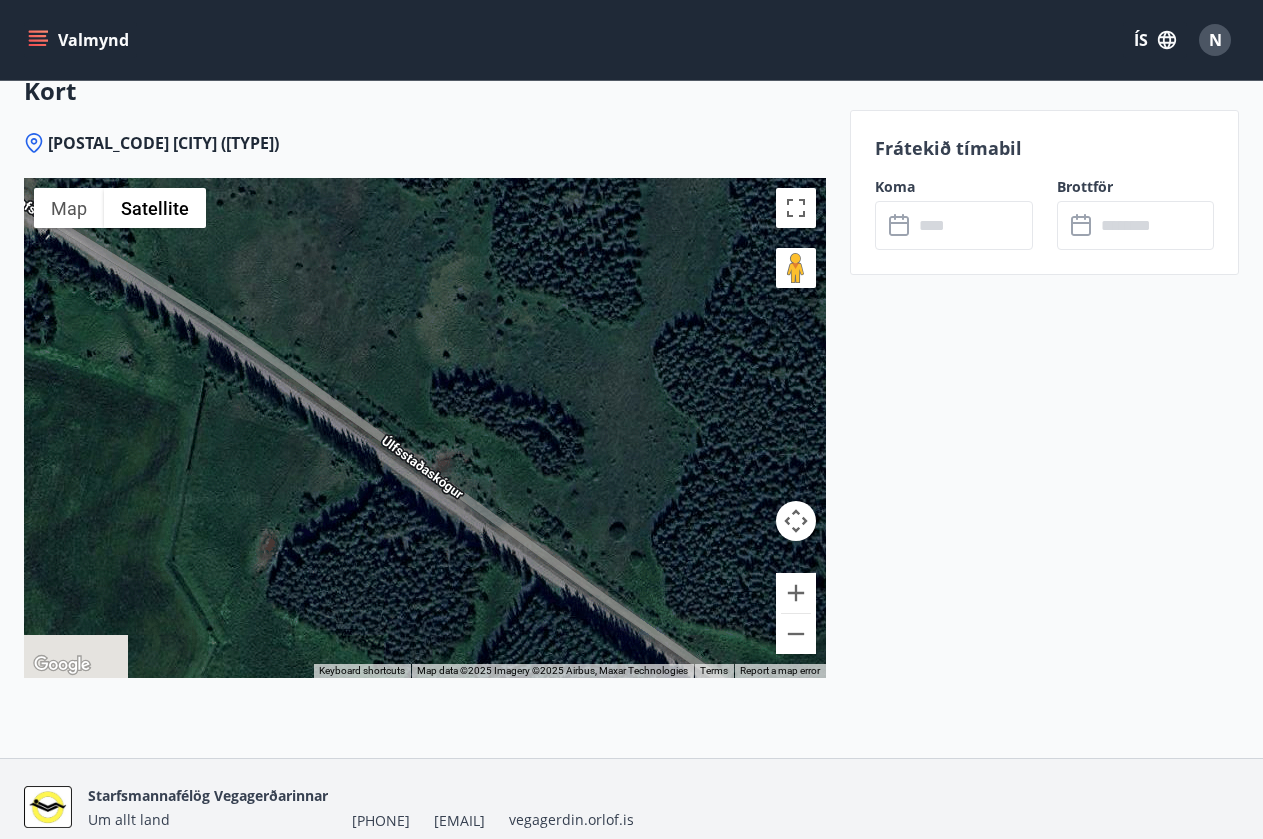 drag, startPoint x: 429, startPoint y: 406, endPoint x: 251, endPoint y: 250, distance: 236.68544 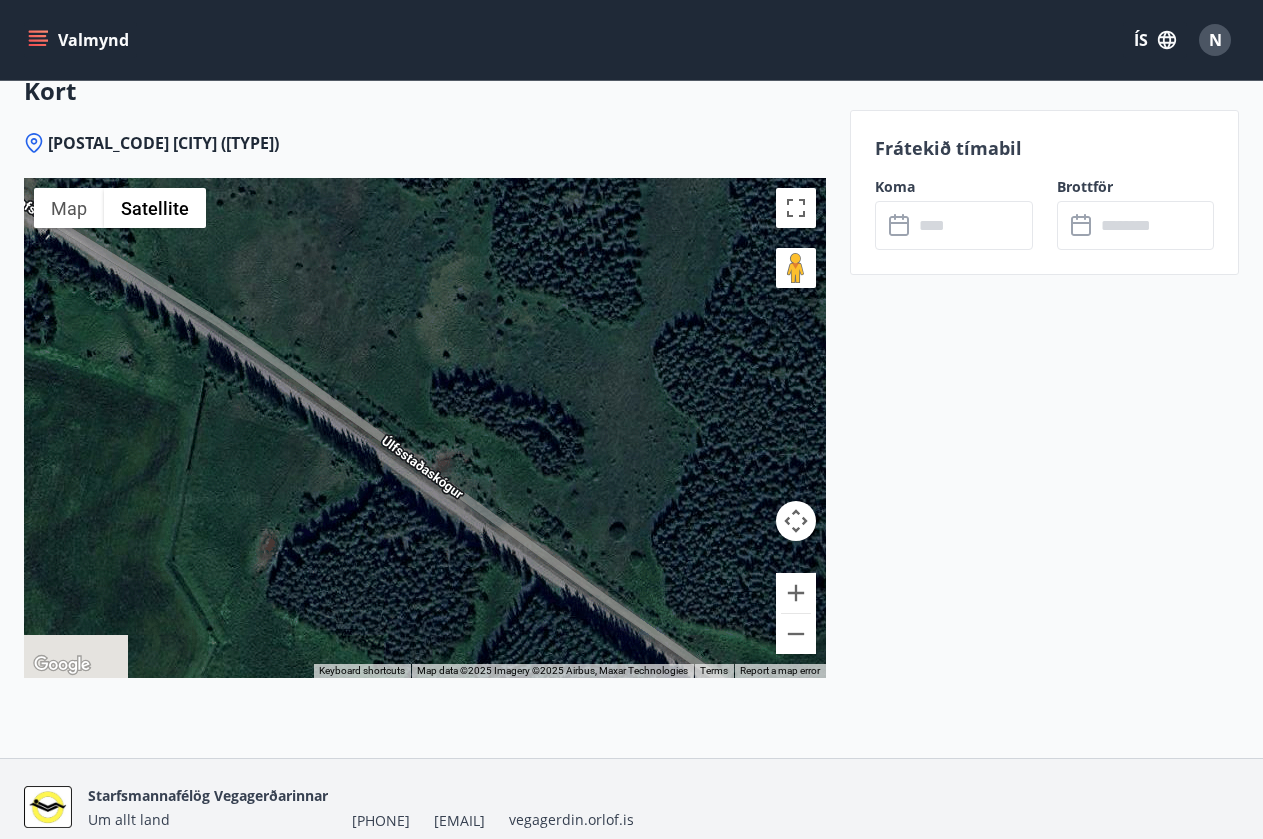 click at bounding box center (425, 428) 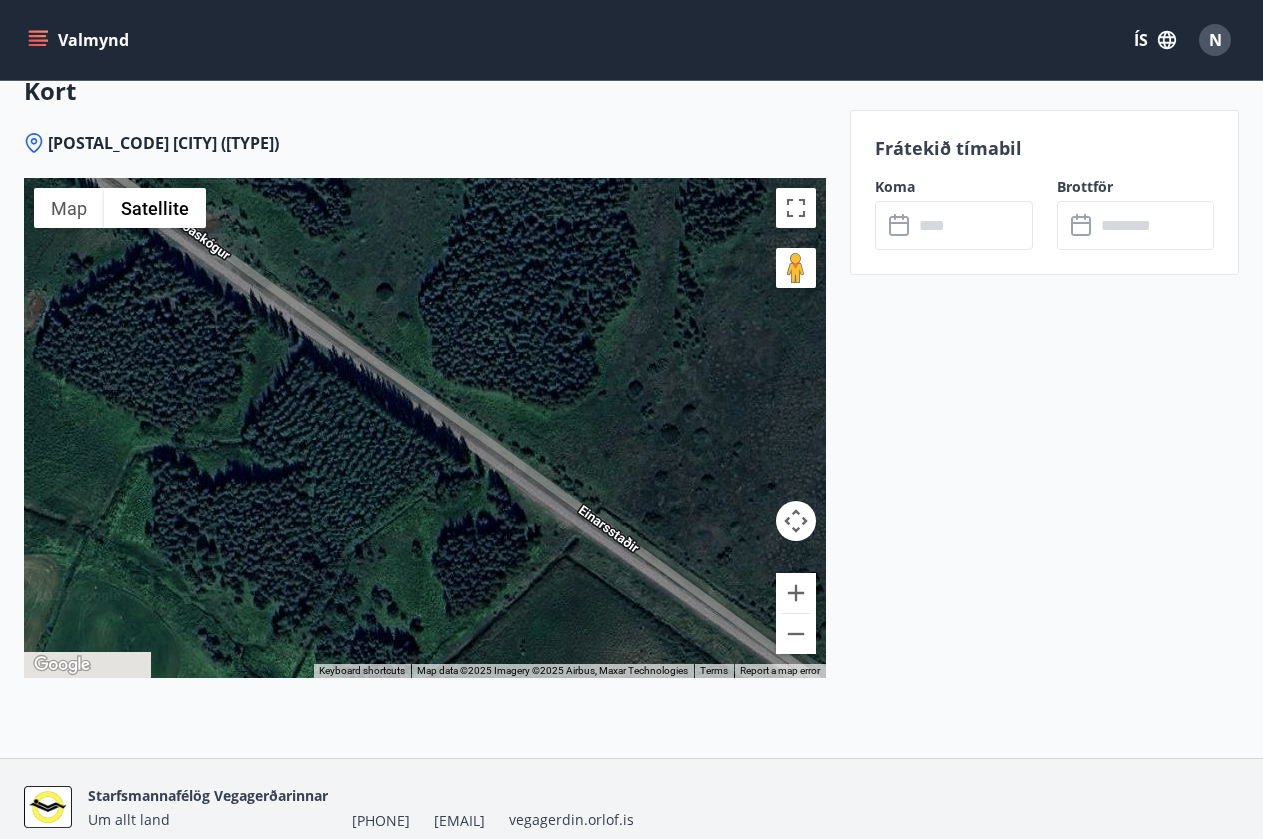 drag, startPoint x: 603, startPoint y: 380, endPoint x: 385, endPoint y: 266, distance: 246.00813 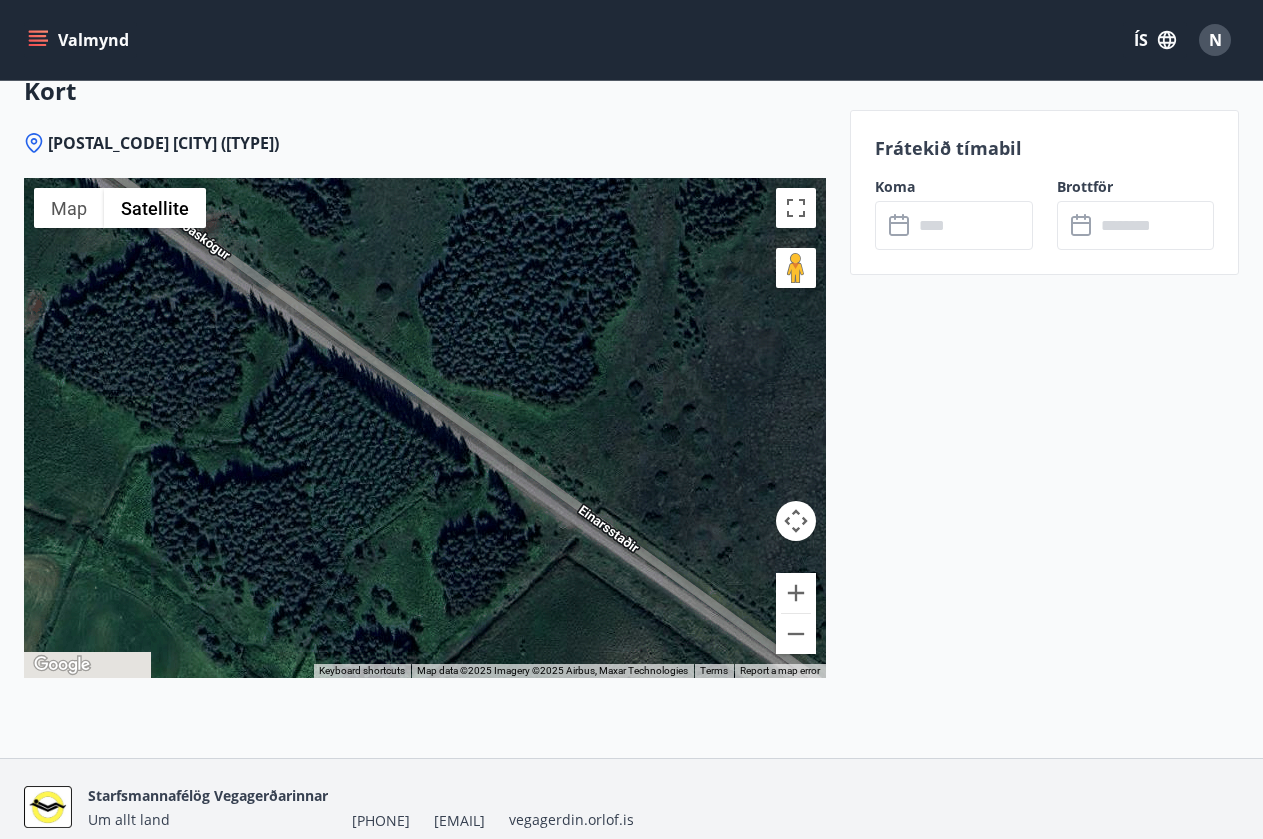 click at bounding box center (425, 428) 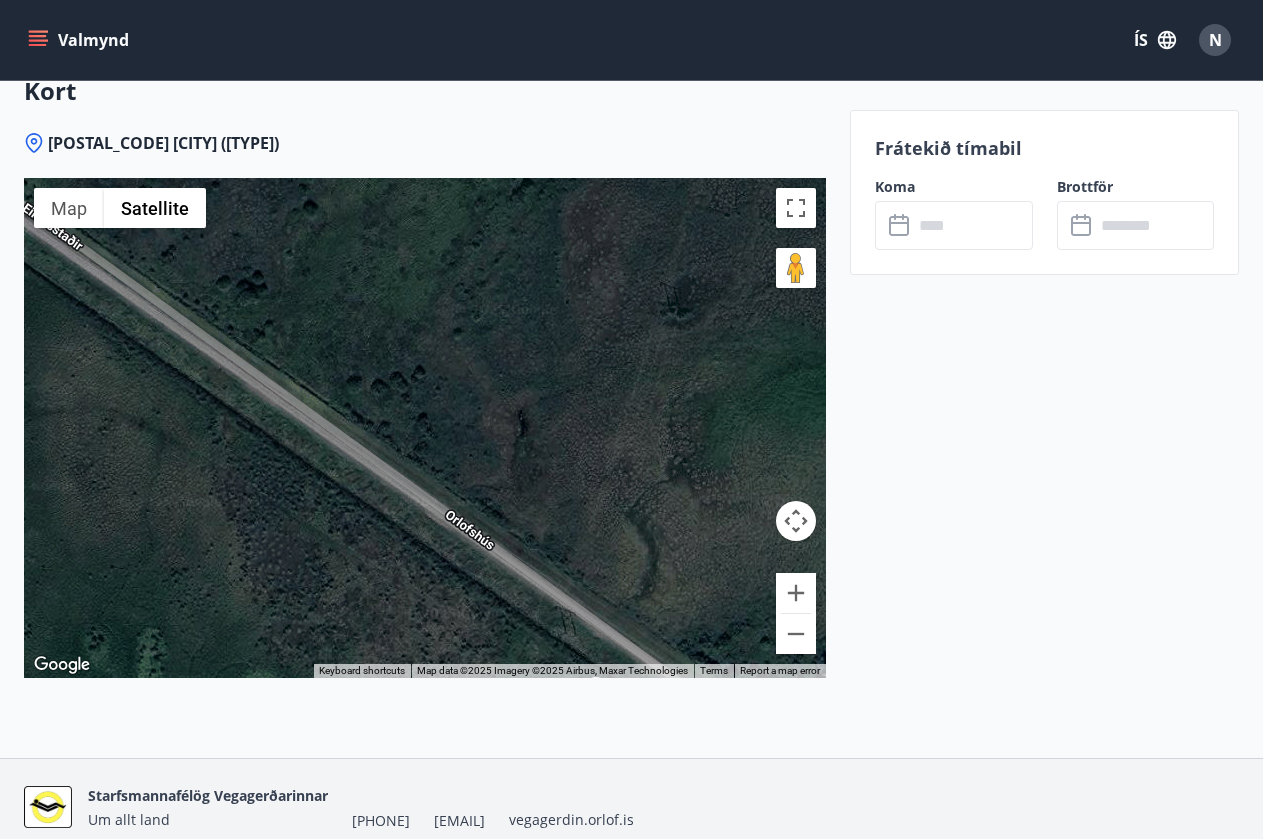 drag, startPoint x: 555, startPoint y: 414, endPoint x: 365, endPoint y: 312, distance: 215.64786 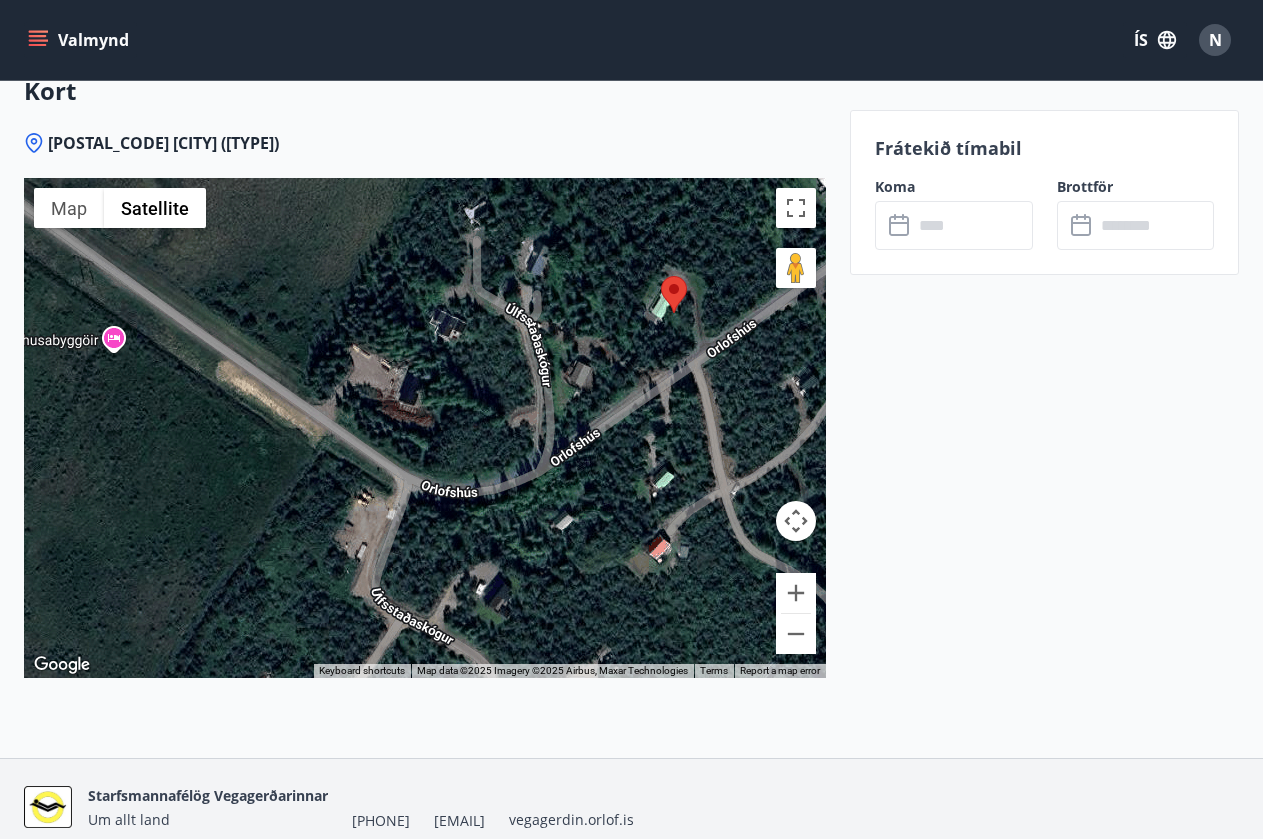 drag, startPoint x: 565, startPoint y: 516, endPoint x: 467, endPoint y: 396, distance: 154.93224 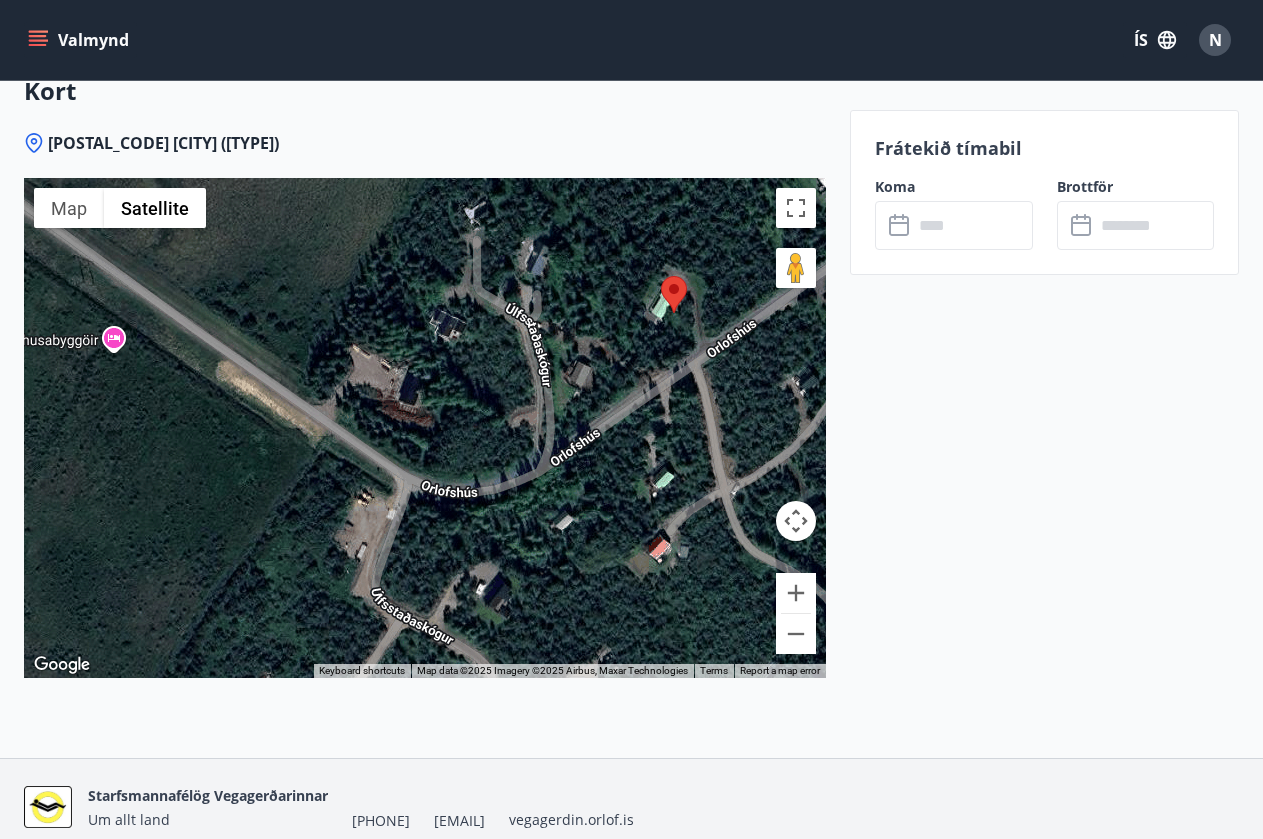 click at bounding box center [425, 428] 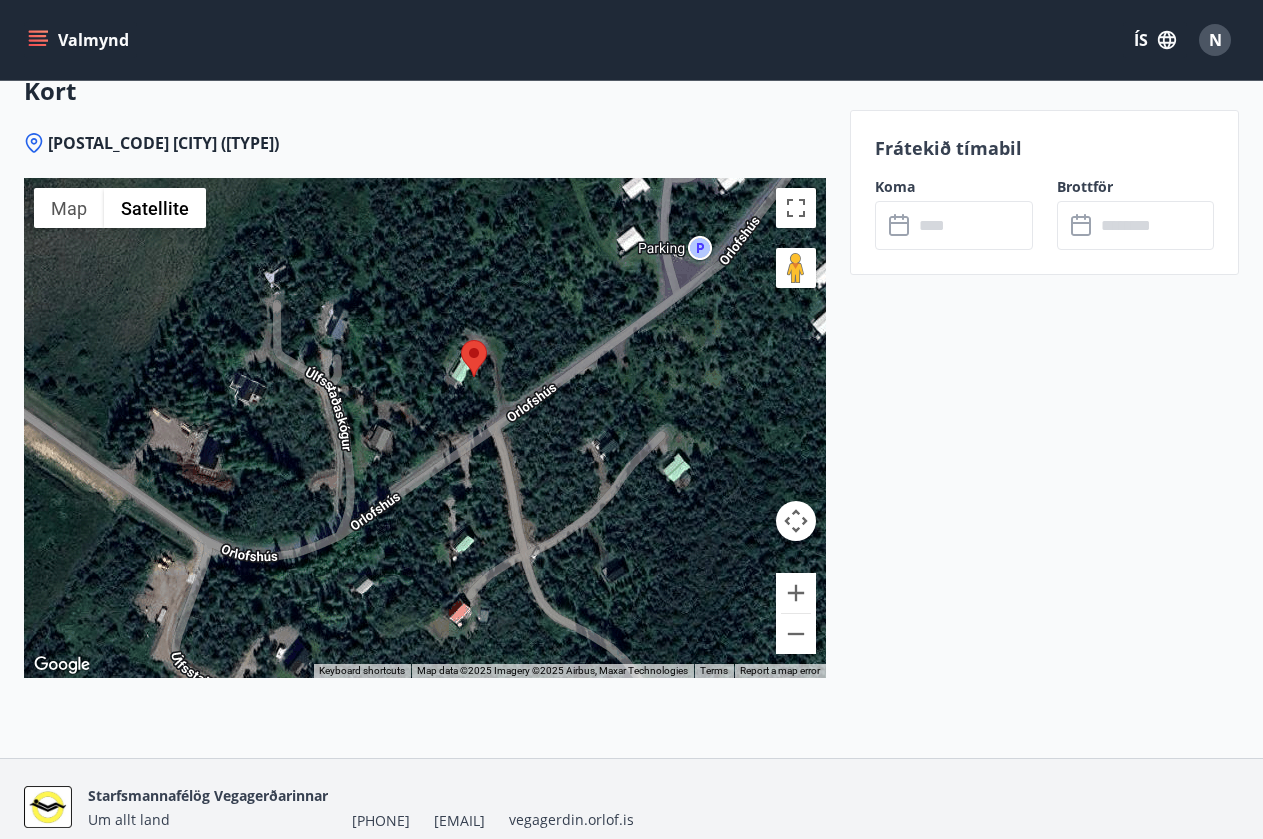 drag, startPoint x: 637, startPoint y: 506, endPoint x: 433, endPoint y: 580, distance: 217.00691 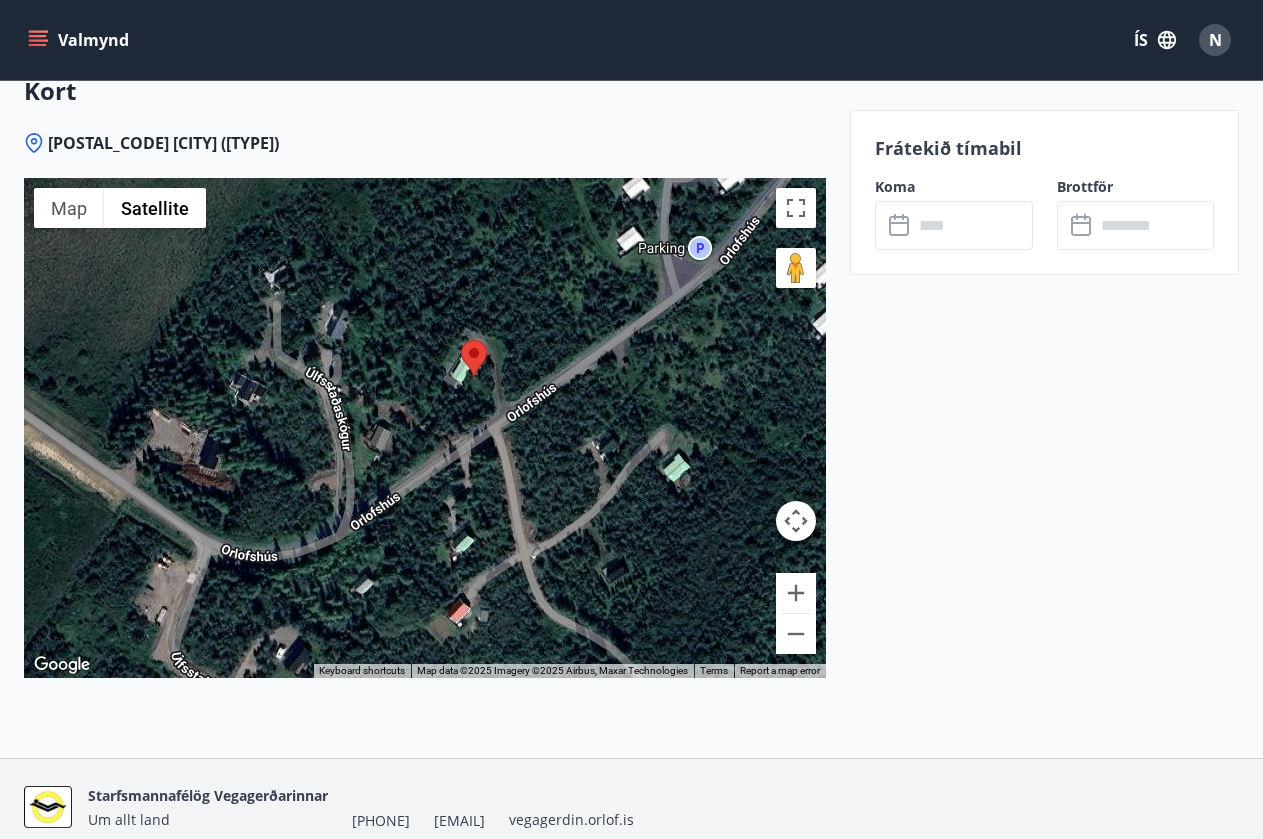 click at bounding box center (425, 428) 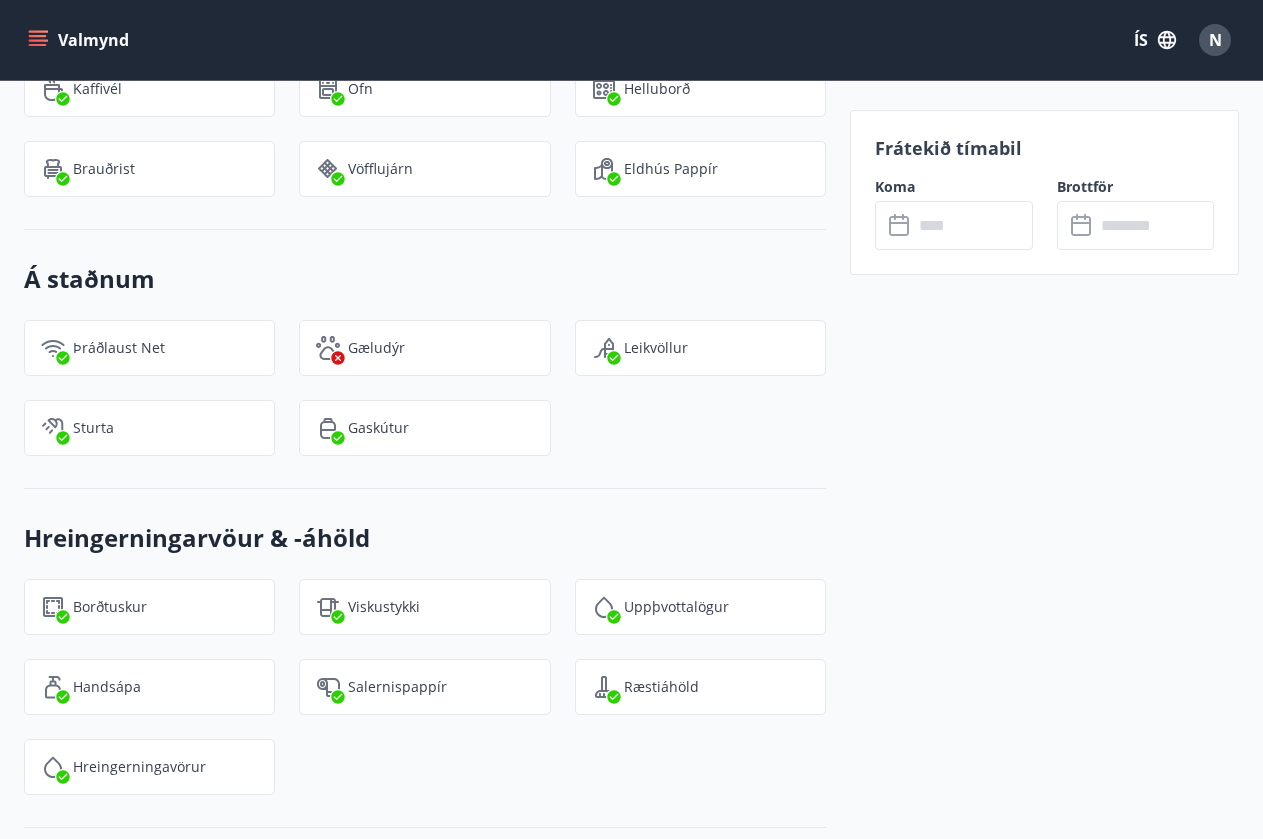 scroll, scrollTop: 2133, scrollLeft: 0, axis: vertical 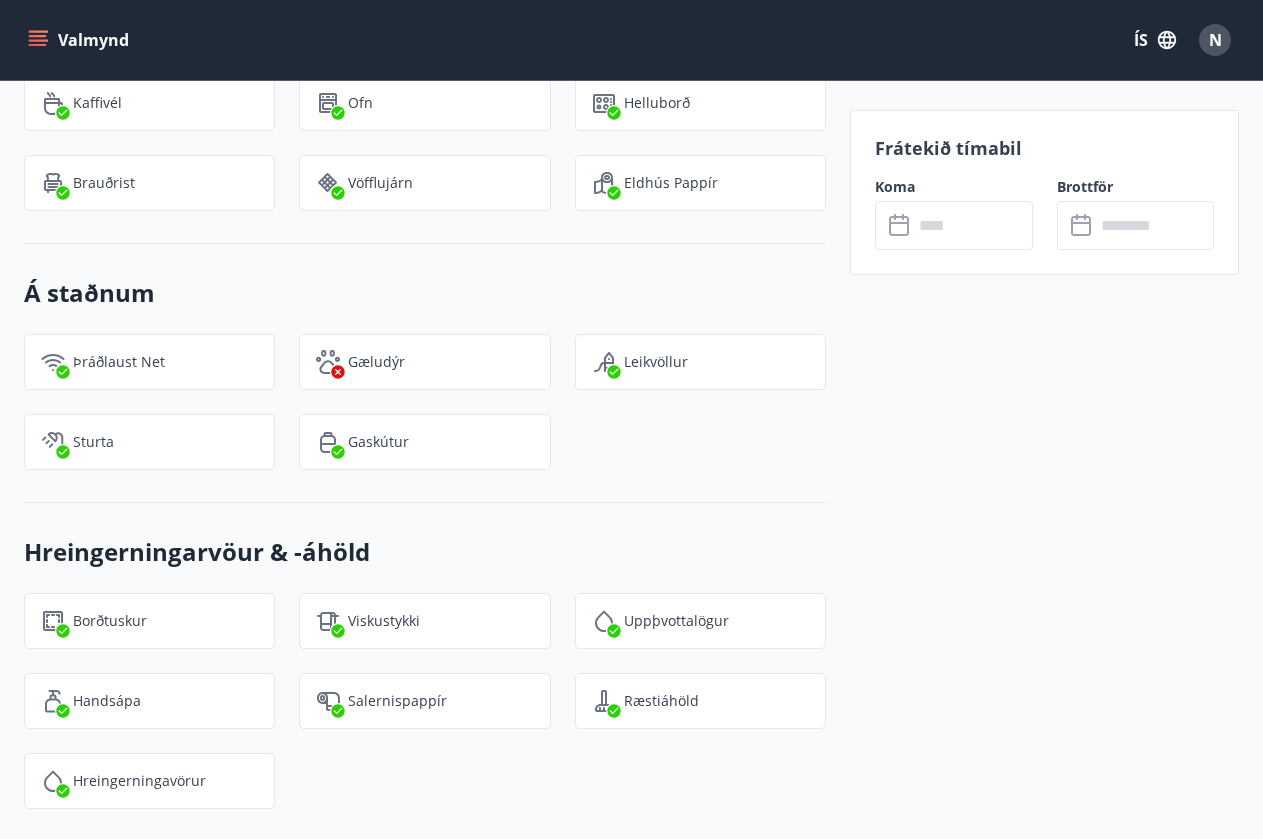 click on "Þráðlaust net" at bounding box center (119, 362) 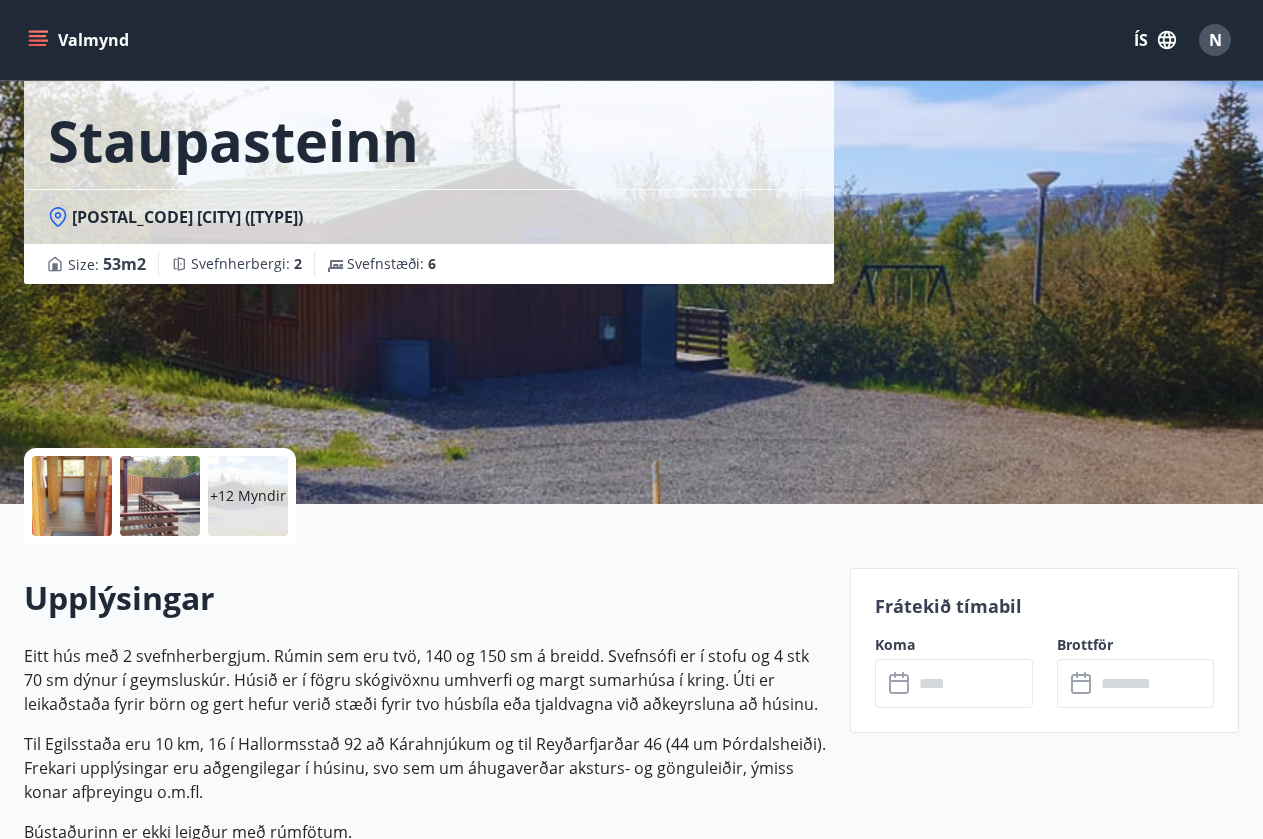 scroll, scrollTop: 0, scrollLeft: 0, axis: both 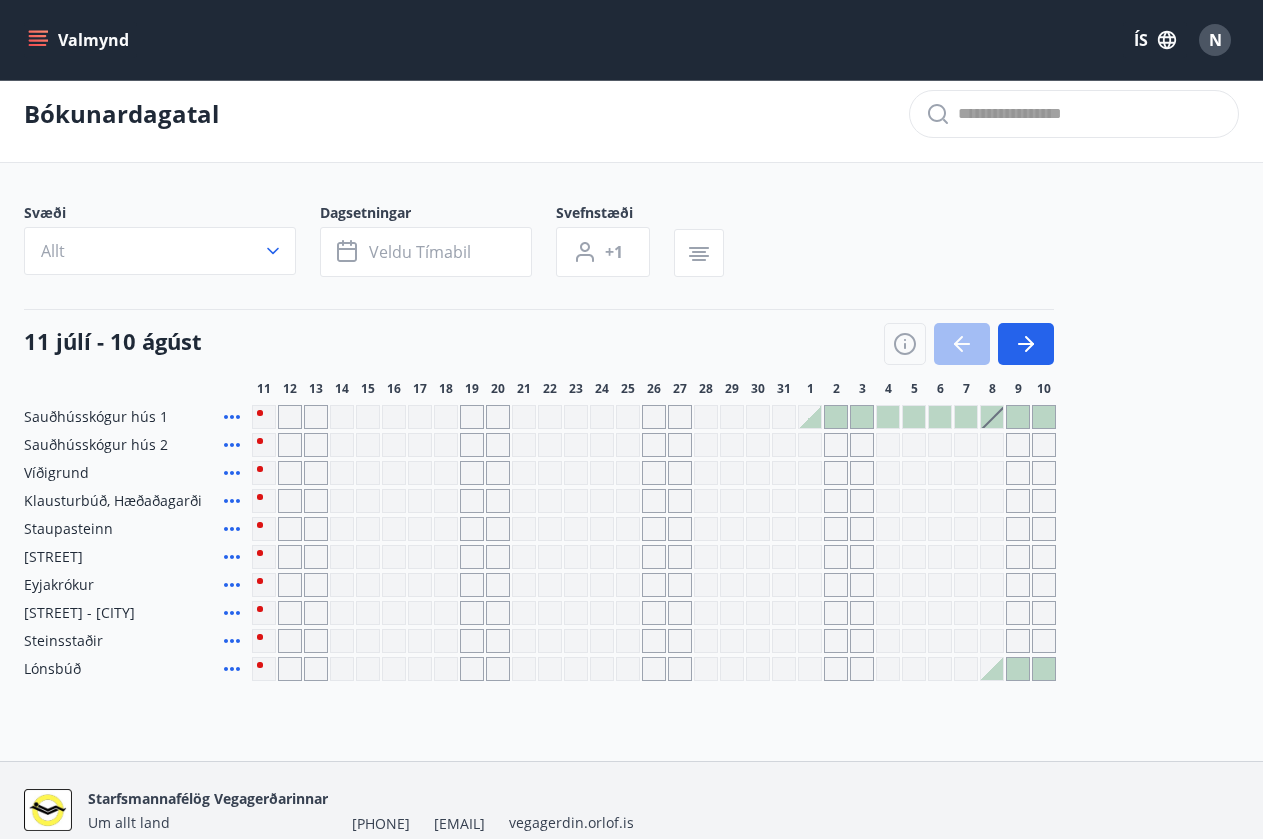 click 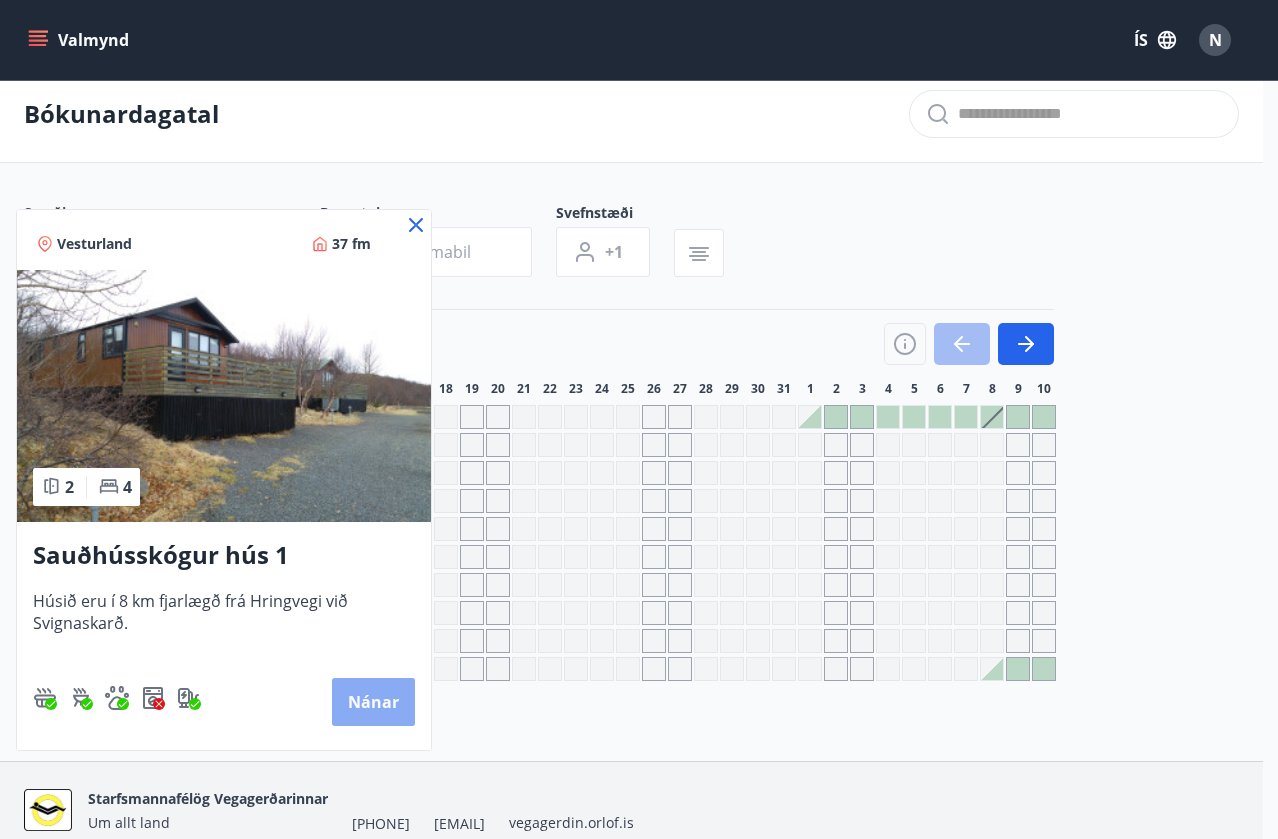 click on "Nánar" at bounding box center (373, 702) 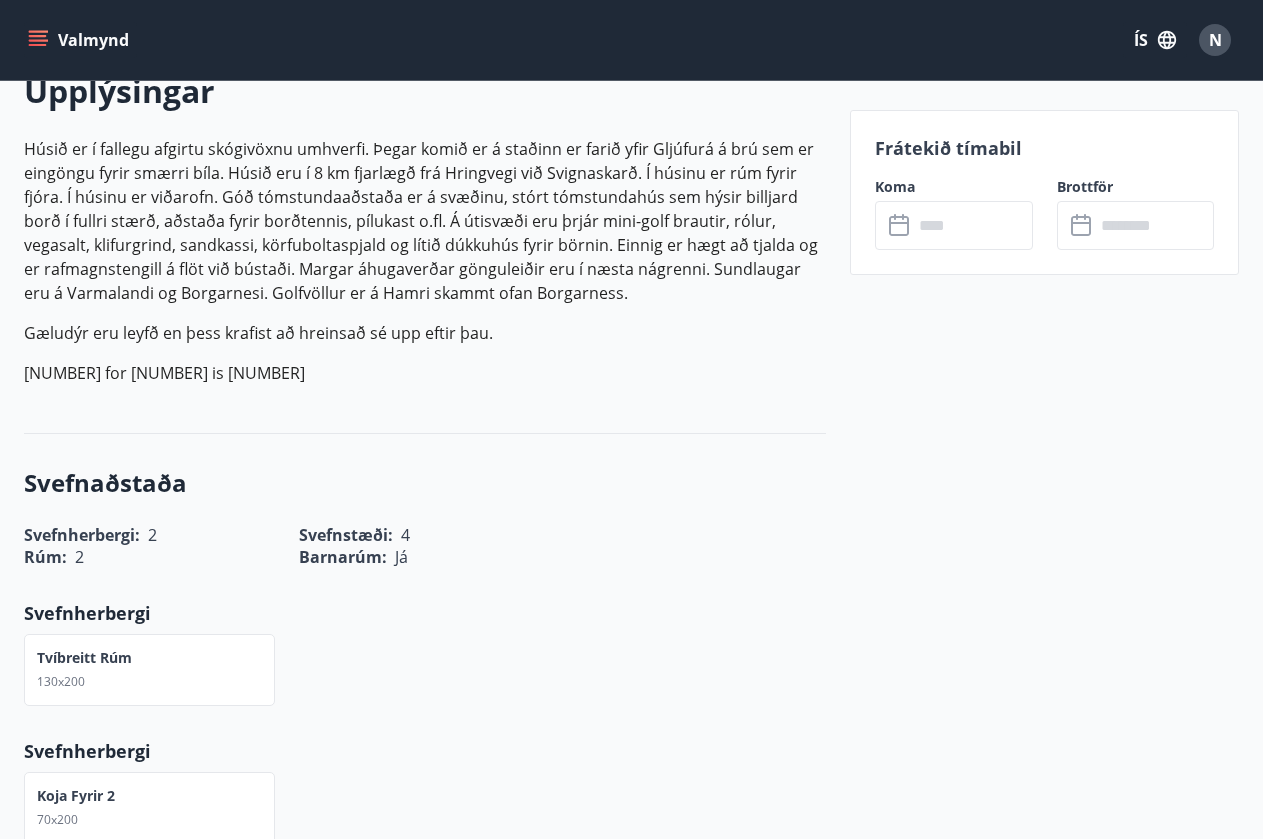 scroll, scrollTop: 533, scrollLeft: 0, axis: vertical 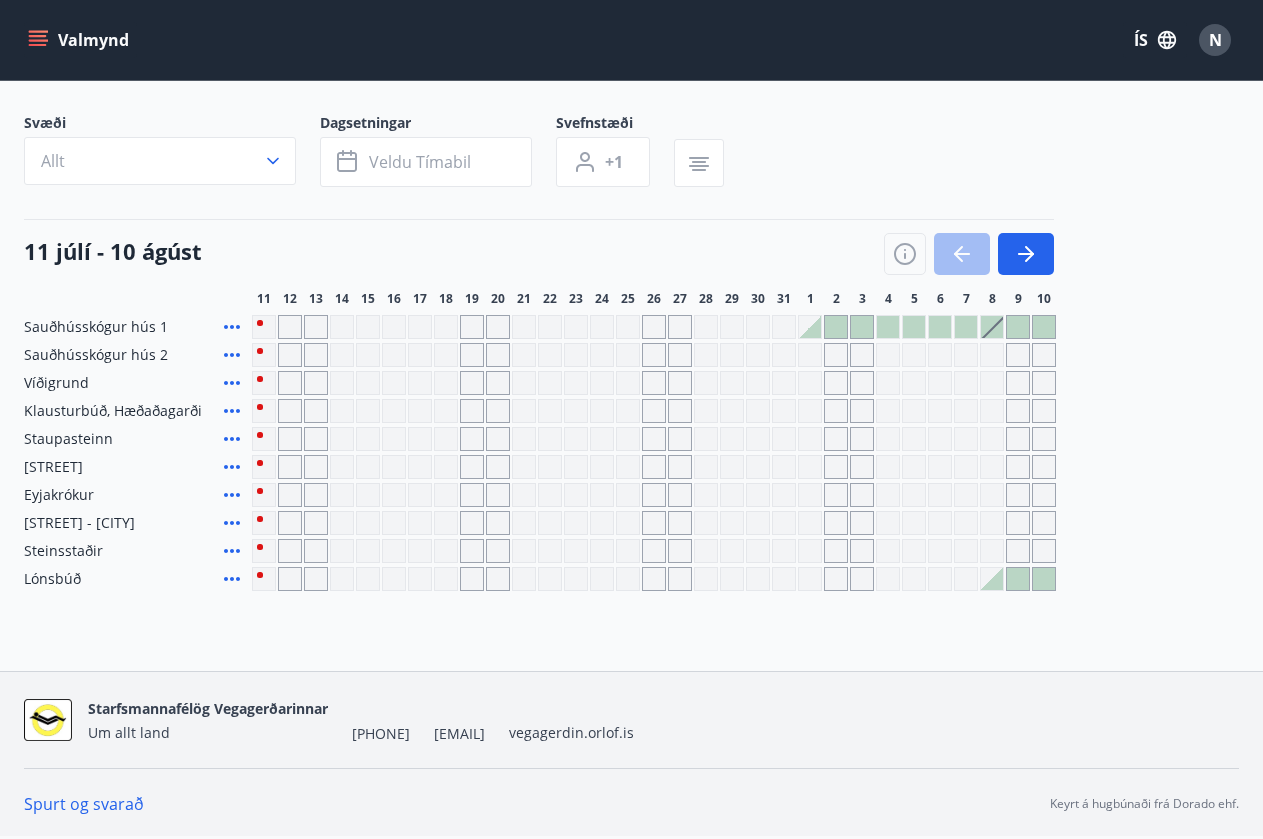 click 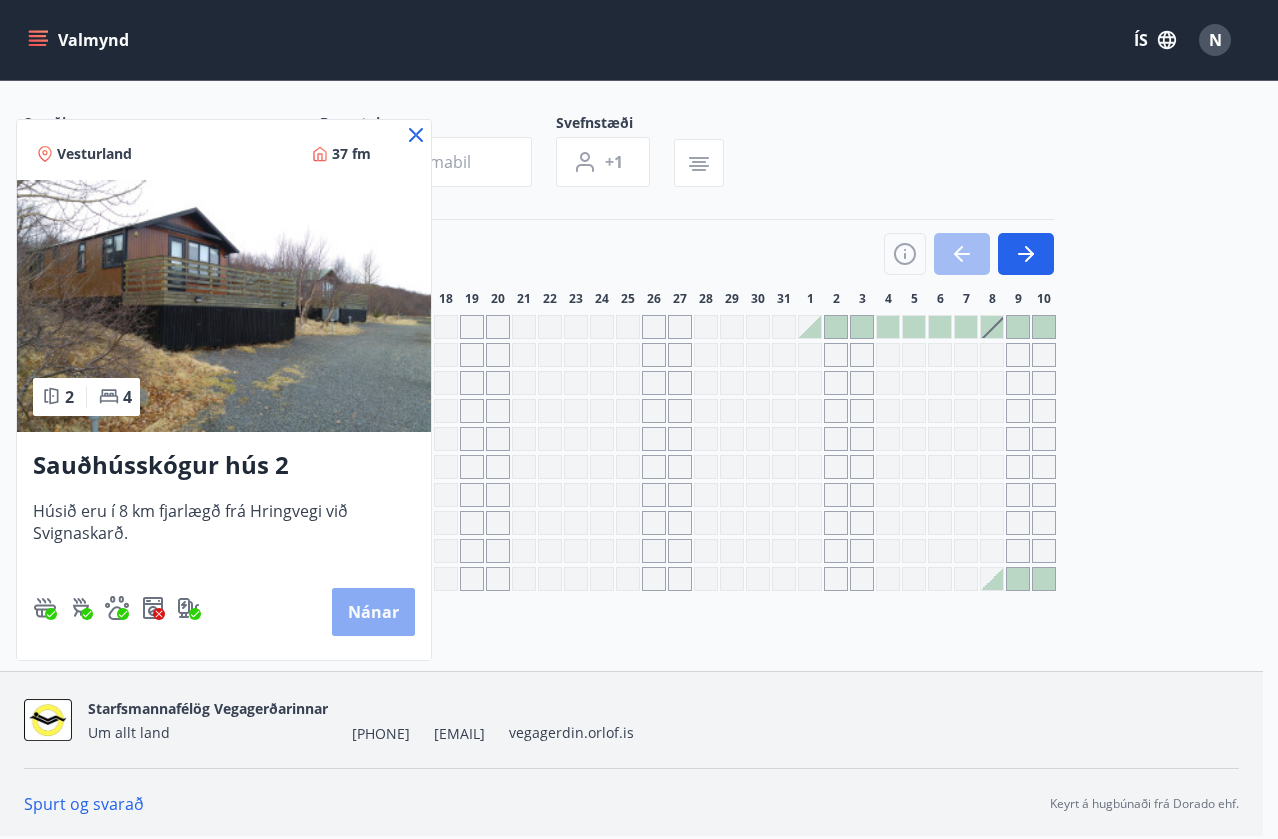 click on "Nánar" at bounding box center [373, 612] 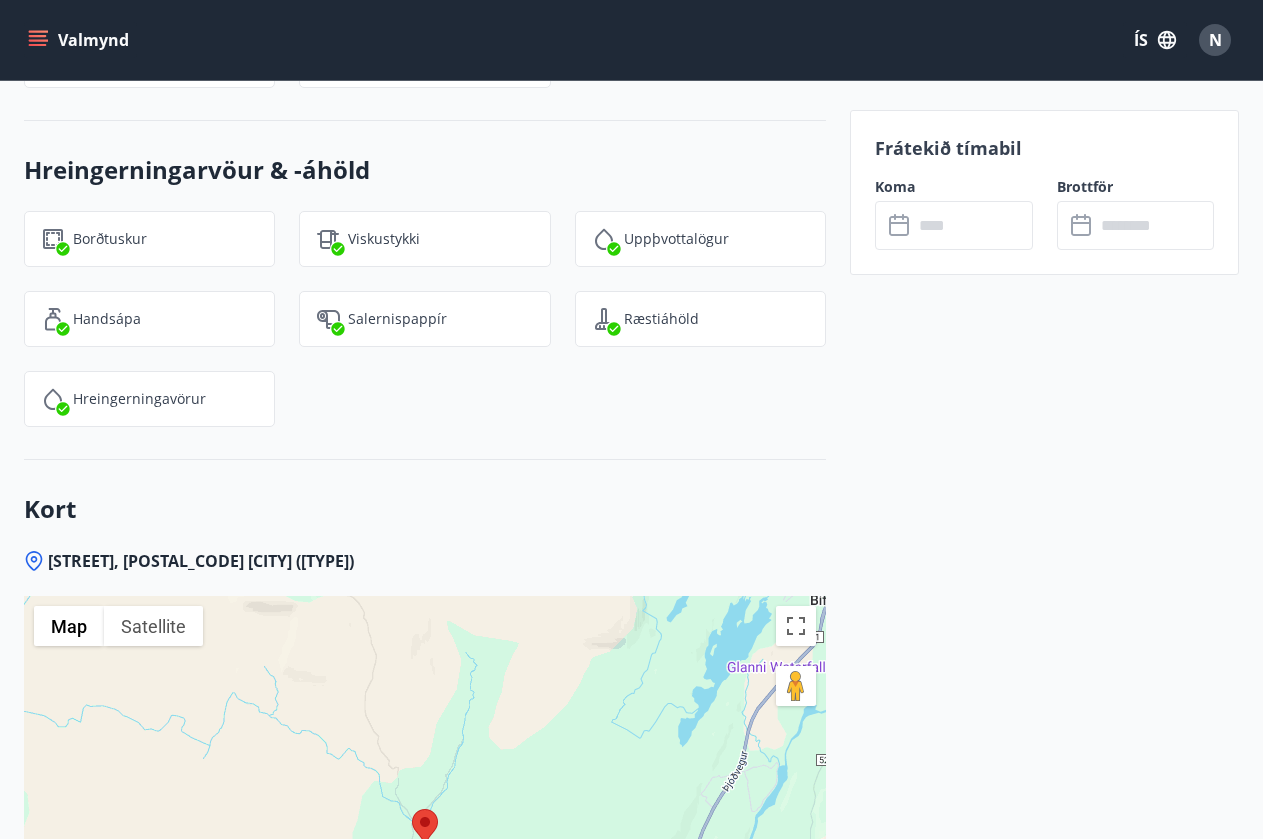 scroll, scrollTop: 2667, scrollLeft: 0, axis: vertical 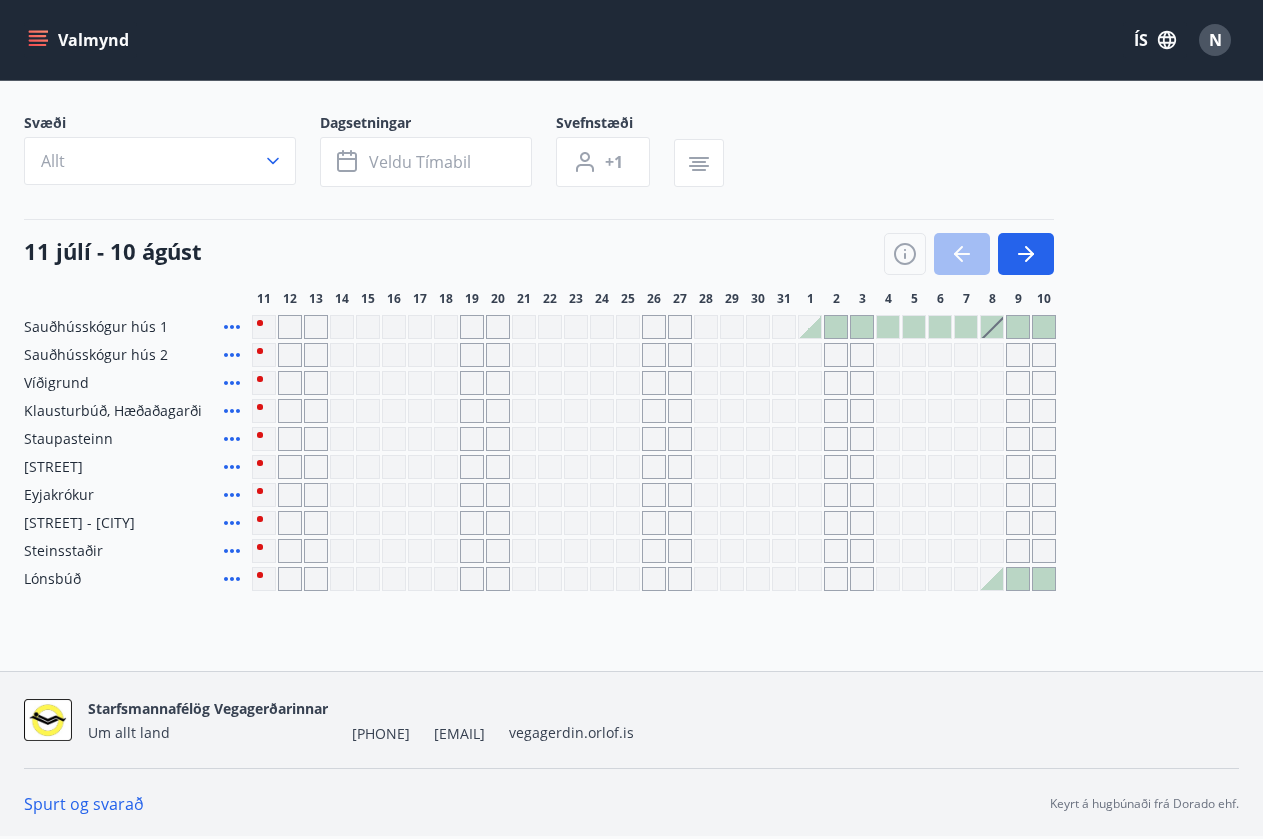 click 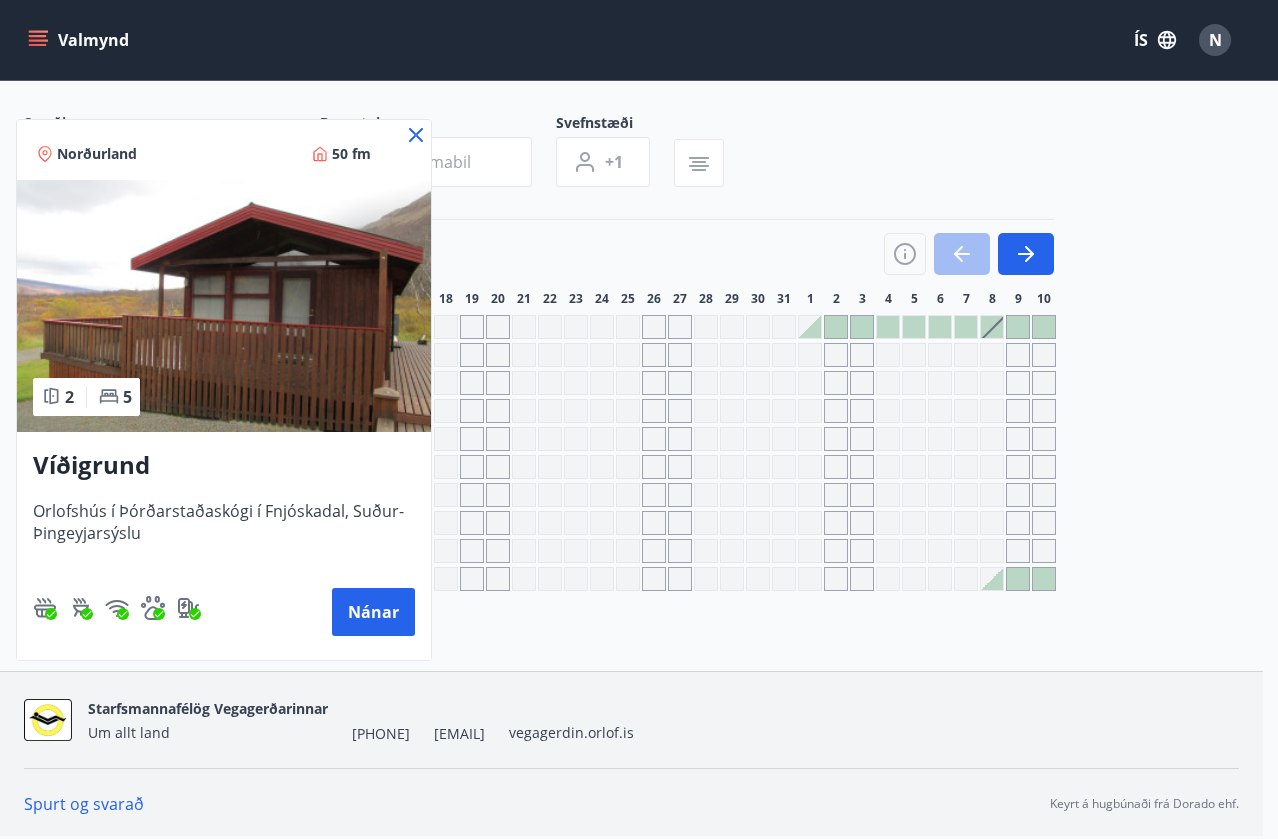 click 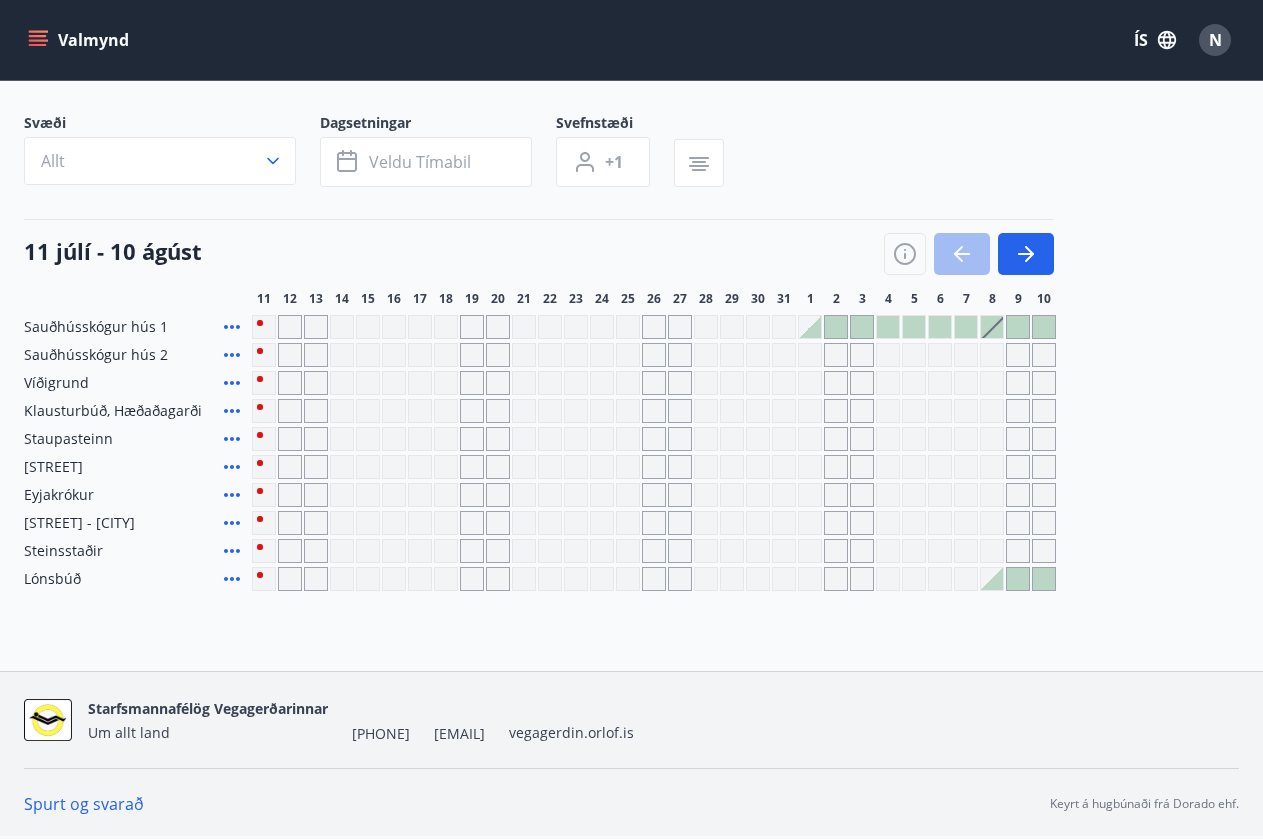 click 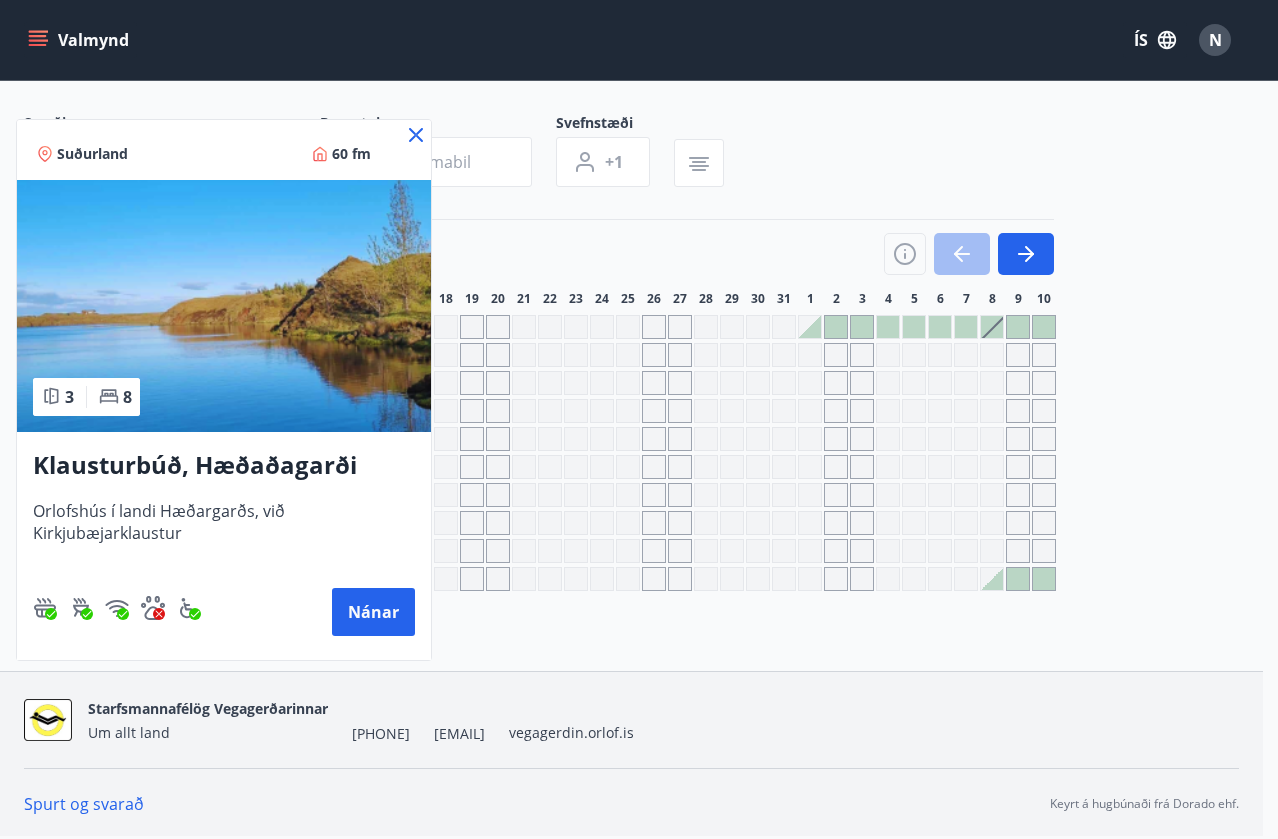 click 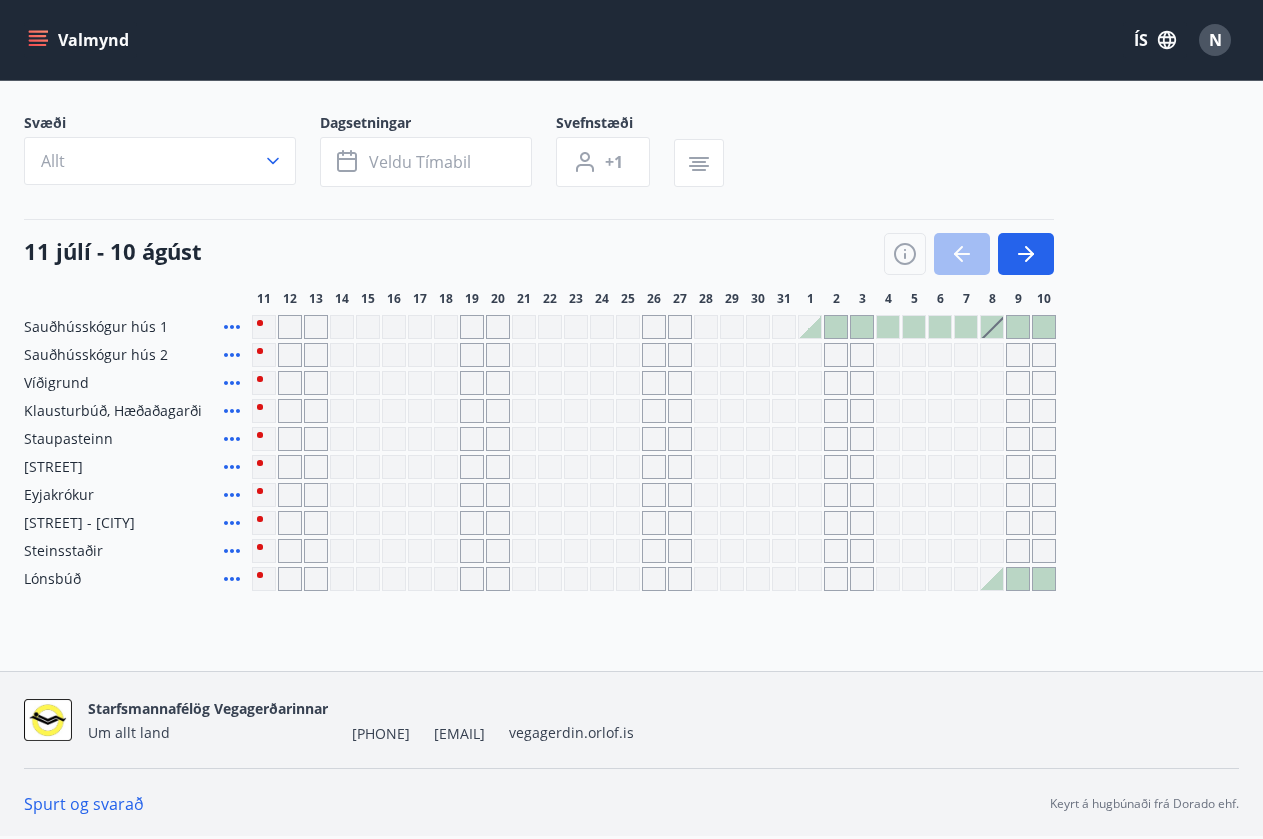 click 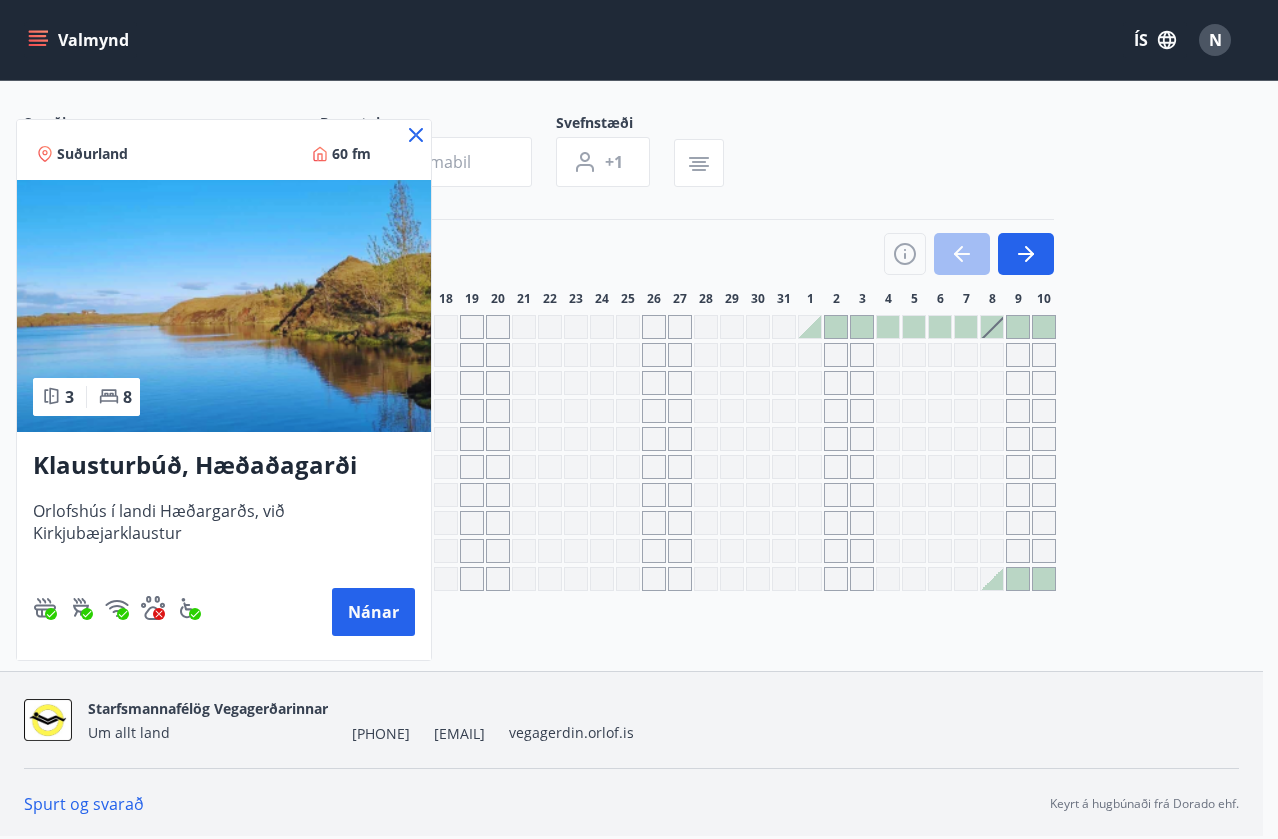 click 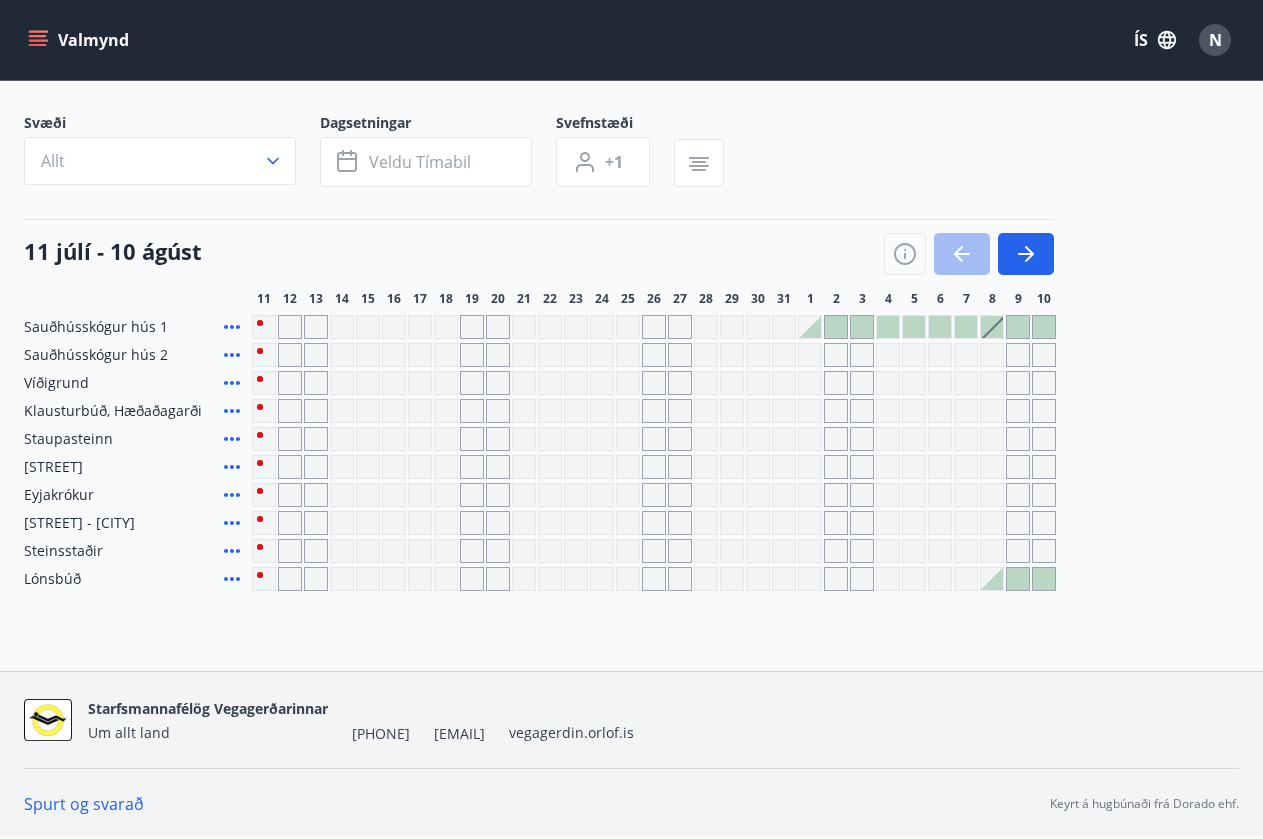 click 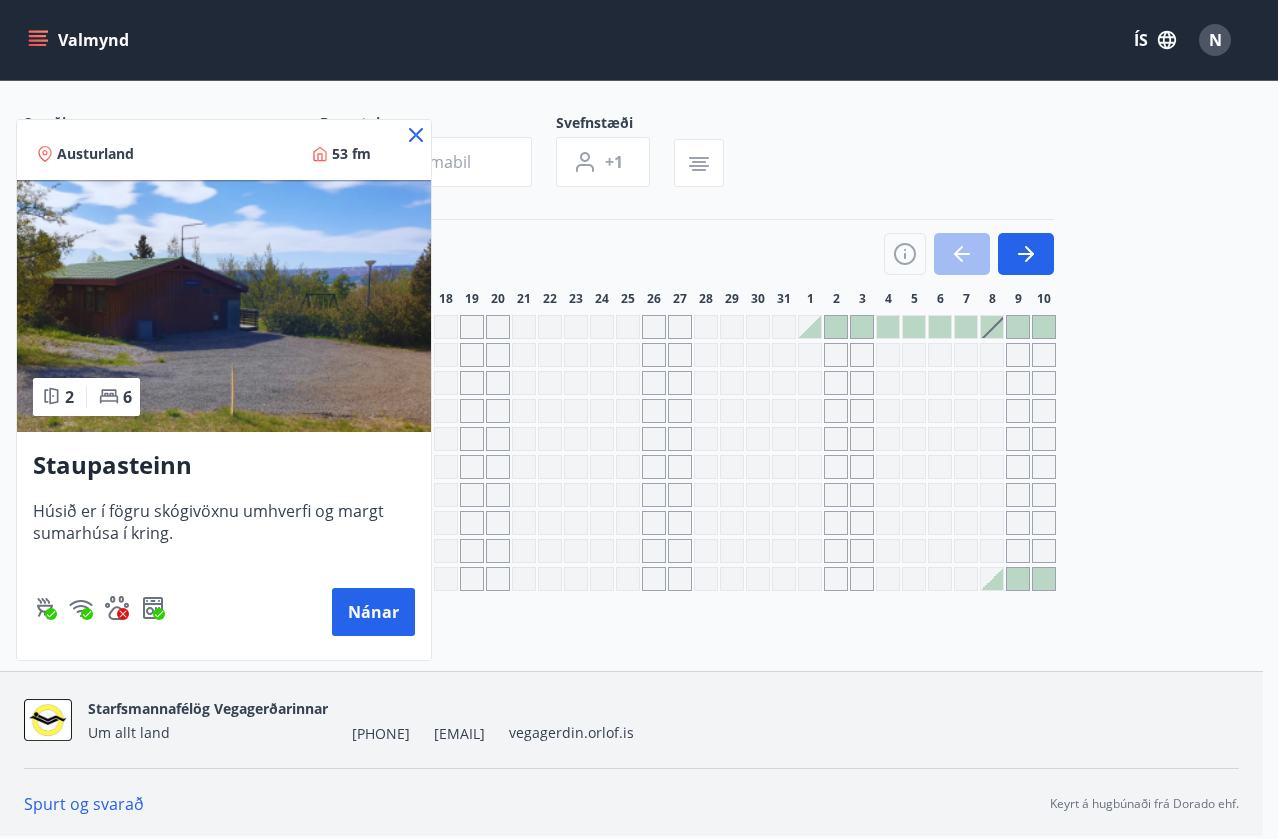 click 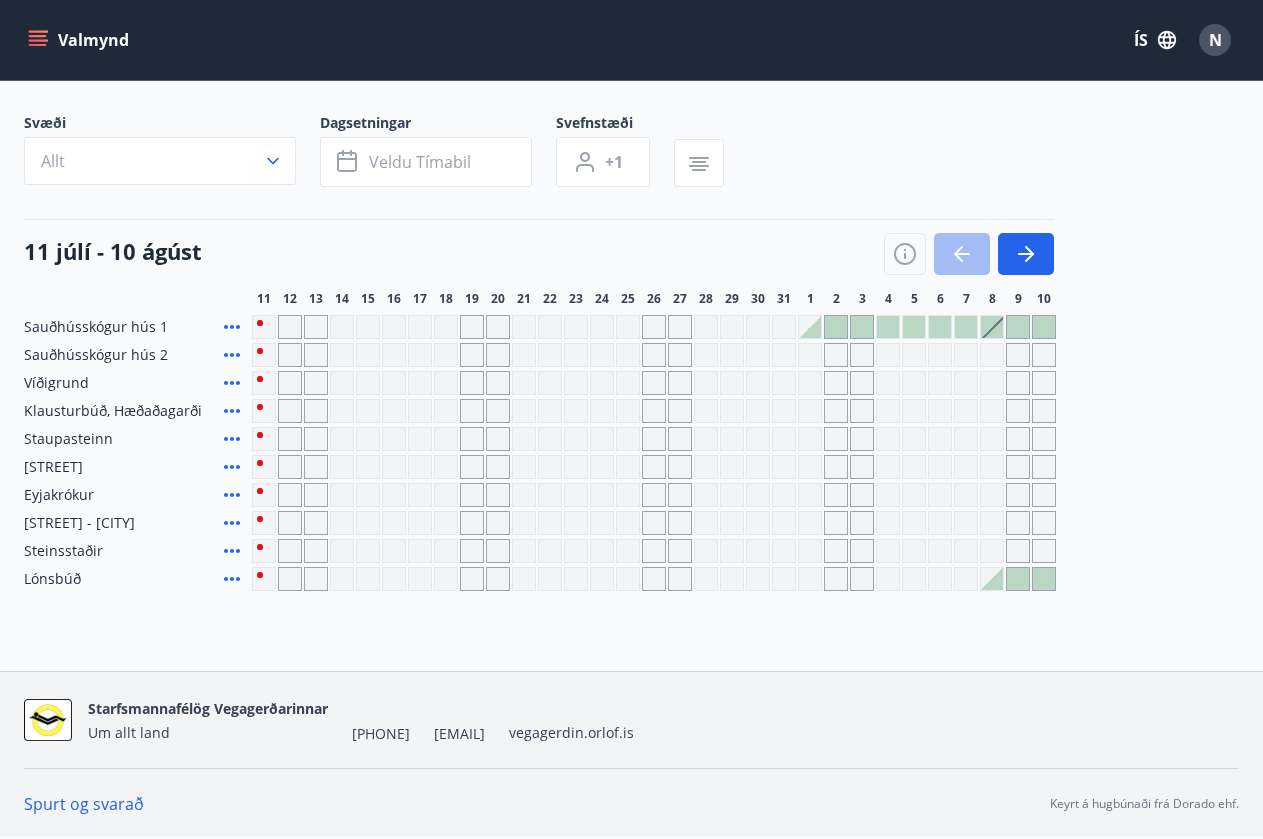 click 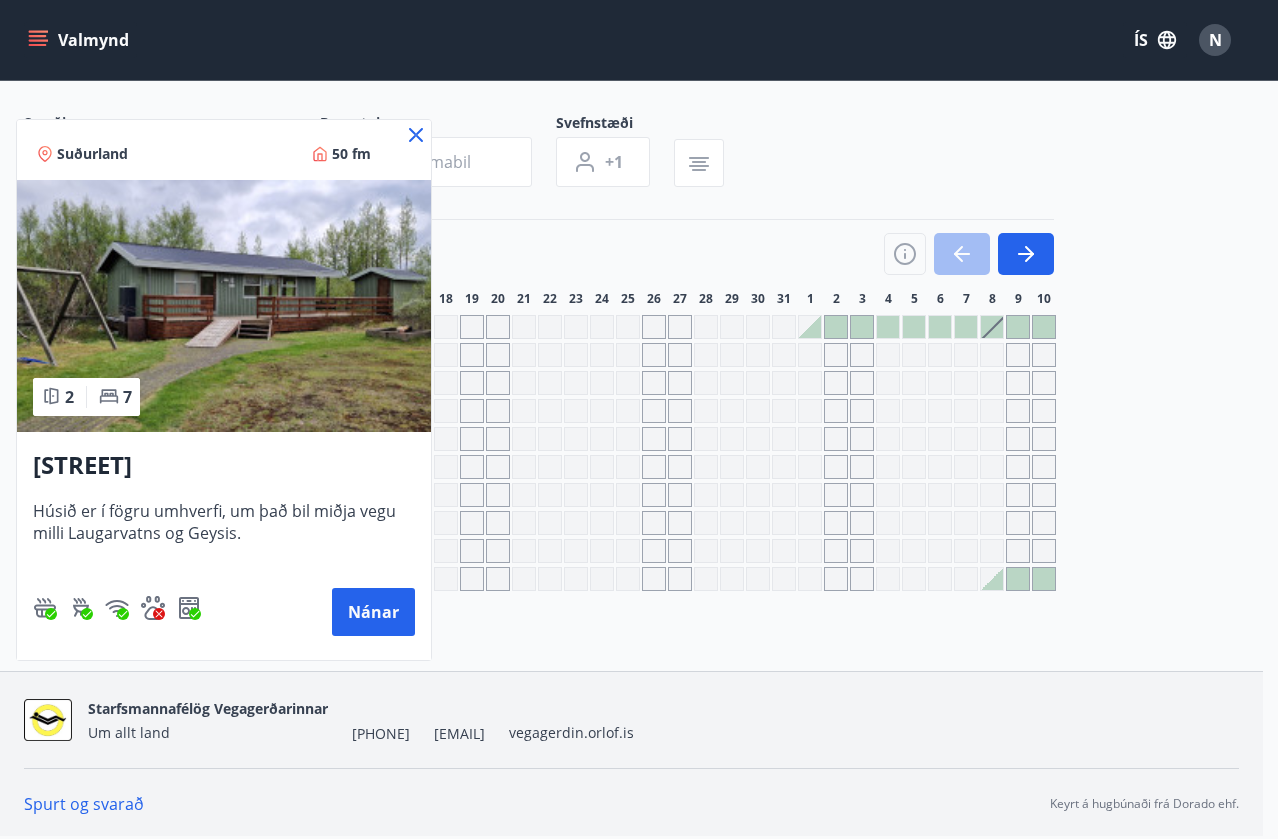 click 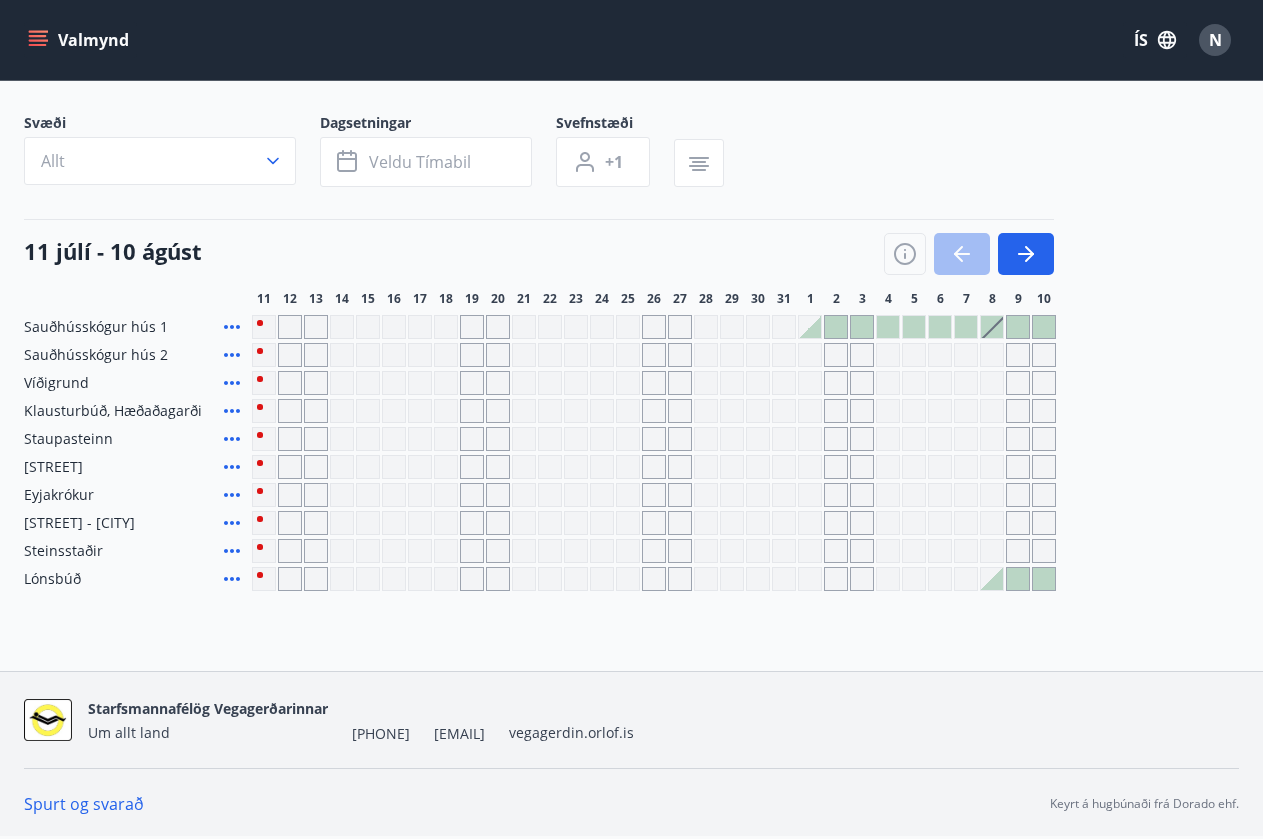 click 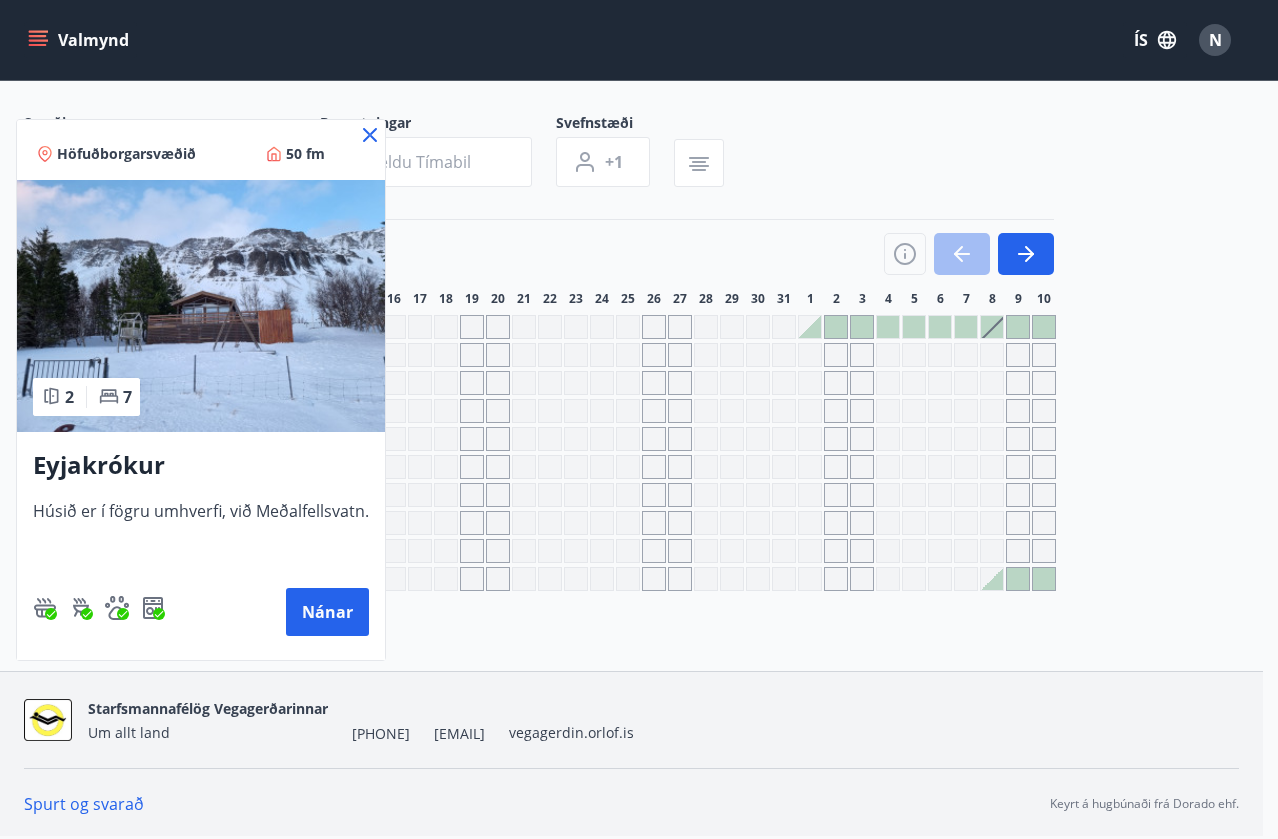 click 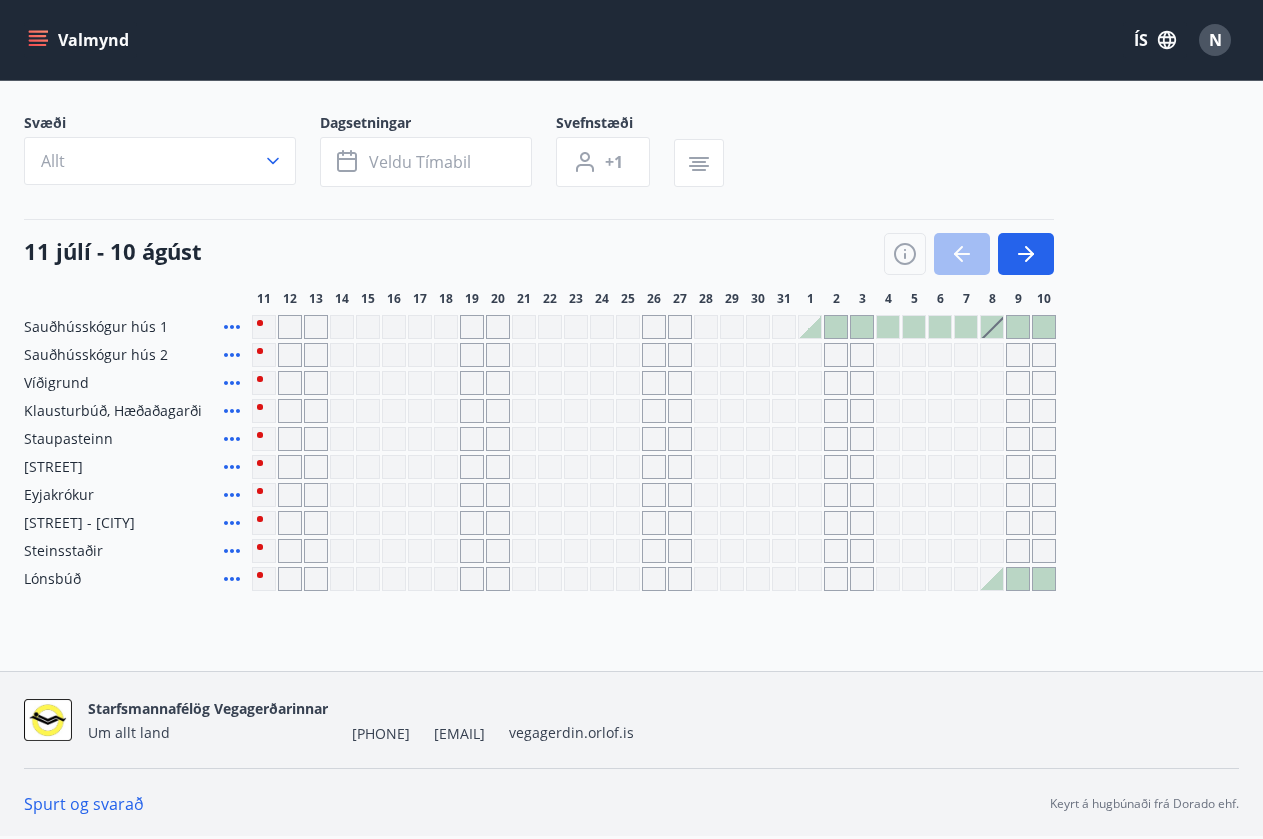 click 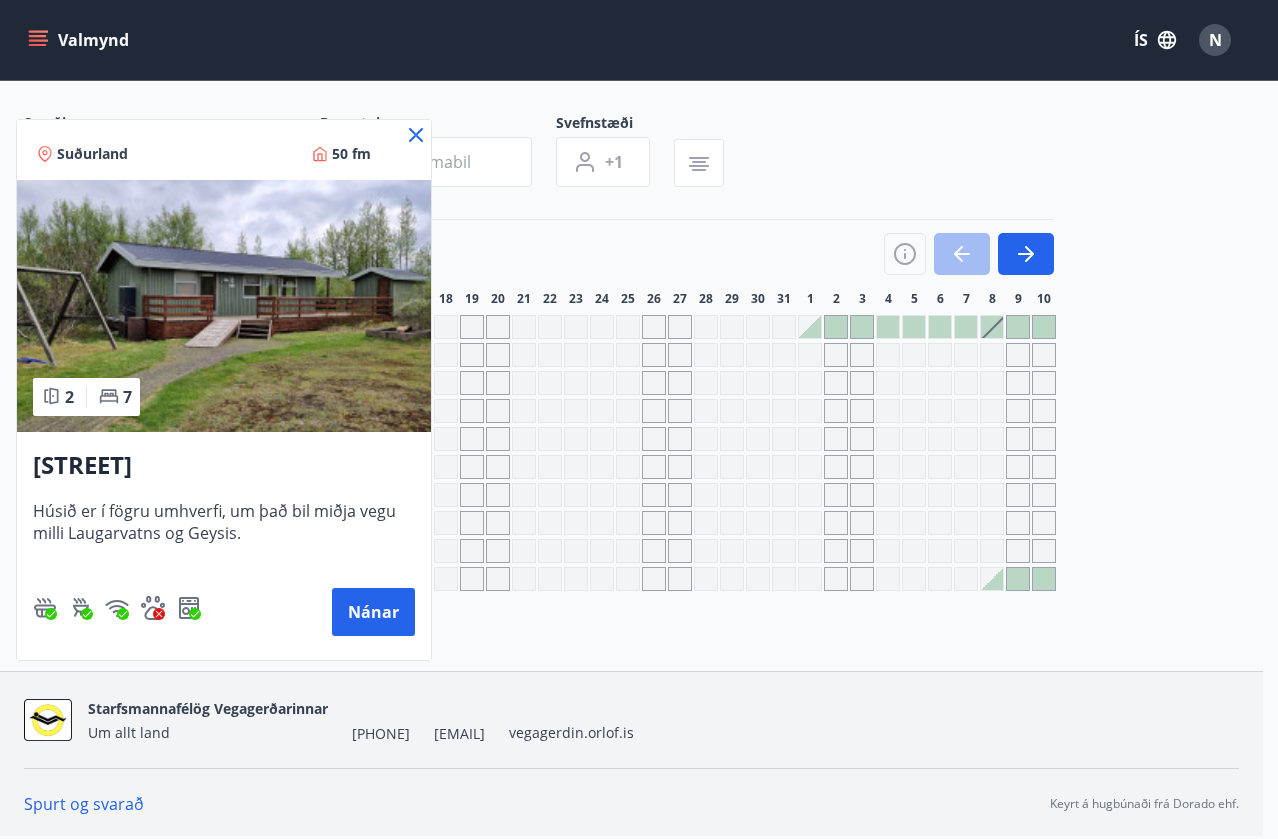 click 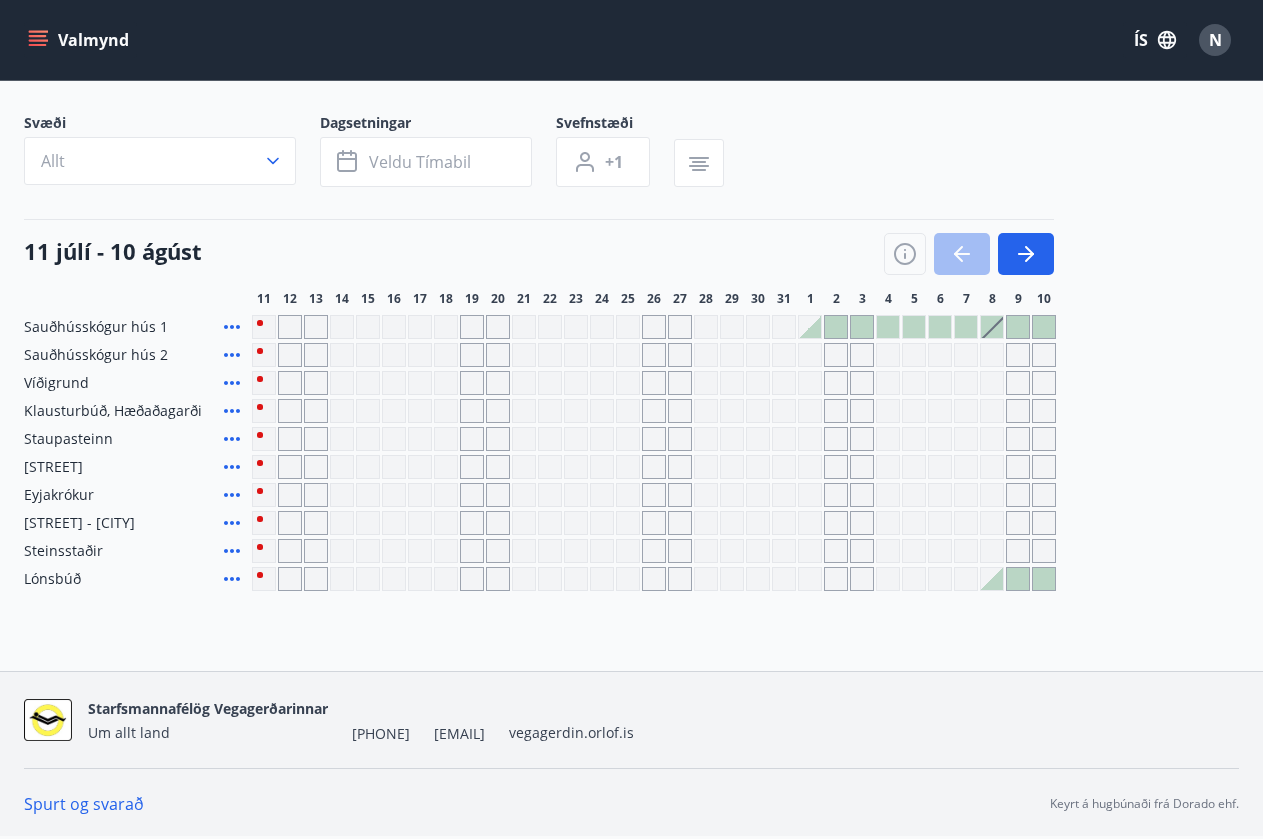 click 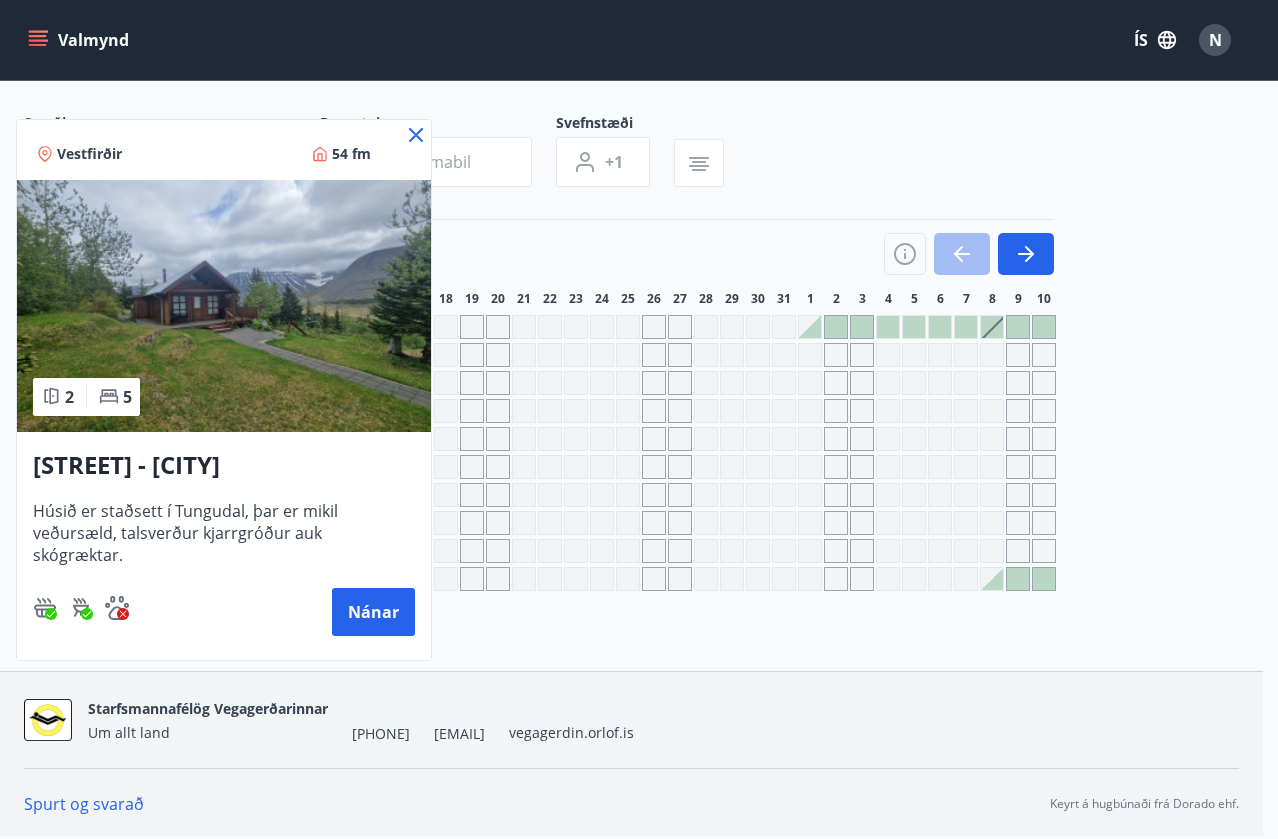 click 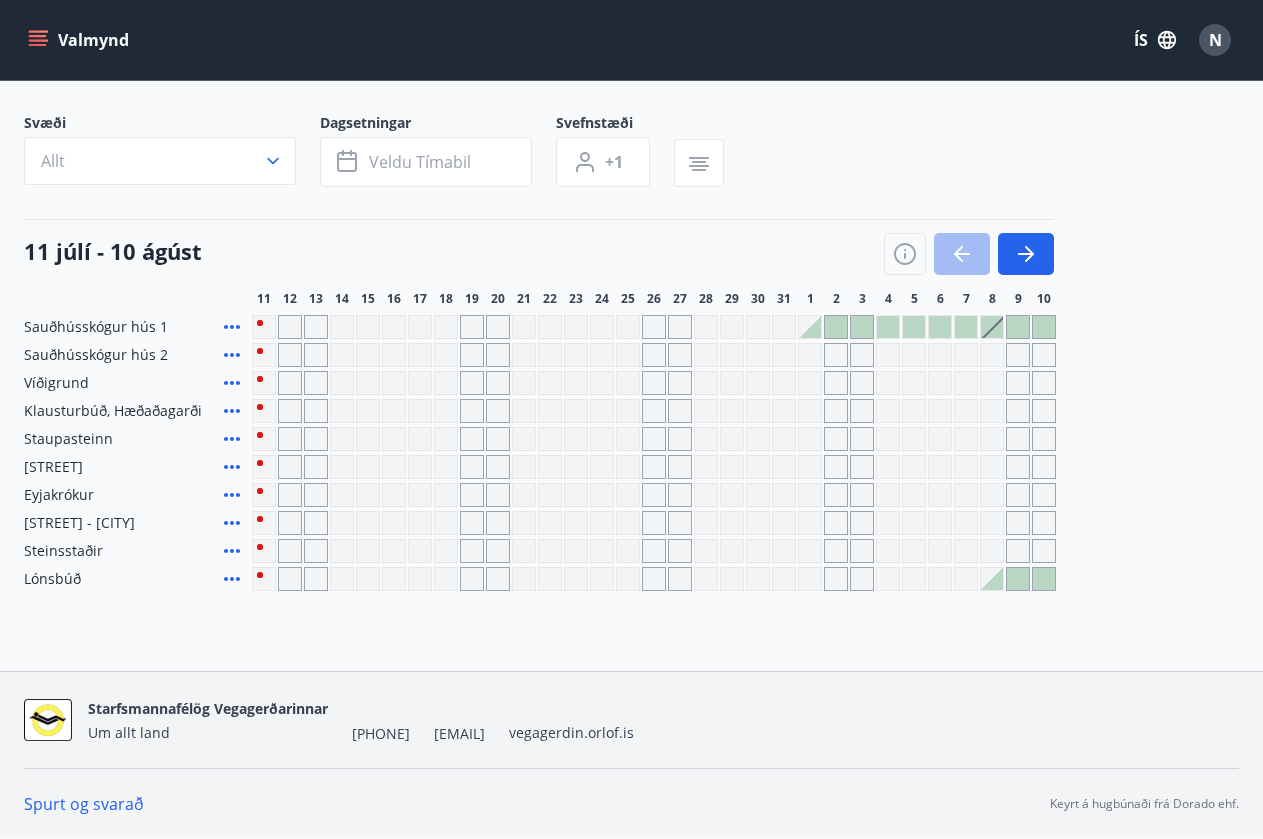 click 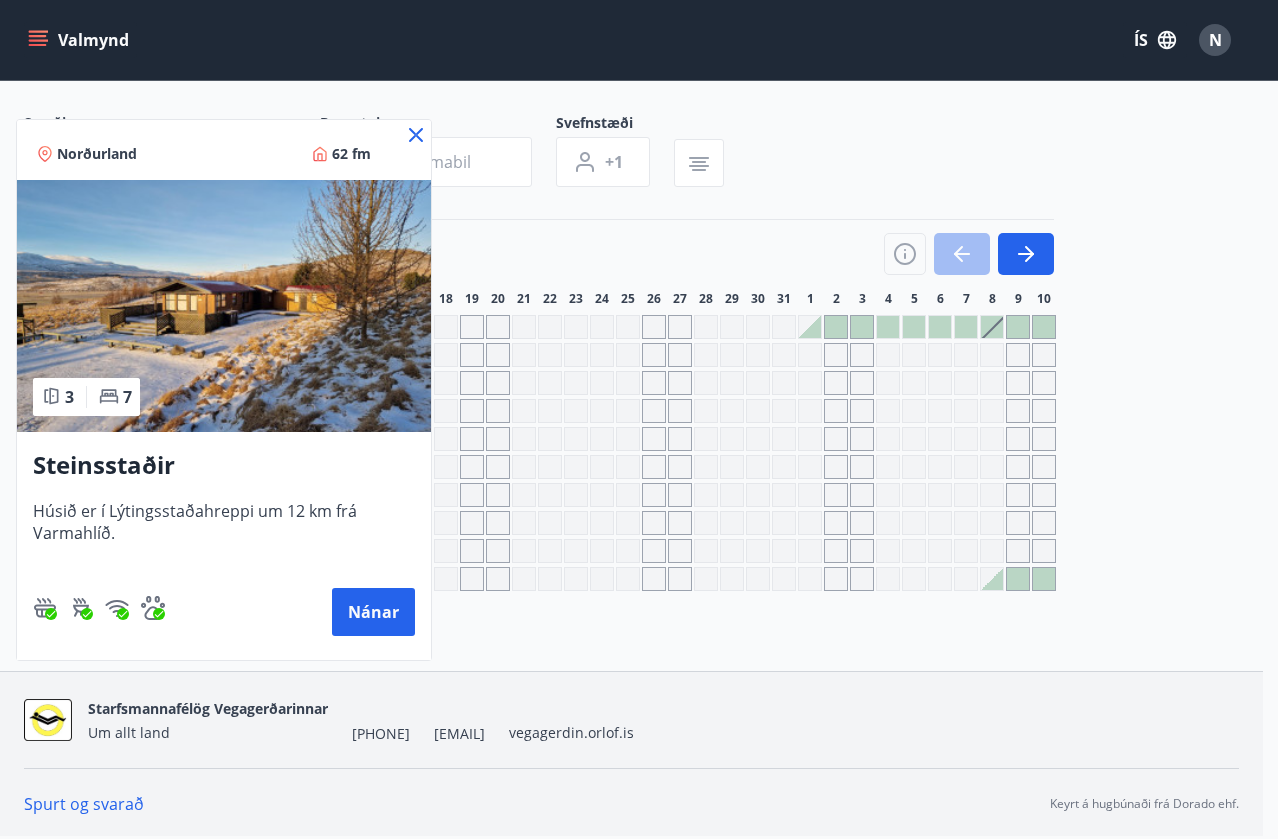 click 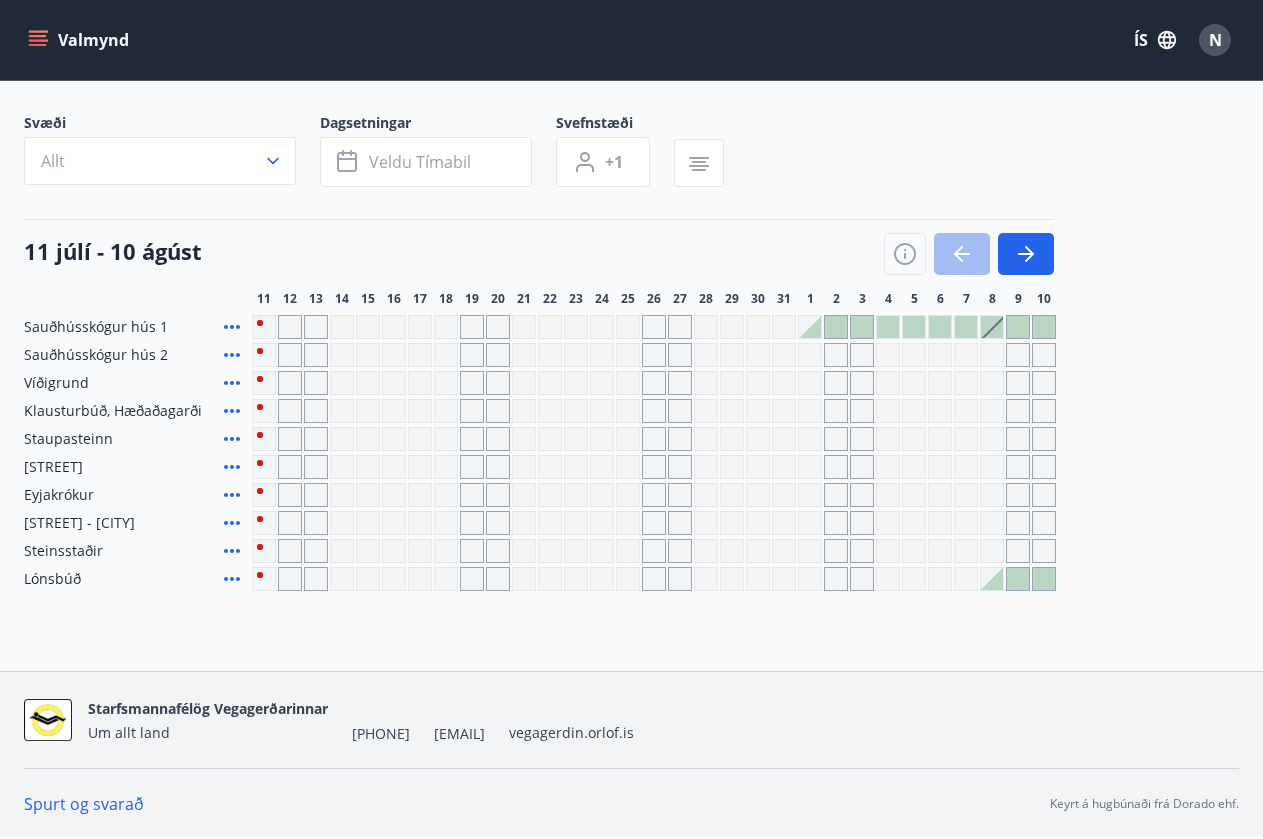 click 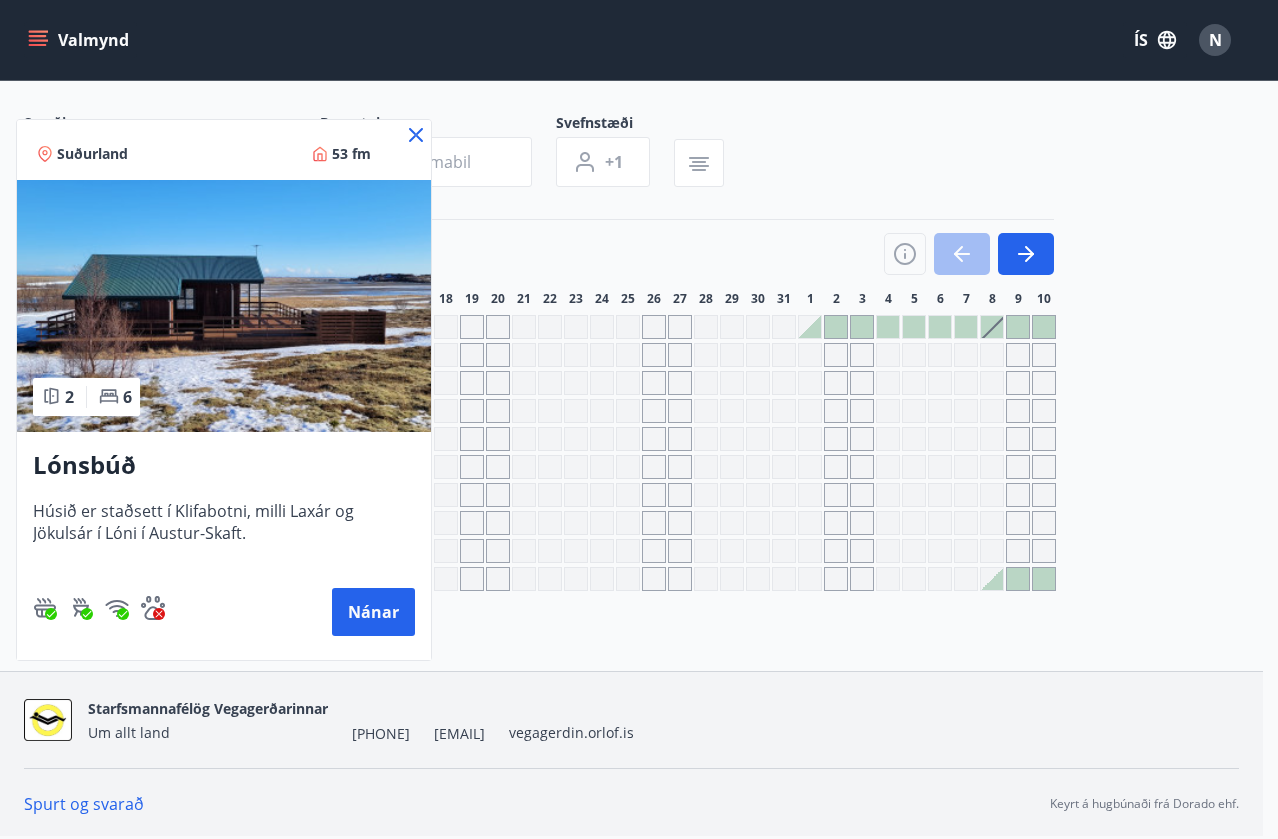 drag, startPoint x: 417, startPoint y: 132, endPoint x: 629, endPoint y: 198, distance: 222.03603 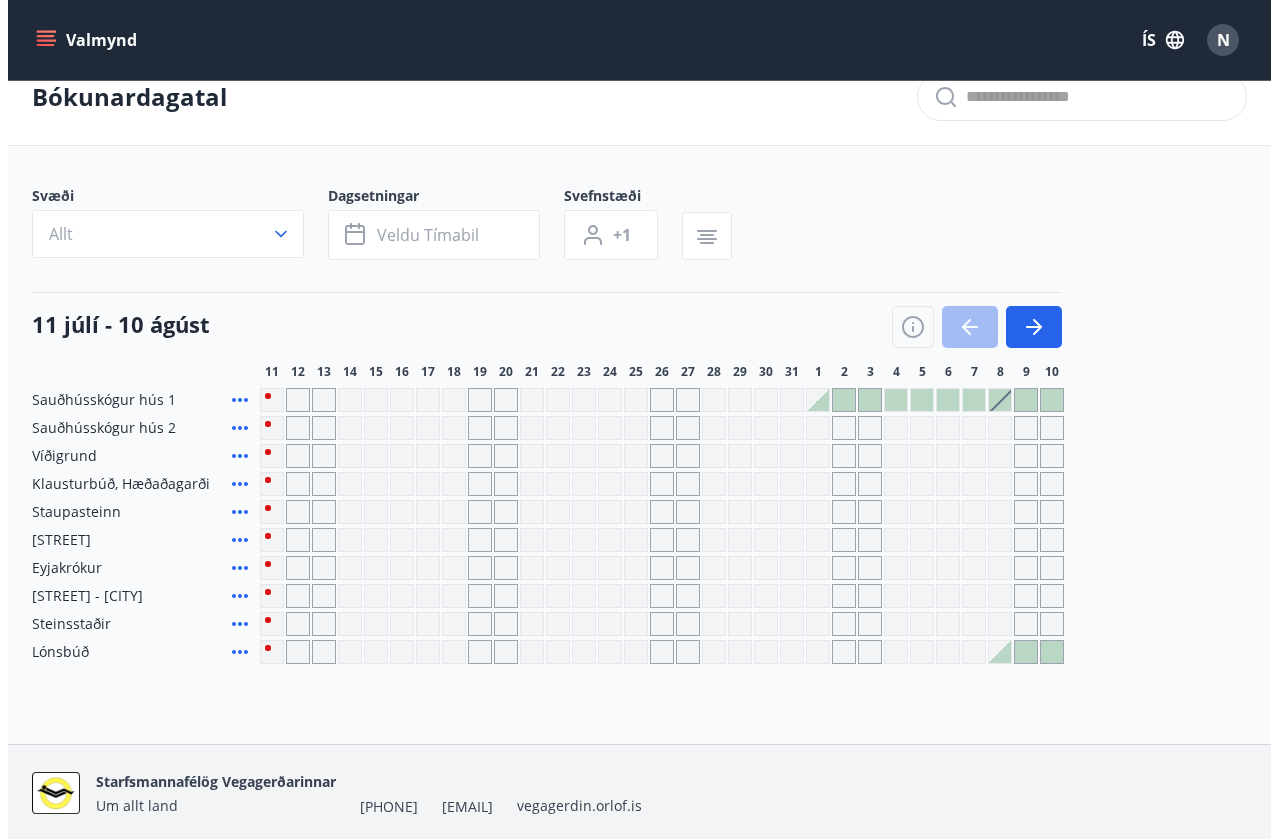 scroll, scrollTop: 0, scrollLeft: 0, axis: both 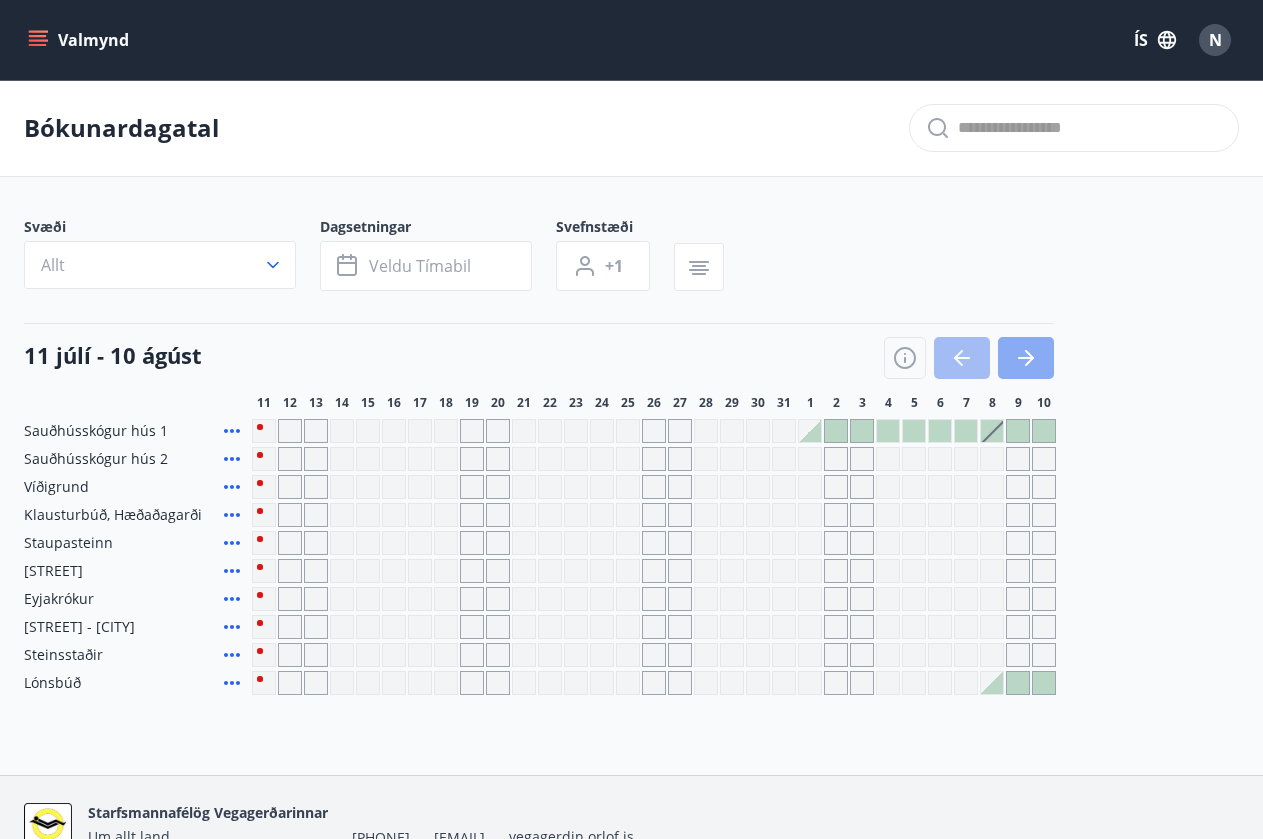 click at bounding box center [1026, 358] 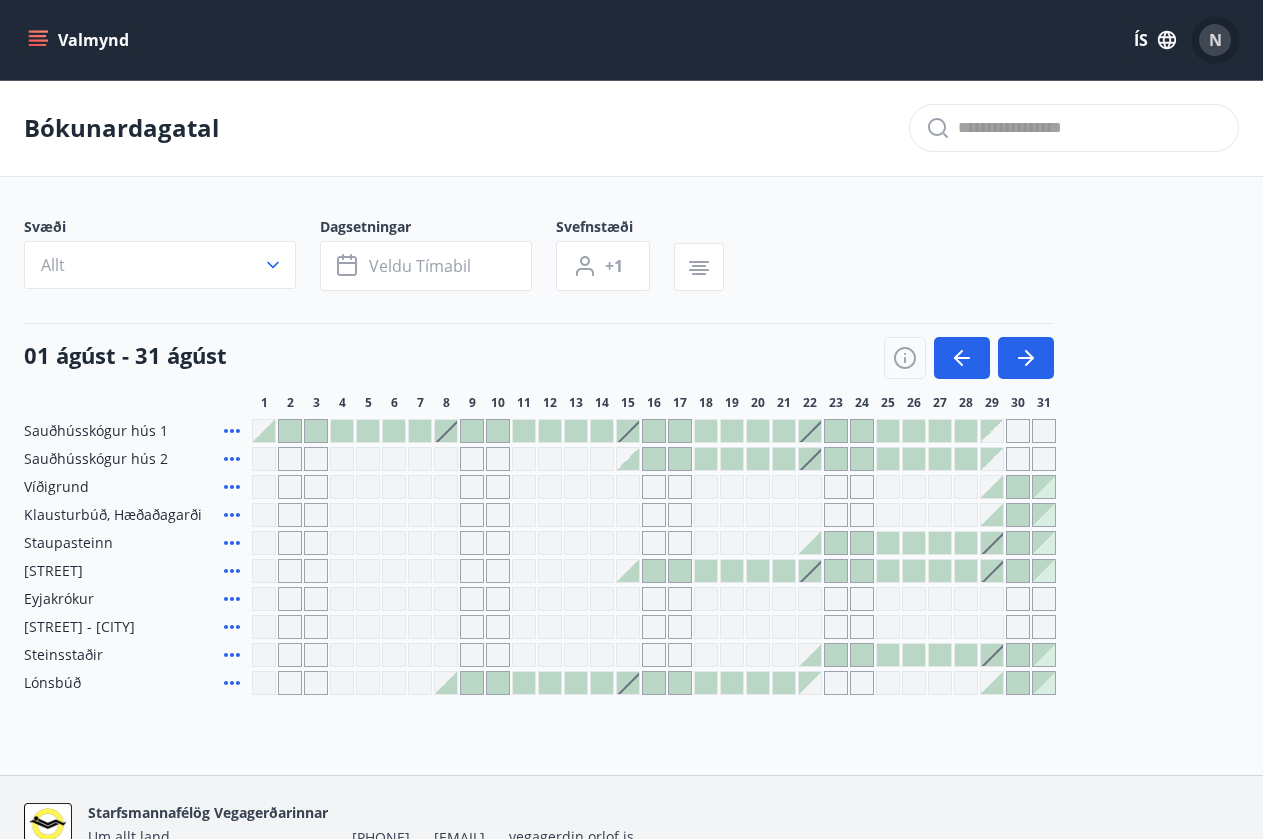 click on "N" at bounding box center (1215, 40) 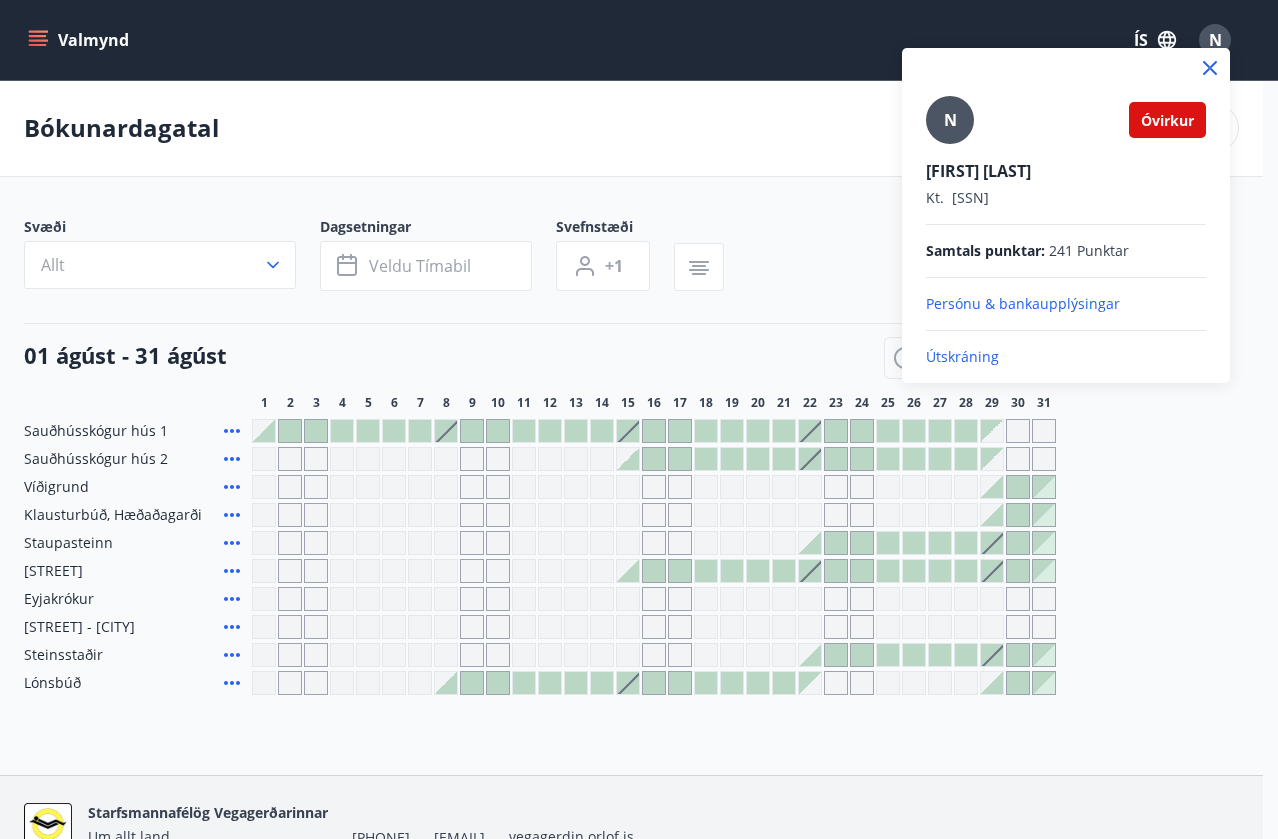 click on "Útskráning" at bounding box center (1066, 357) 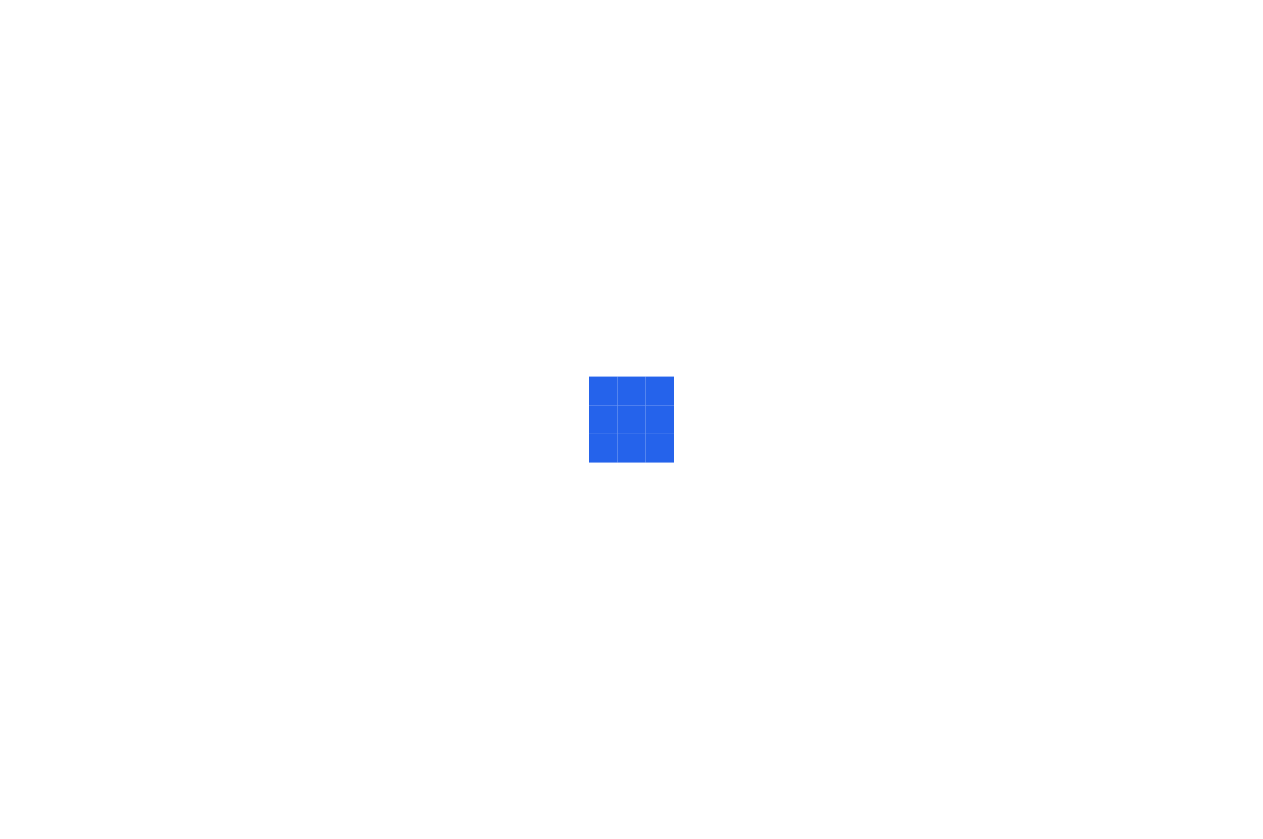 scroll, scrollTop: 0, scrollLeft: 0, axis: both 